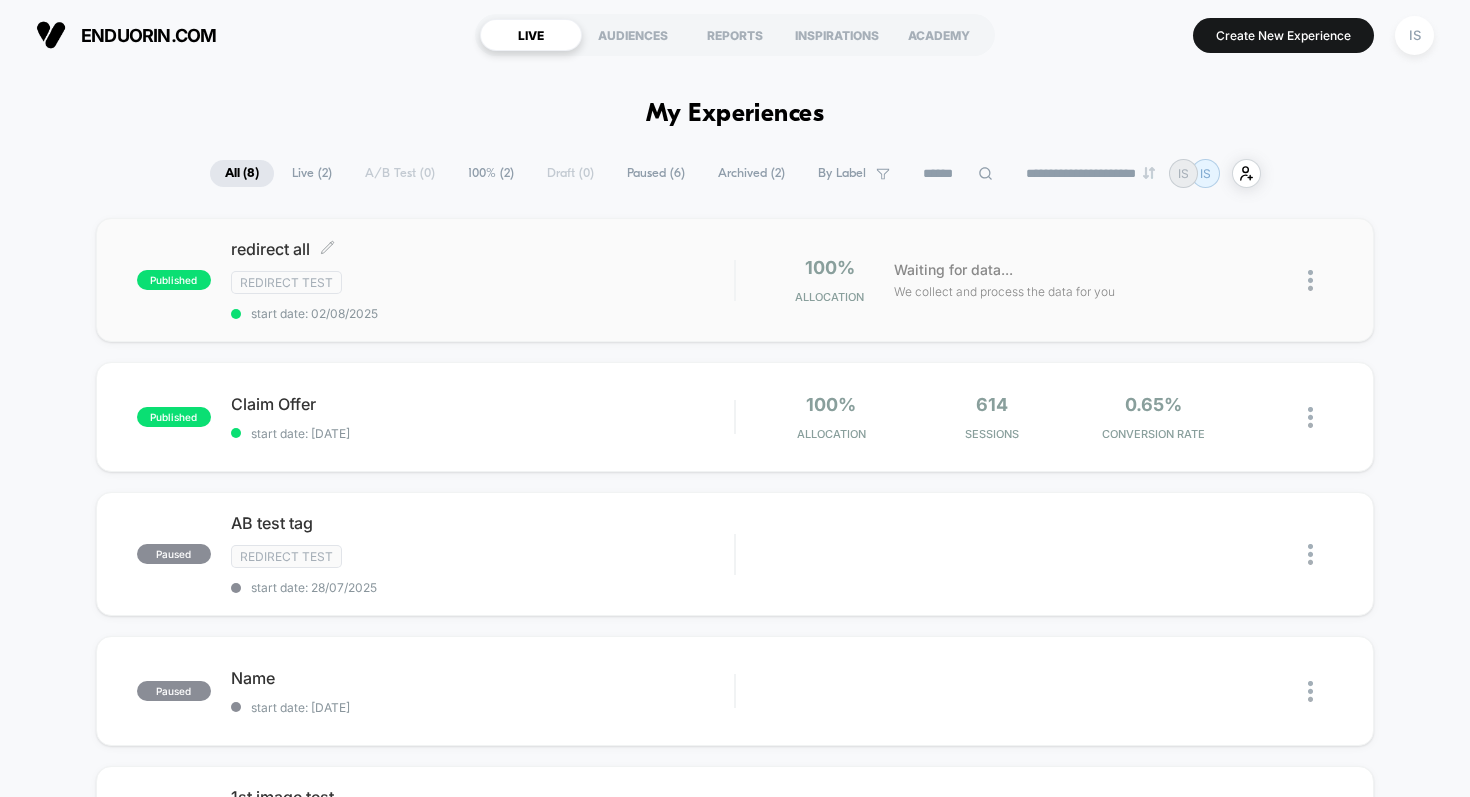 scroll, scrollTop: 0, scrollLeft: 0, axis: both 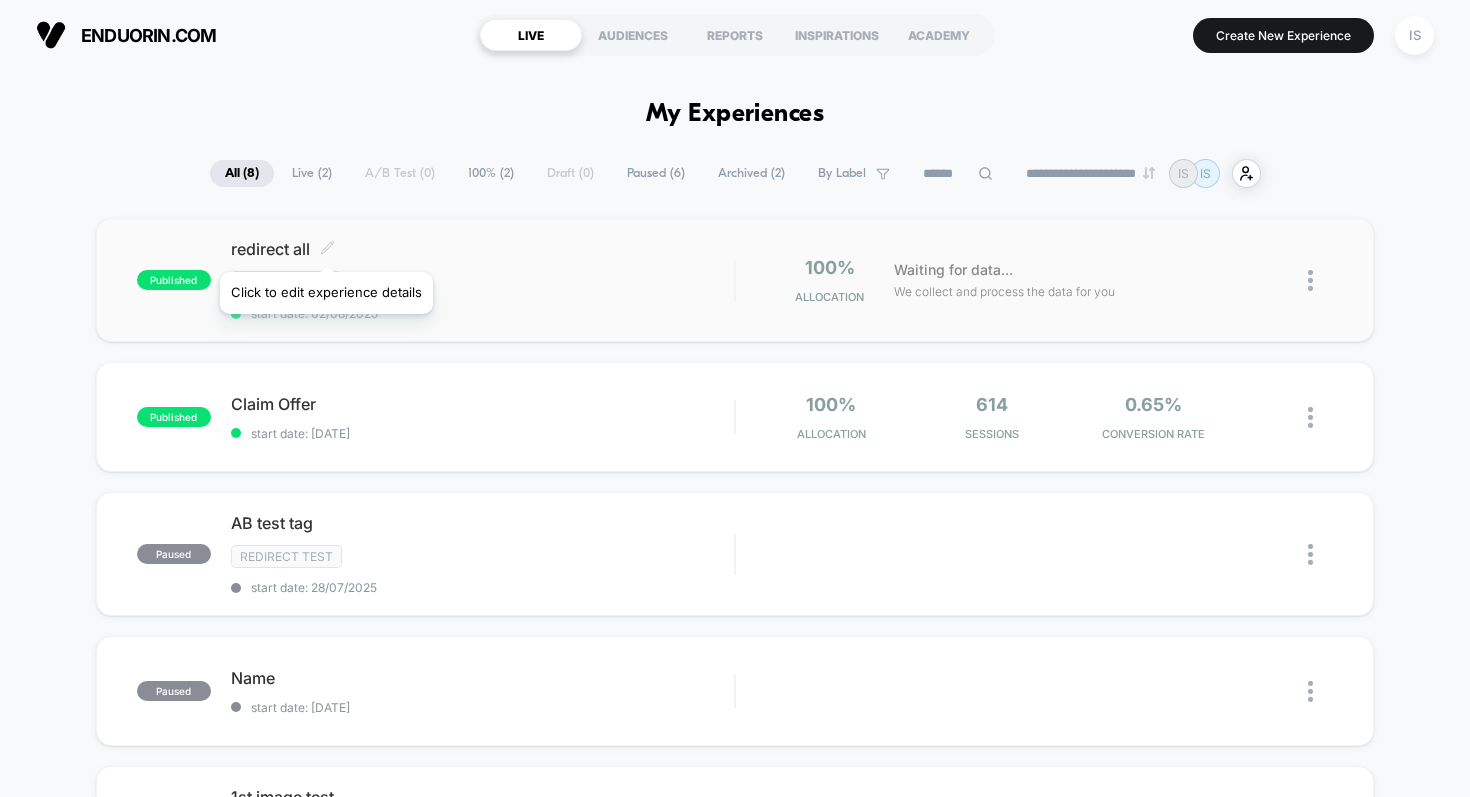 click 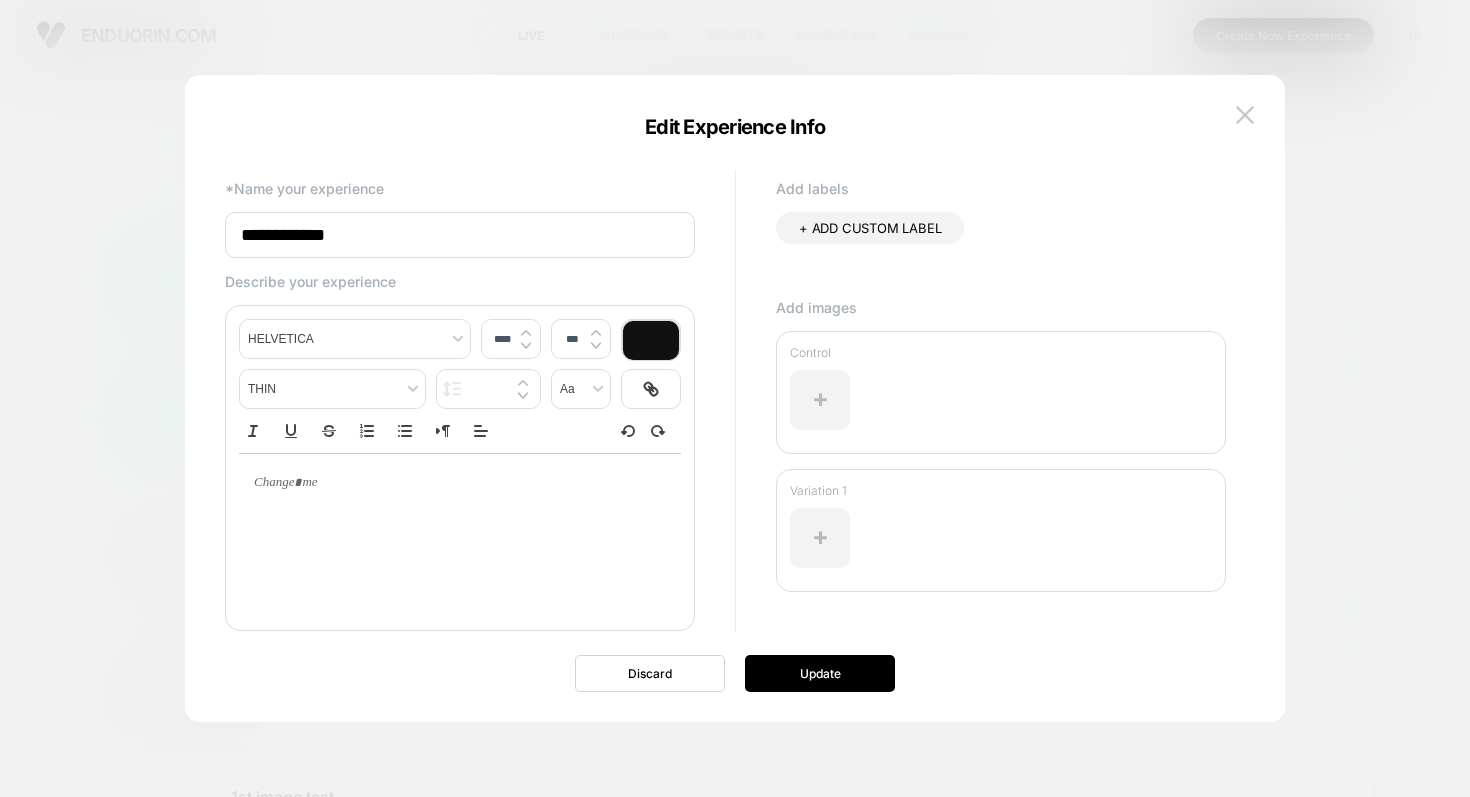 type on "****" 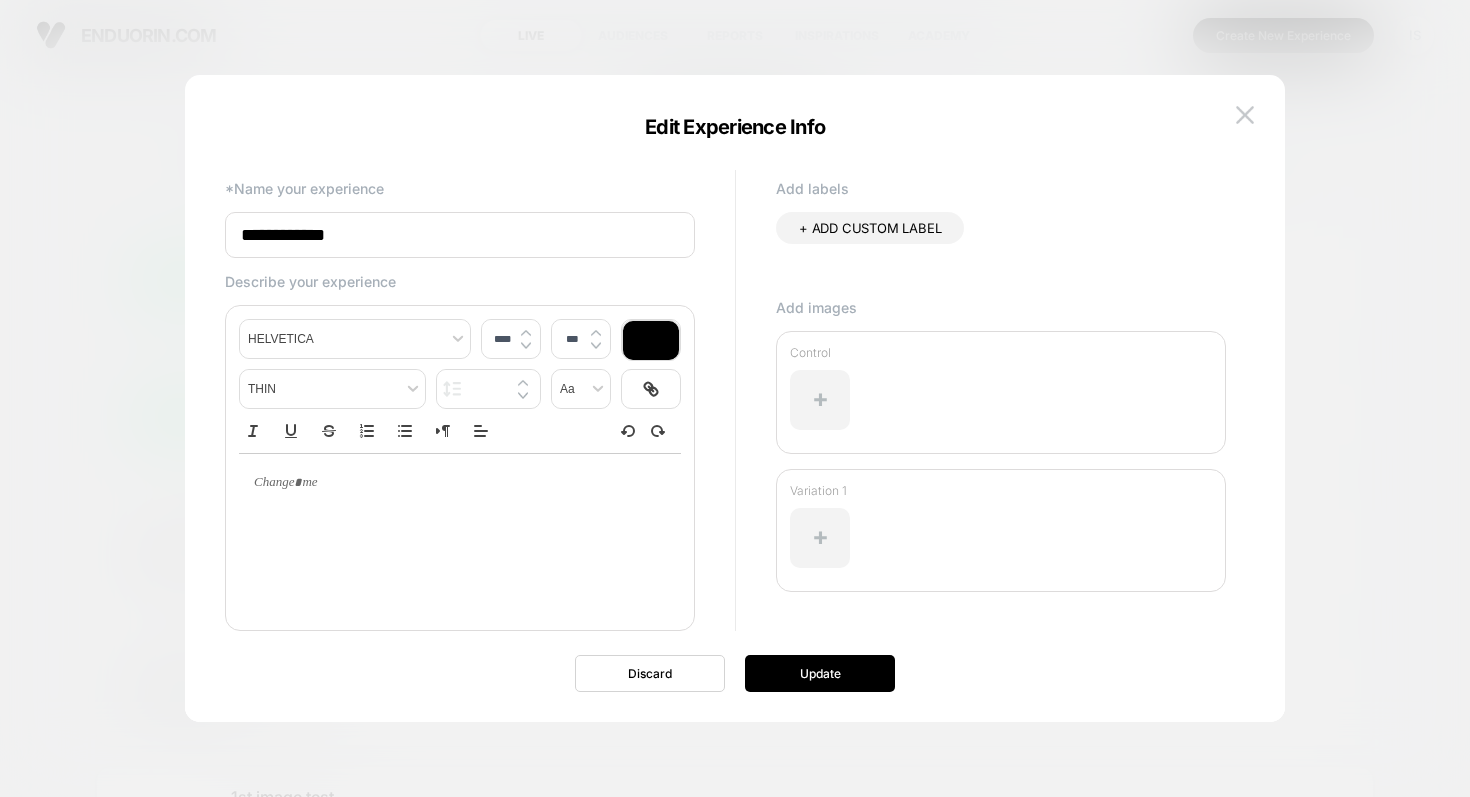 click on "**********" at bounding box center [725, 413] 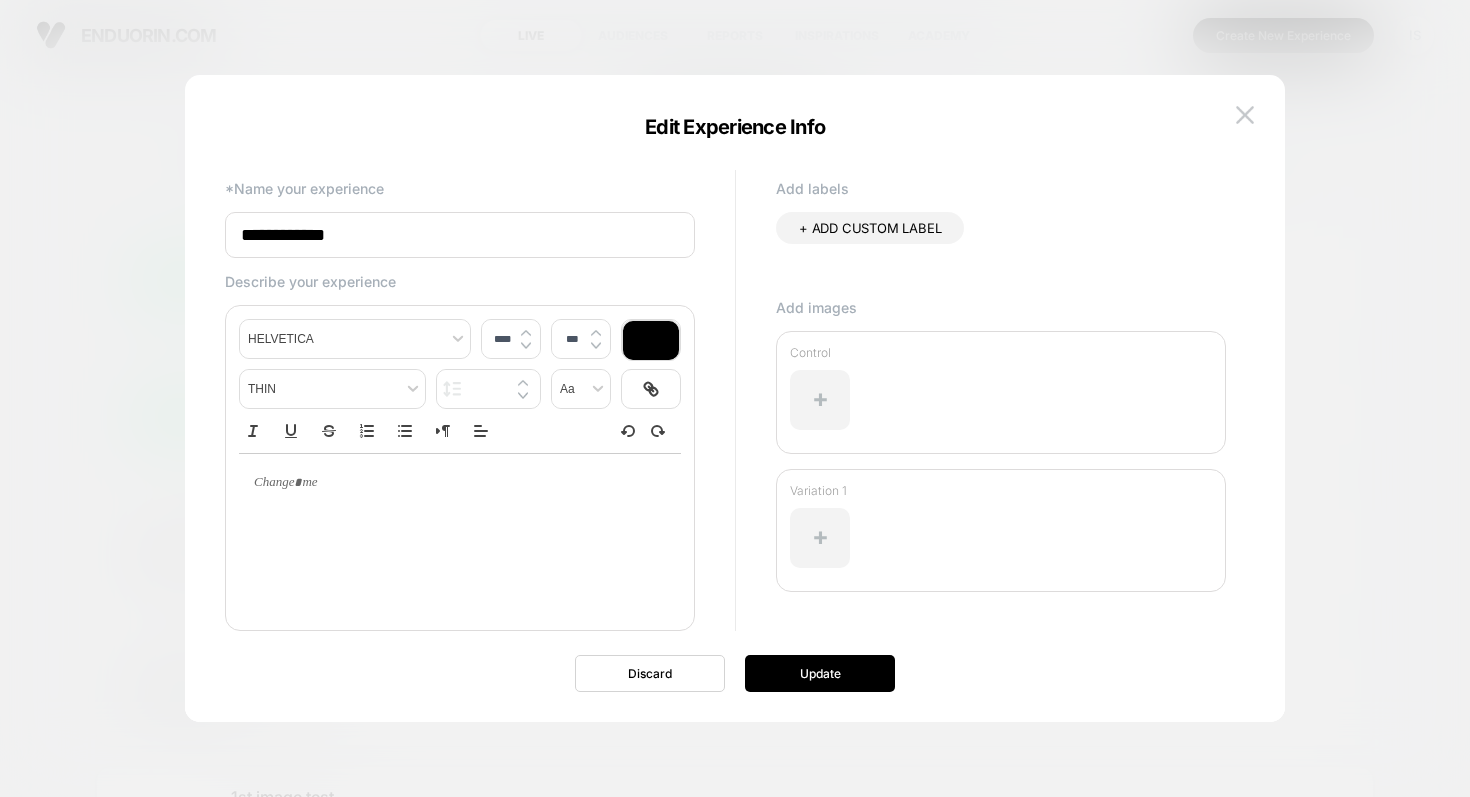 click on "**********" at bounding box center (735, 398) 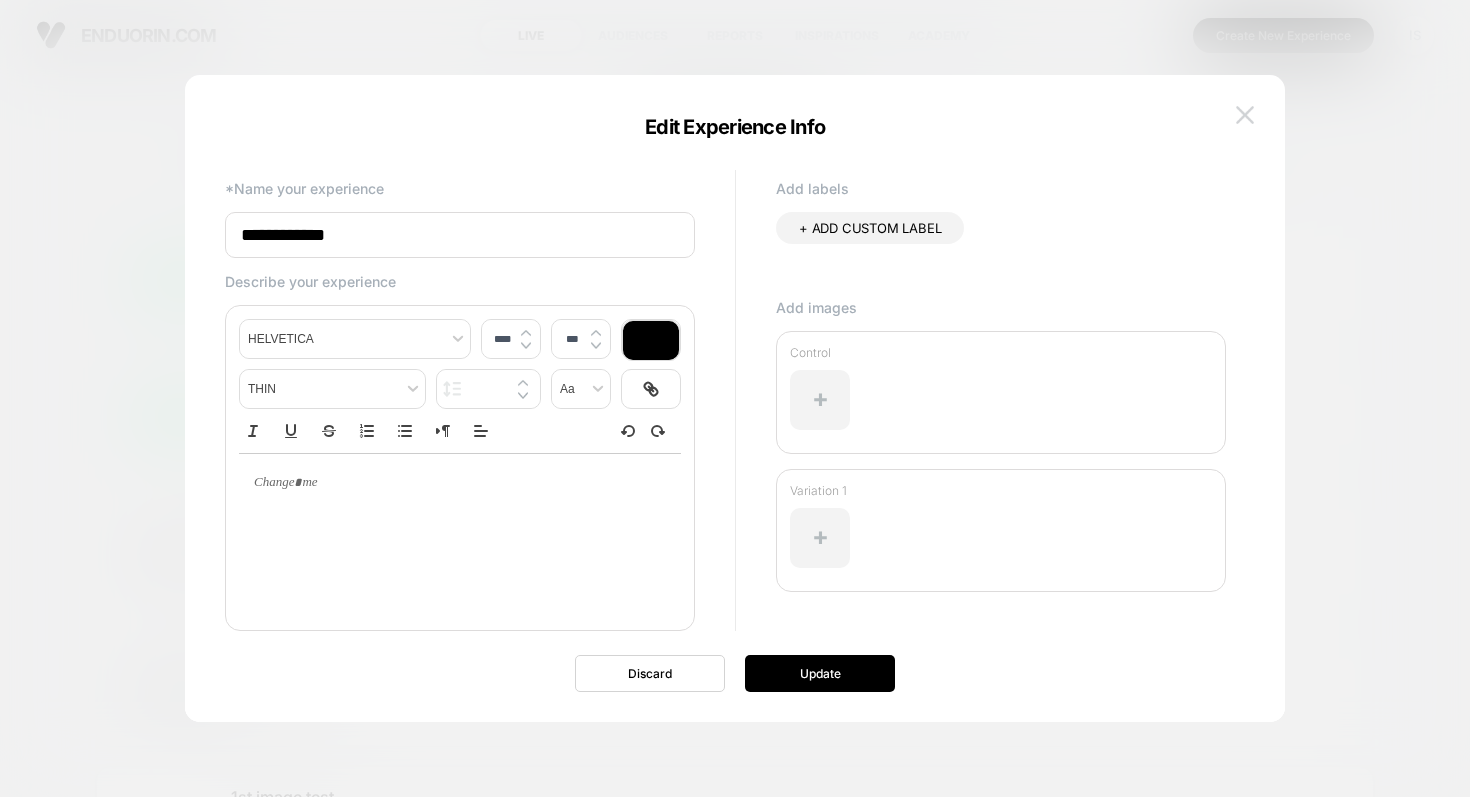 click at bounding box center (1245, 114) 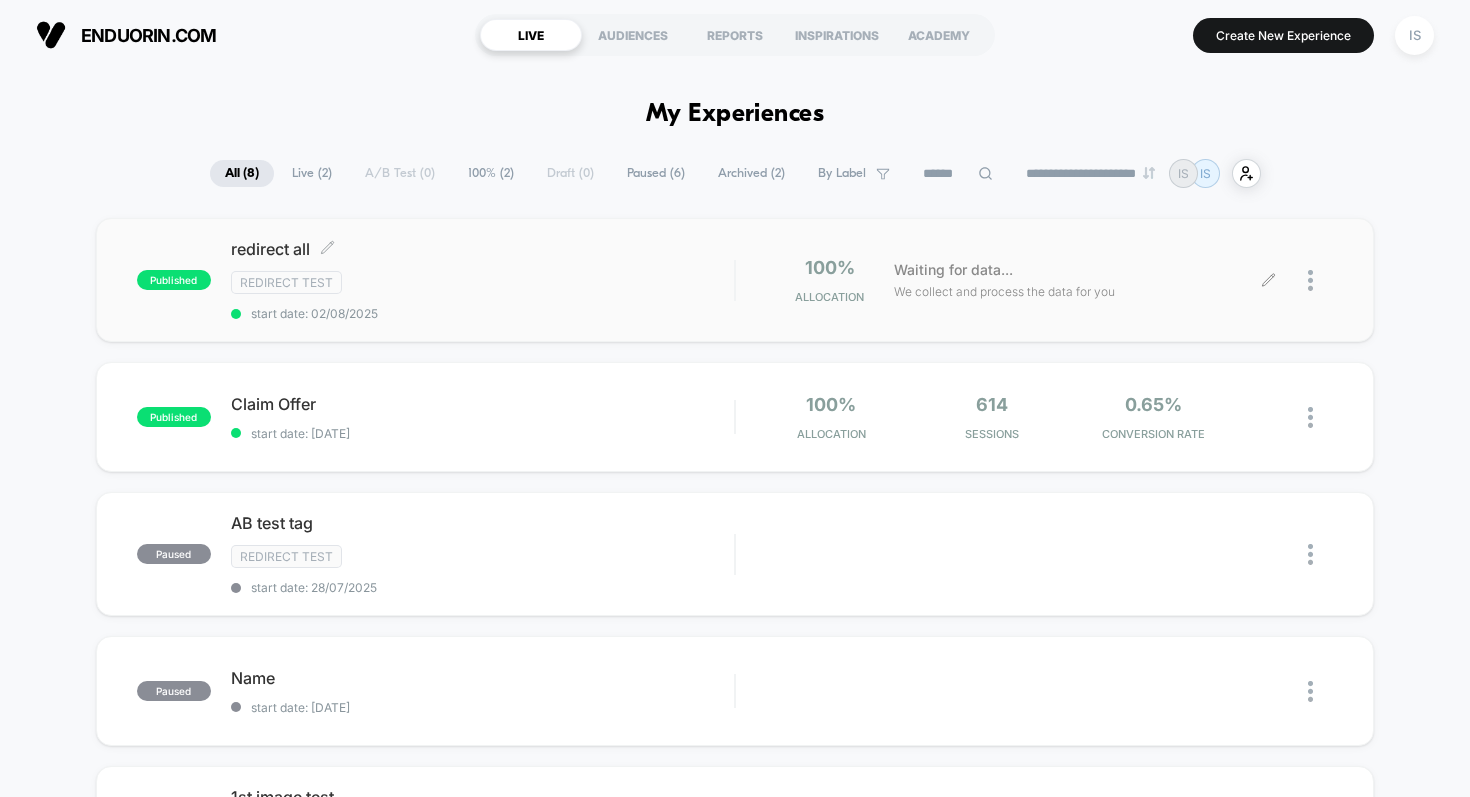 click at bounding box center (1320, 280) 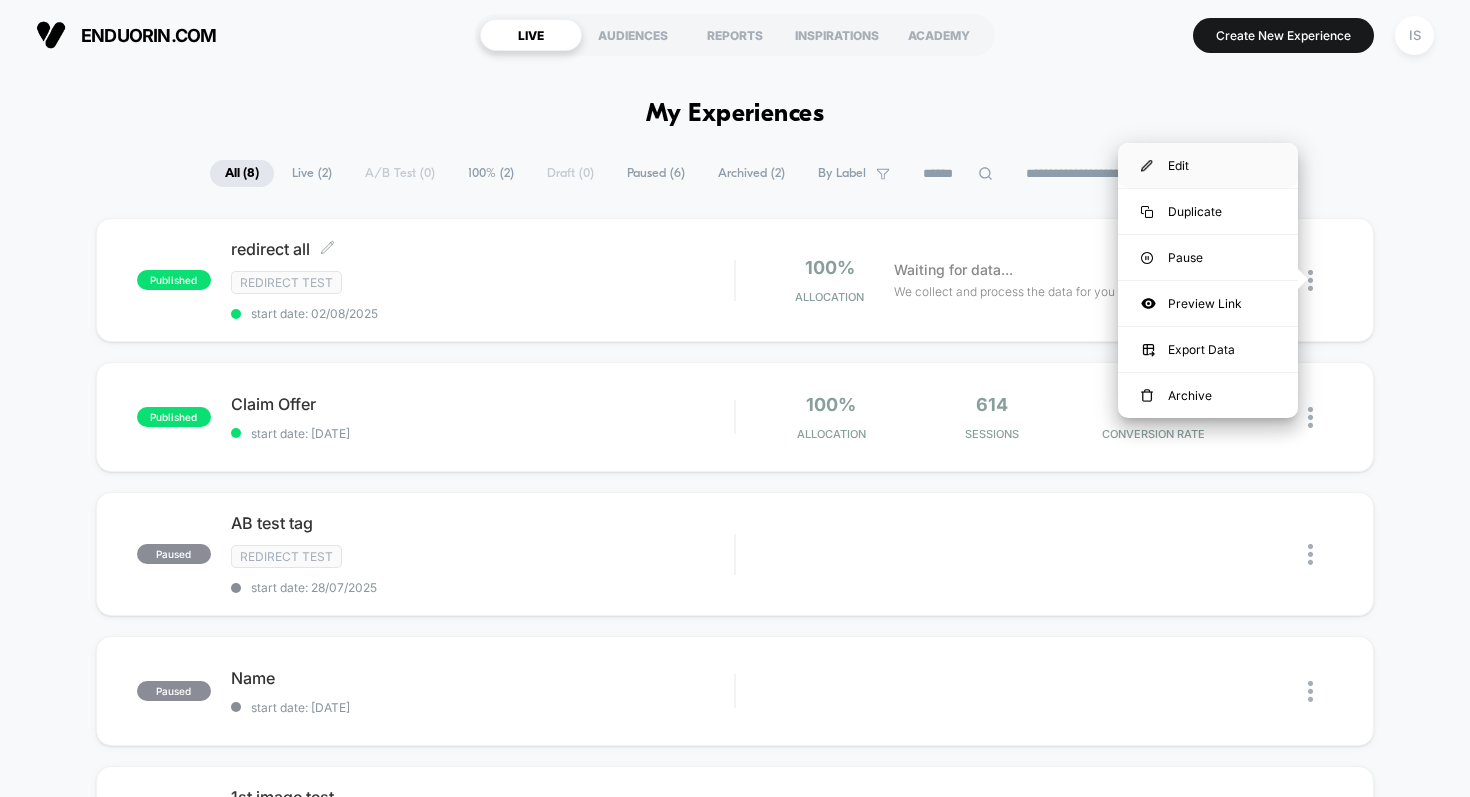 click on "Edit" at bounding box center [1208, 165] 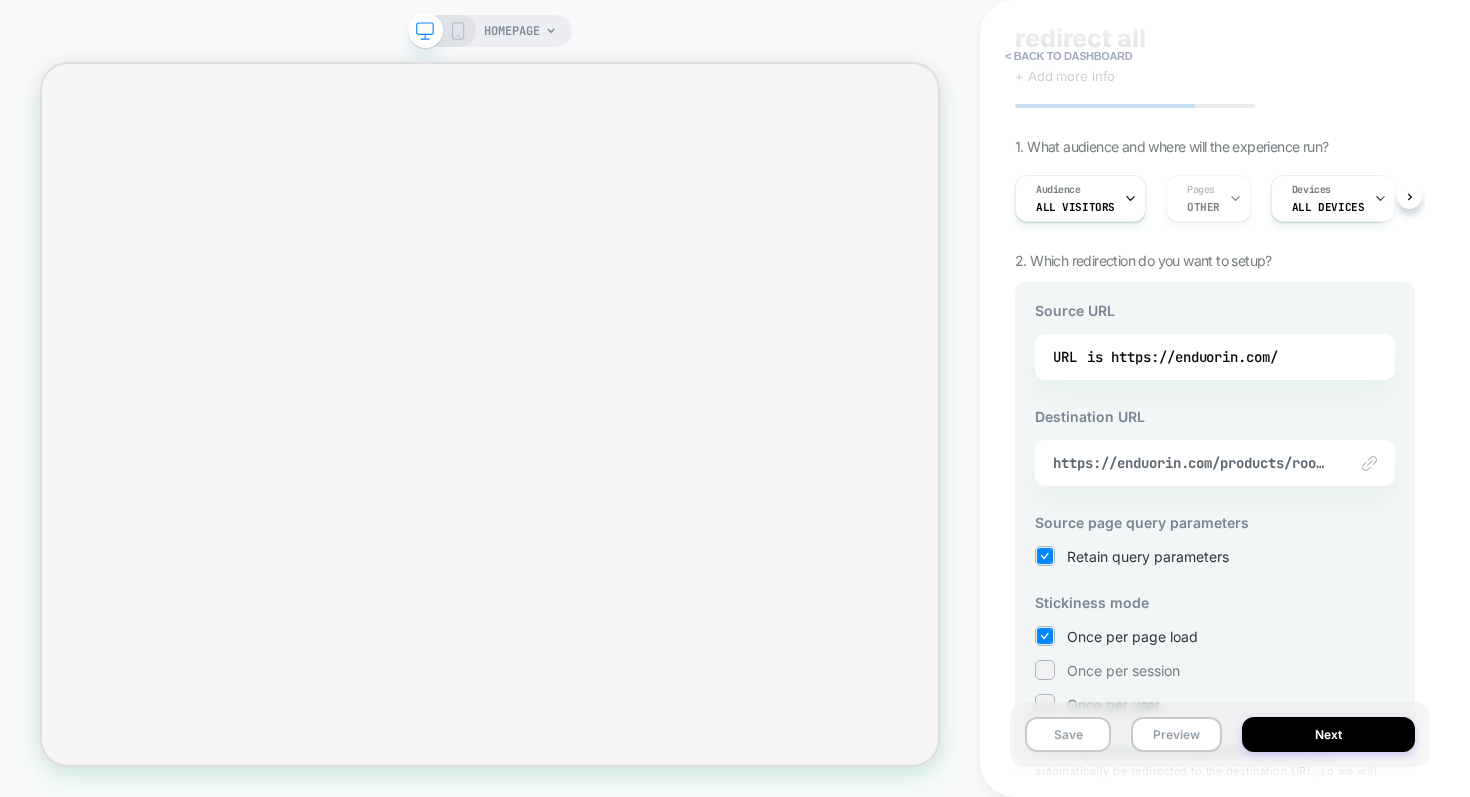 scroll, scrollTop: 106, scrollLeft: 0, axis: vertical 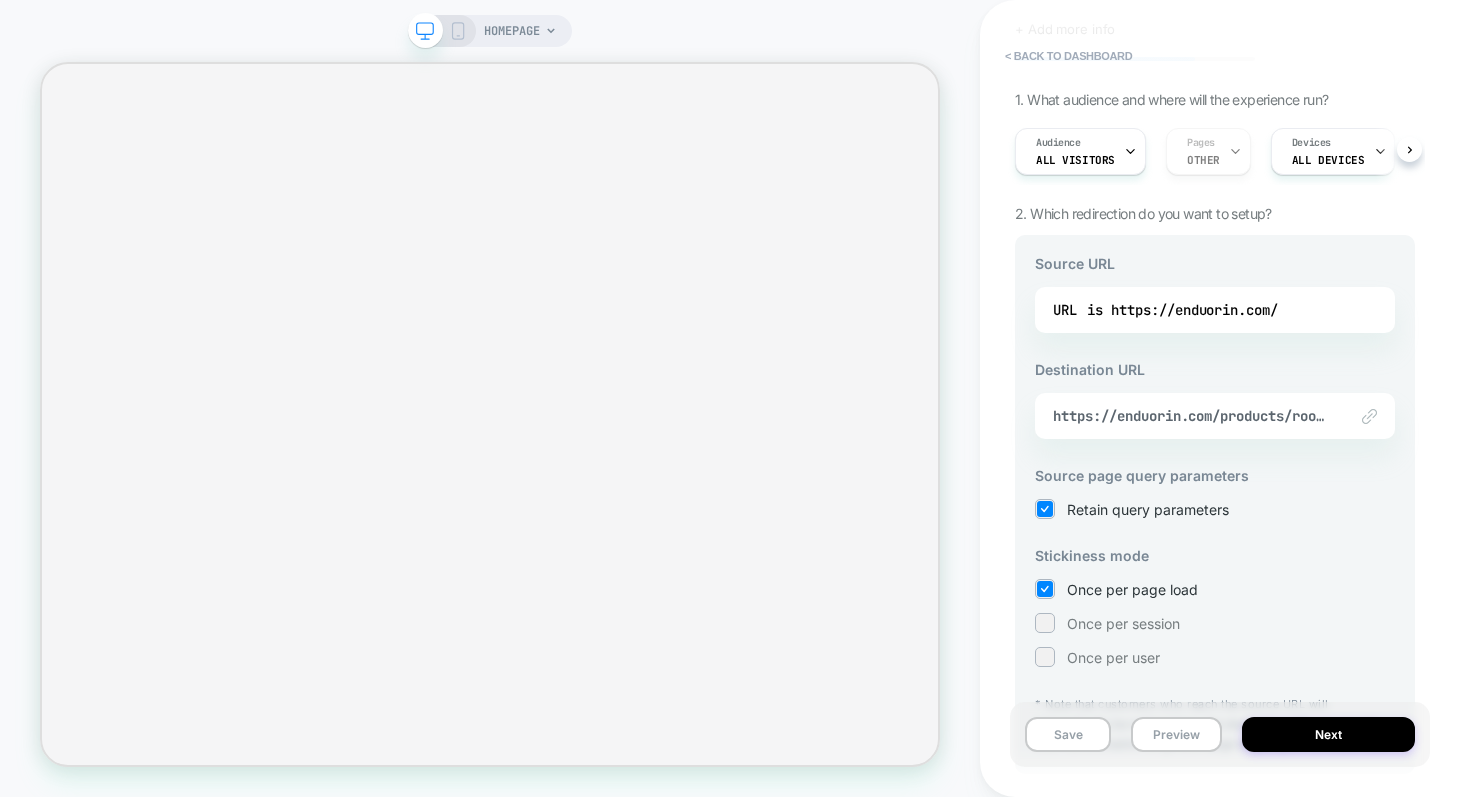 click at bounding box center (1357, 416) 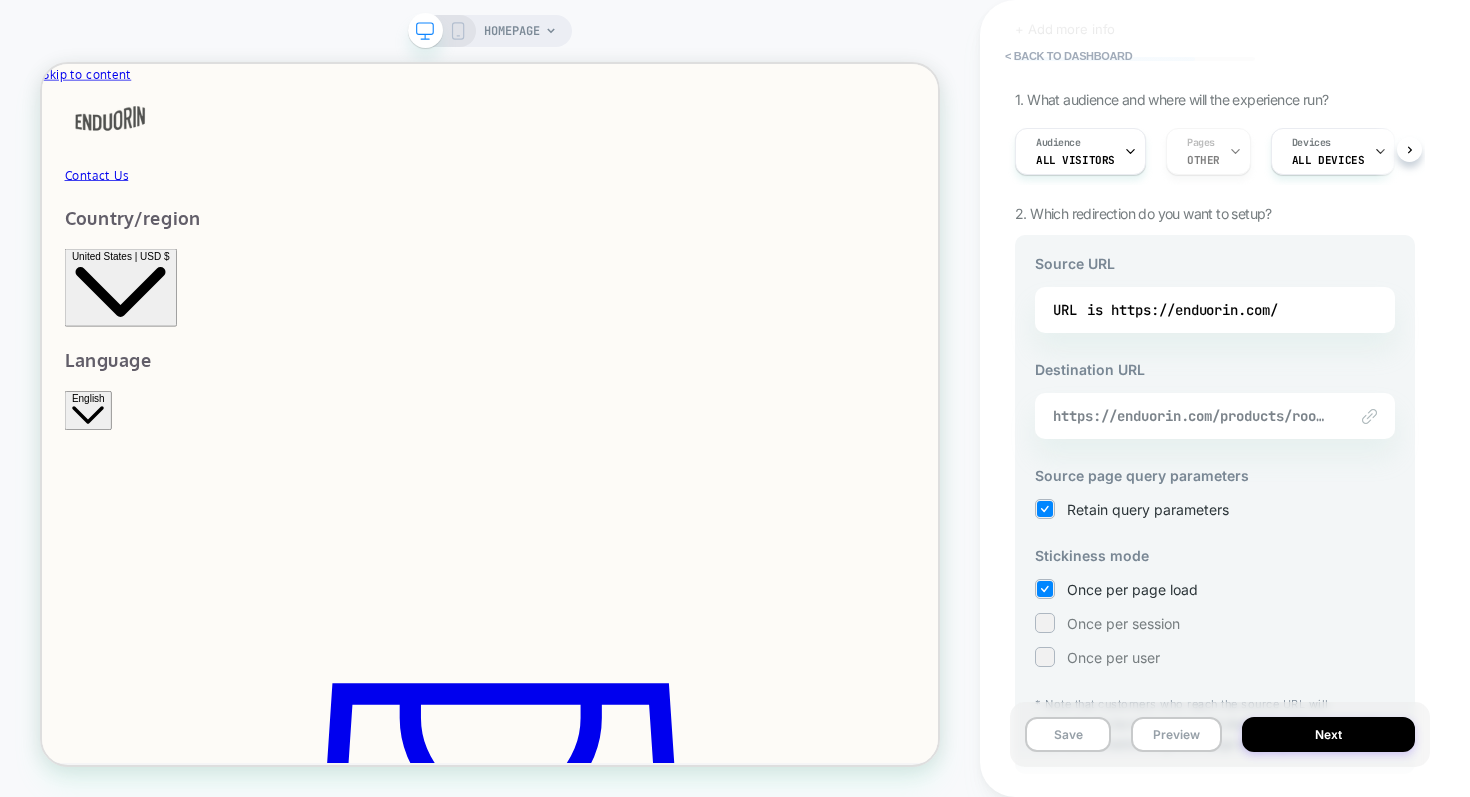 scroll, scrollTop: 0, scrollLeft: 0, axis: both 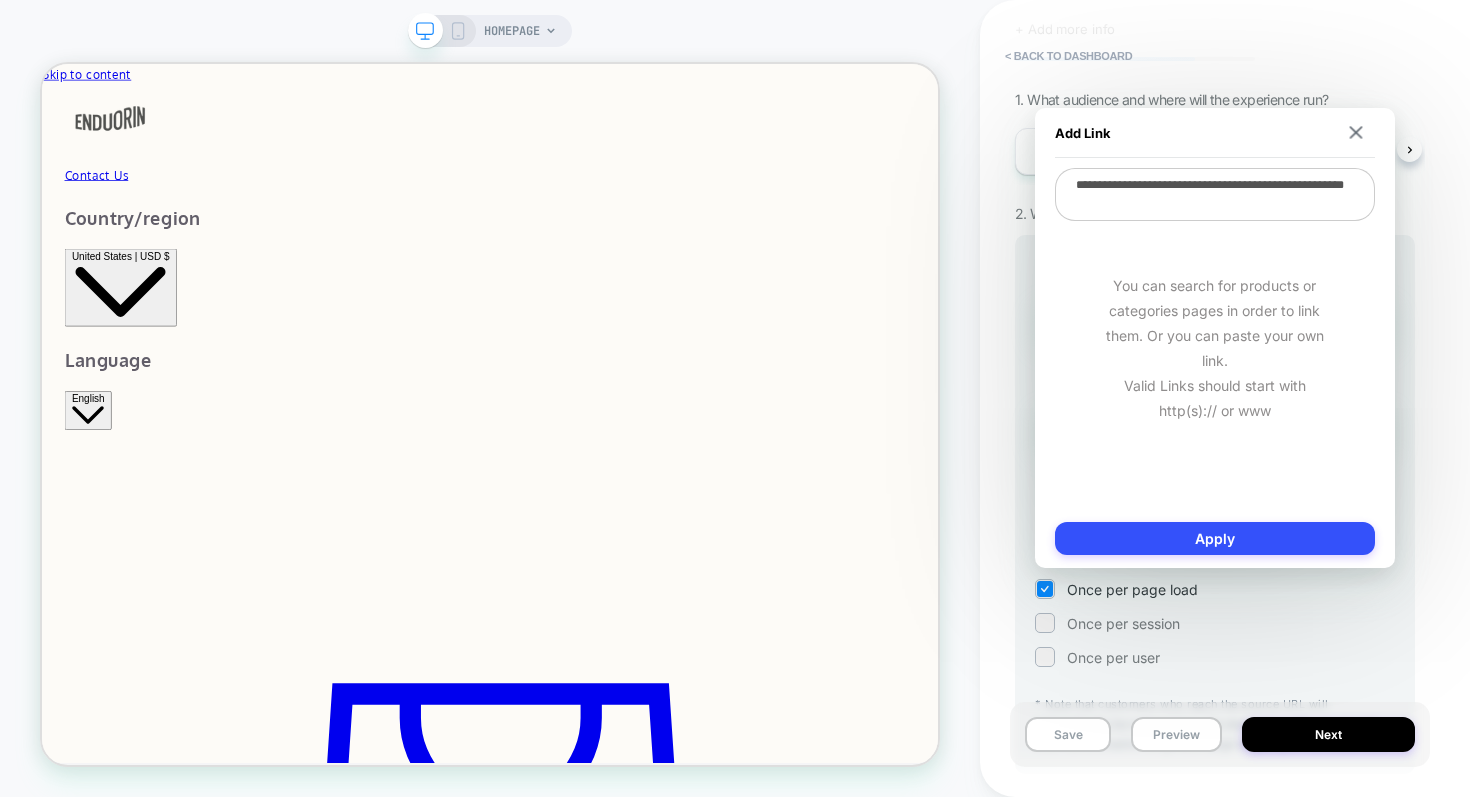 click on "**********" at bounding box center [1215, 194] 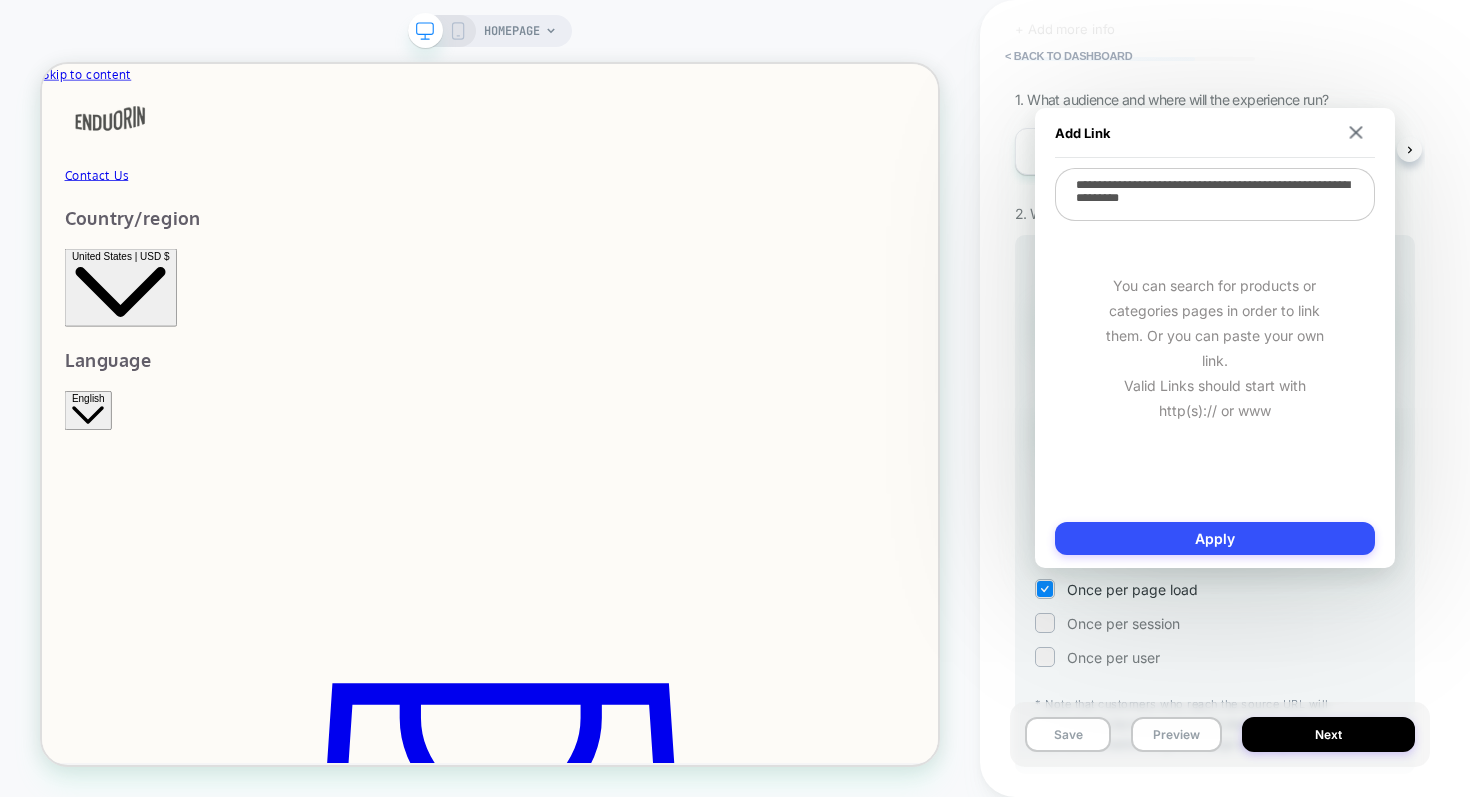 type on "**********" 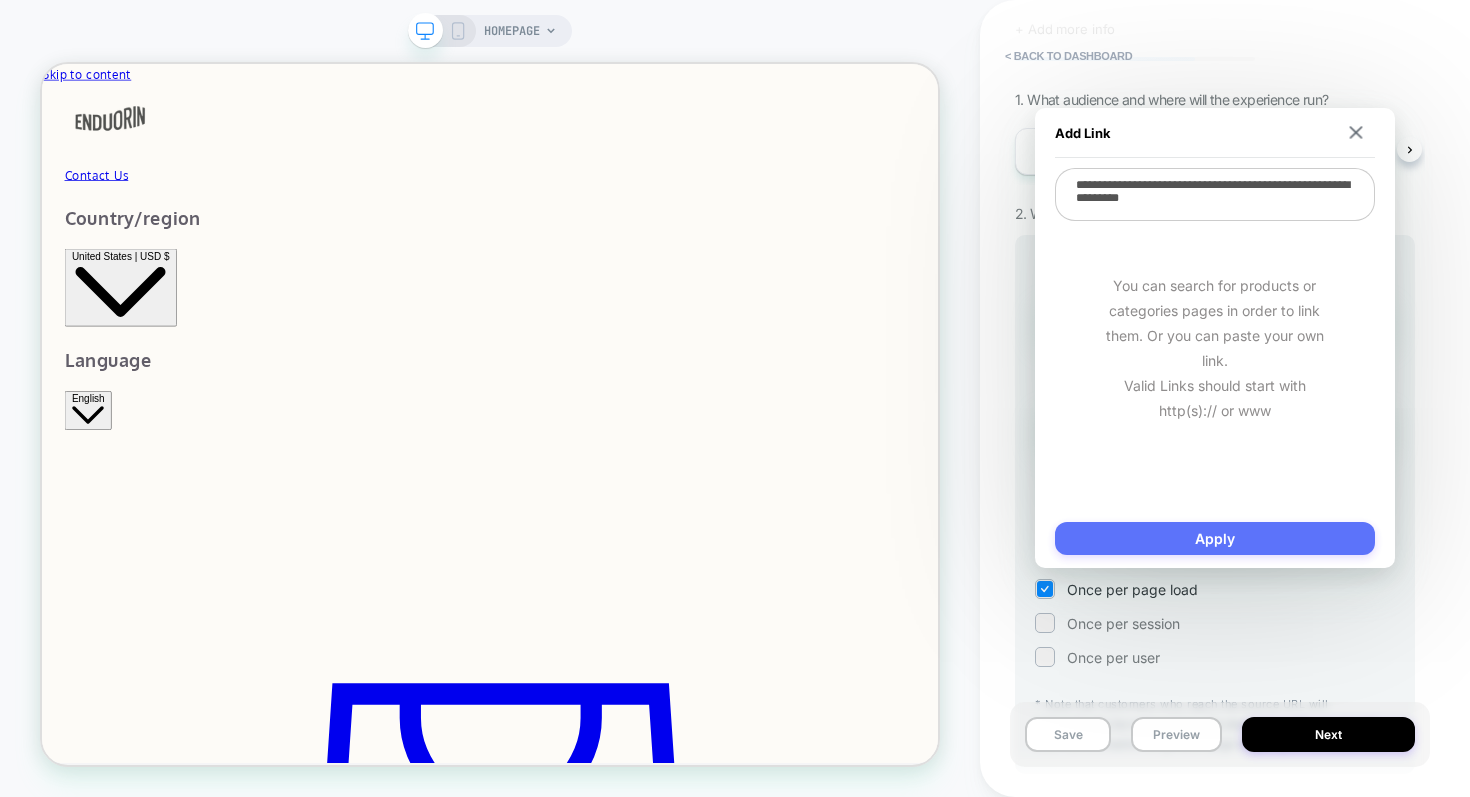 click on "Apply" at bounding box center (1215, 538) 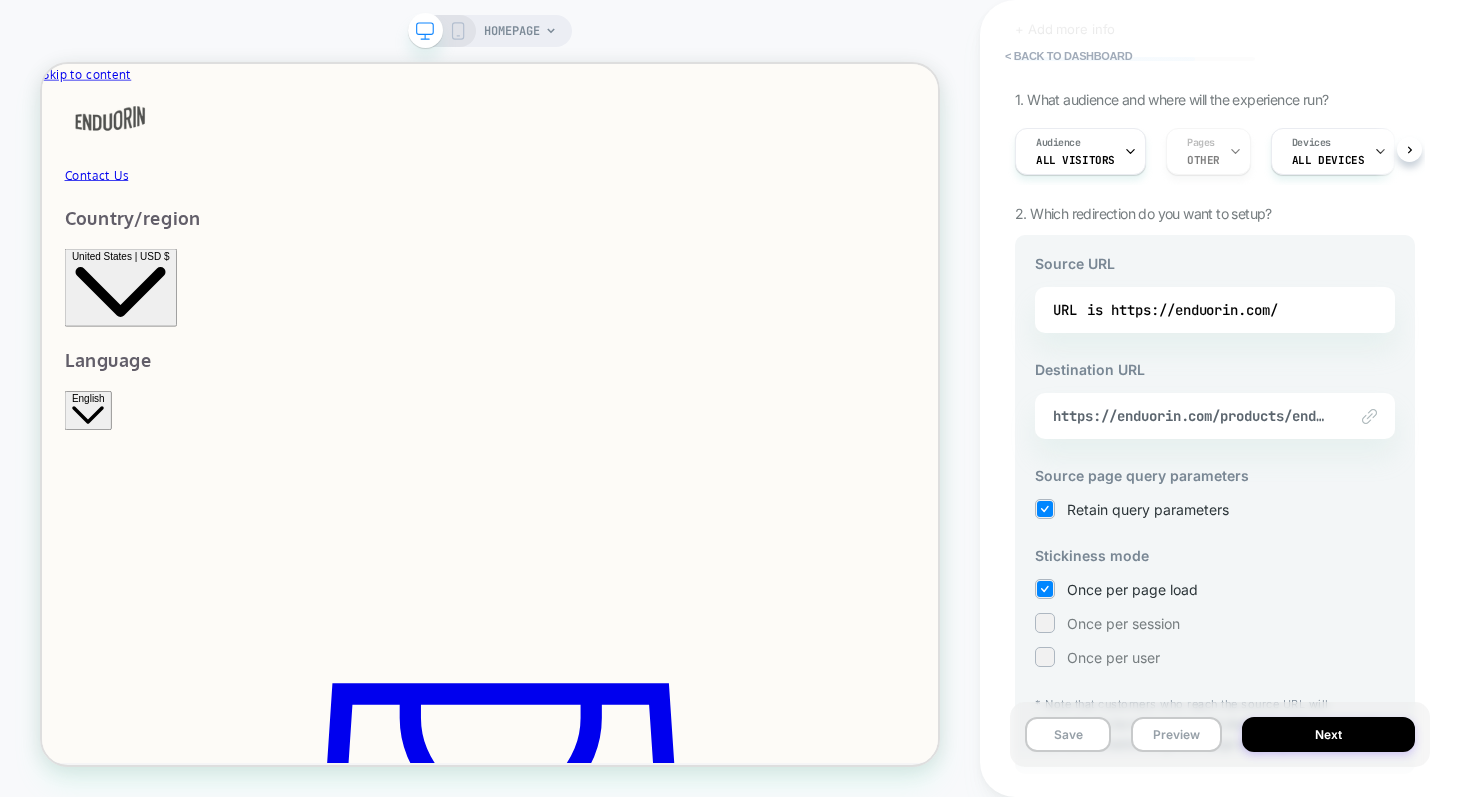 click 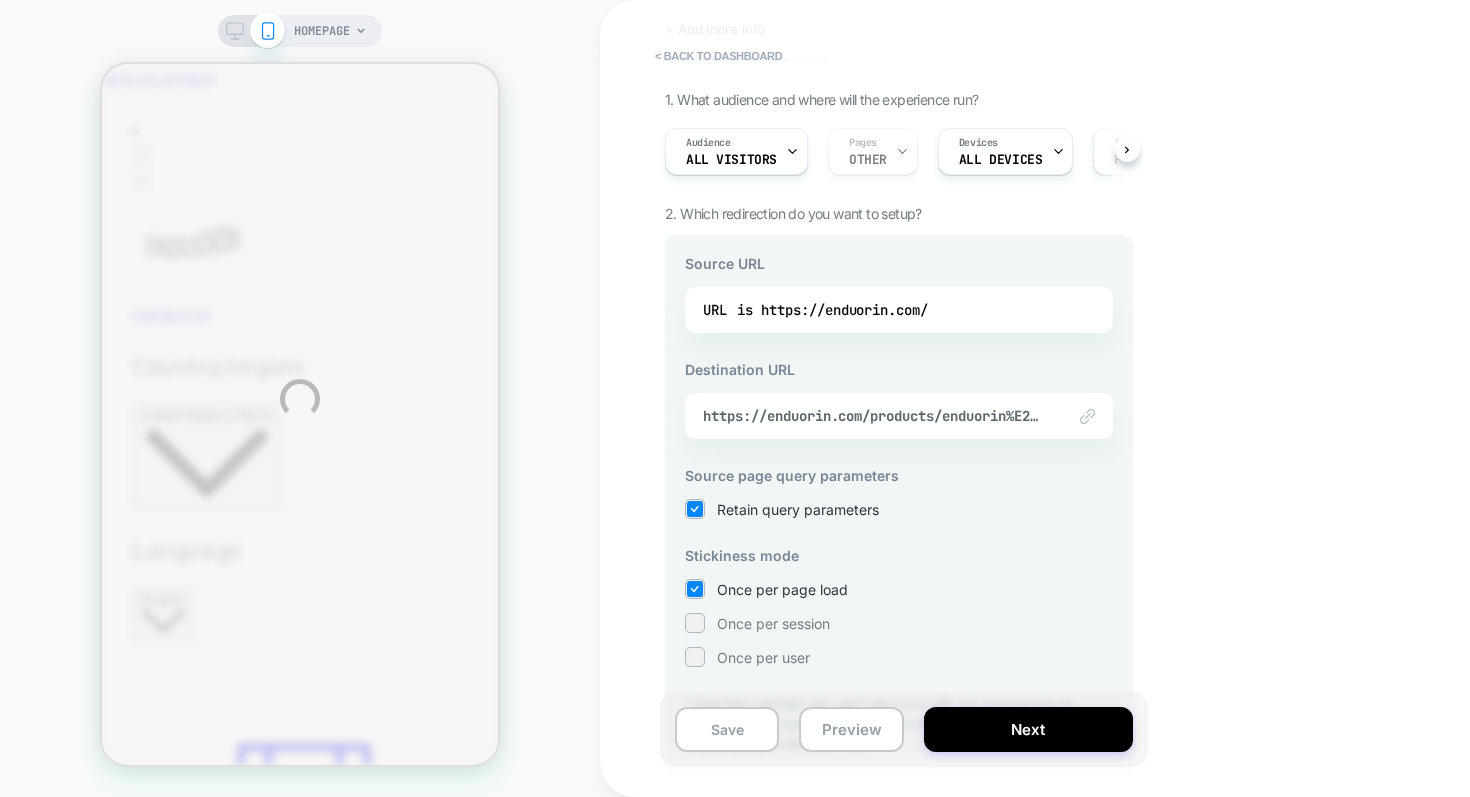 click on "HOMEPAGE < back to dashboard redirect all Click to edit experience details + Add more info 1. What audience and where will the experience run? Audience All Visitors Pages OTHER Devices ALL DEVICES Trigger Page Load 2. Which redirection do you want to setup? Source URL URL   is   https://enduorin.com/ Destination URL Link to https://enduorin.com/products/enduorin%E2%84%A2-gua-release-wand Source page query parameters Retain query parameters Stickiness mode Once per page load Once per session Once per user * Note that customers who reach the source URL will automatically be redirected to the destination URL, so we will override & disable the general page targeting of the experiment Save Preview Next" at bounding box center (735, 398) 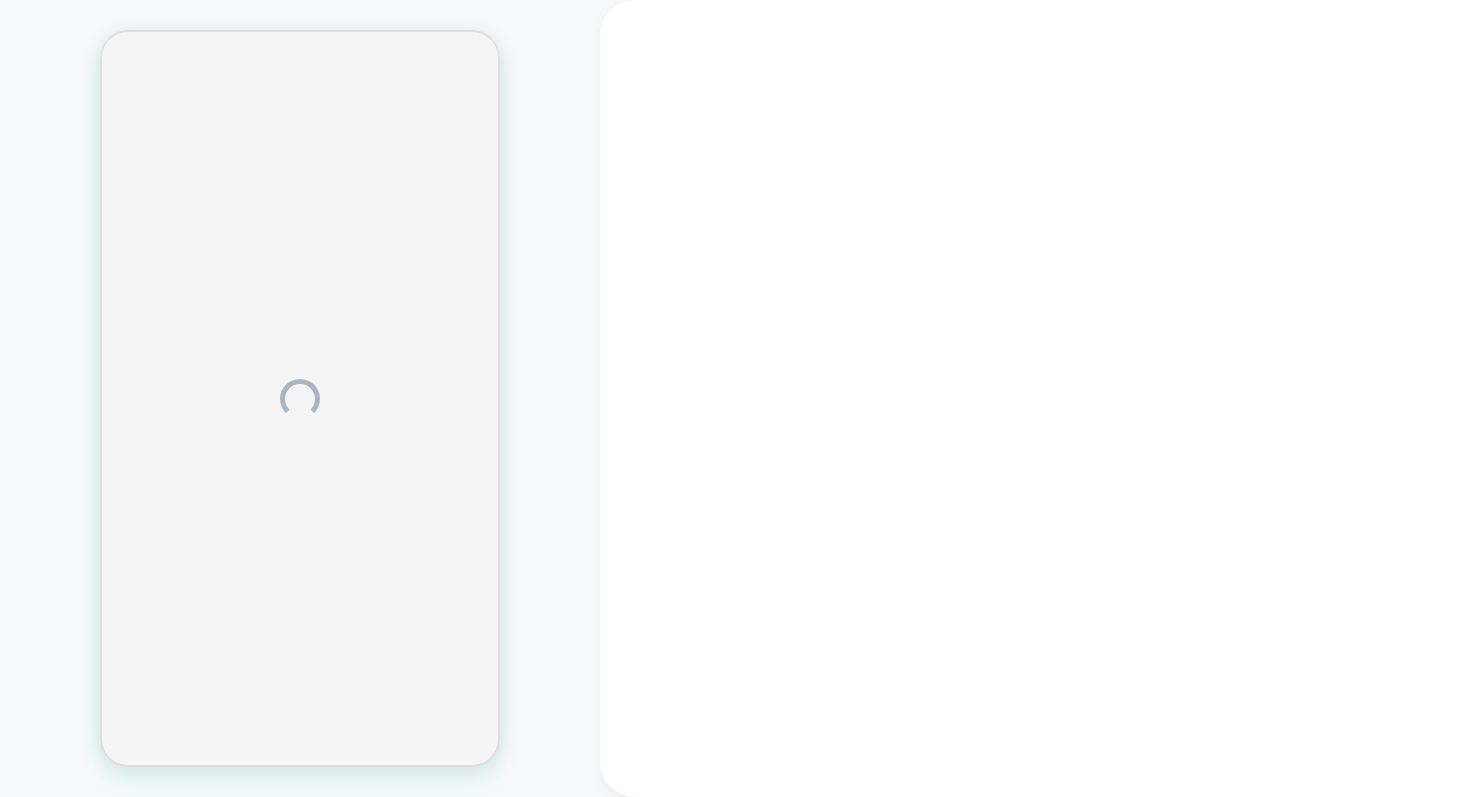 scroll, scrollTop: 0, scrollLeft: 0, axis: both 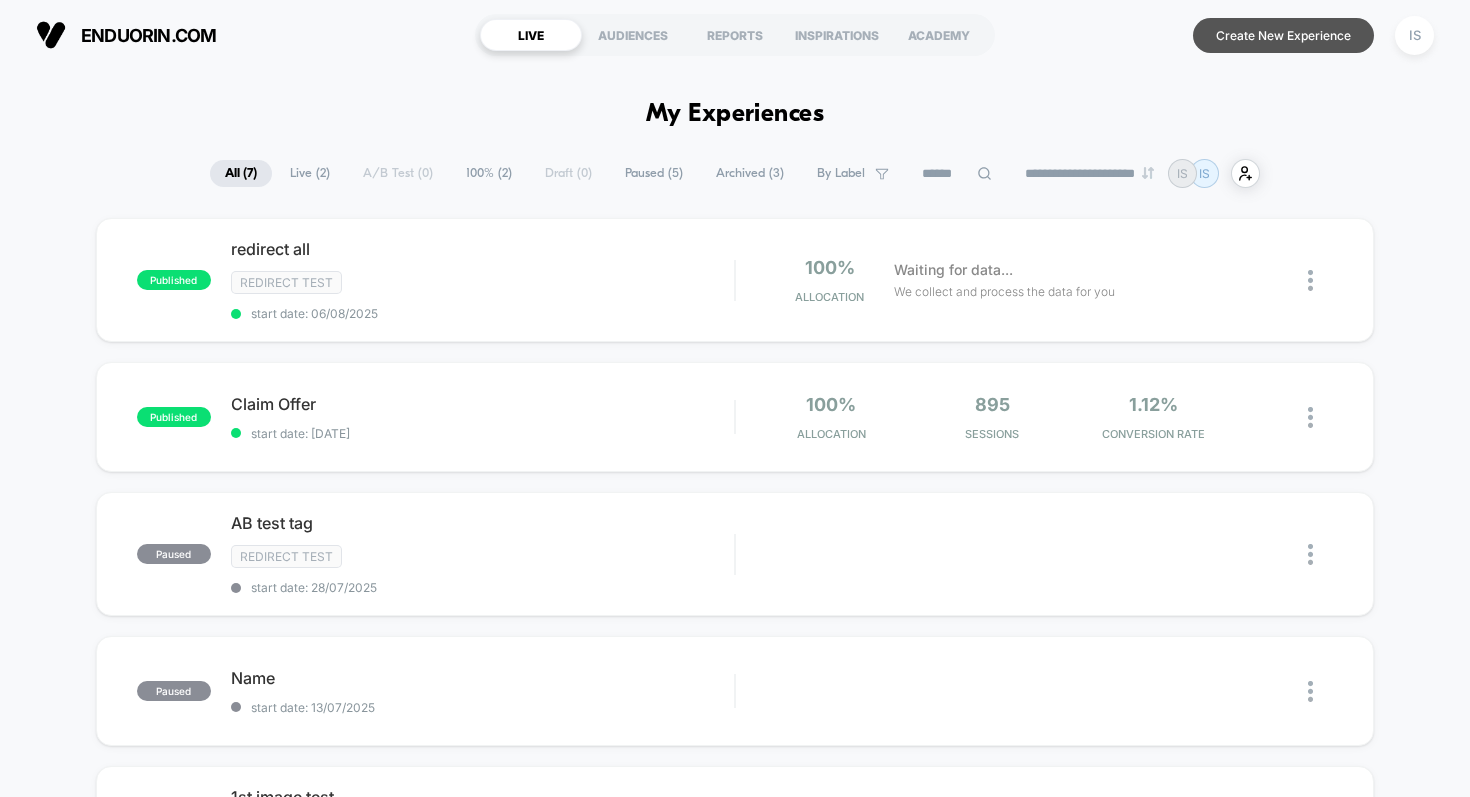 click on "Create New Experience" at bounding box center [1283, 35] 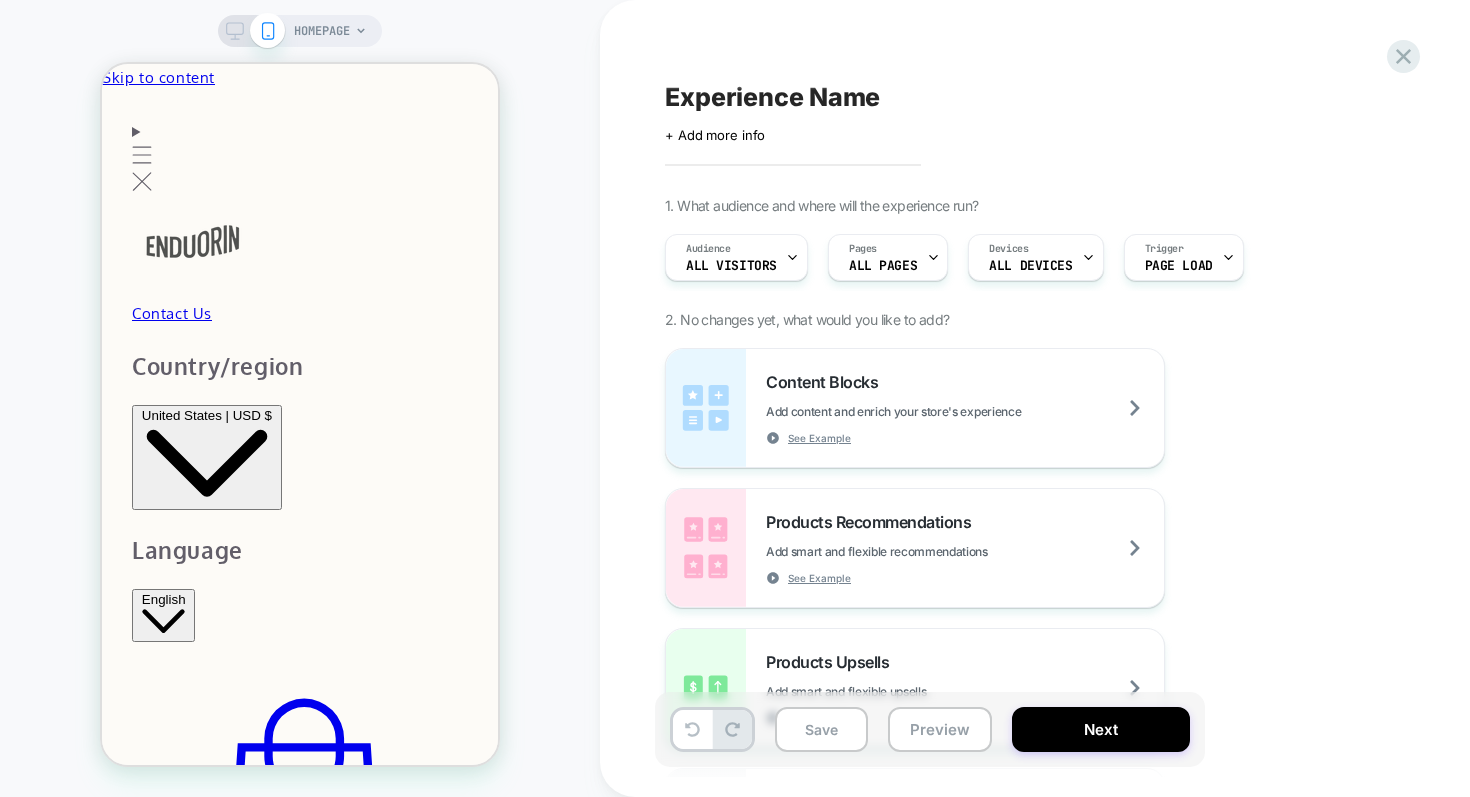 scroll, scrollTop: 0, scrollLeft: 0, axis: both 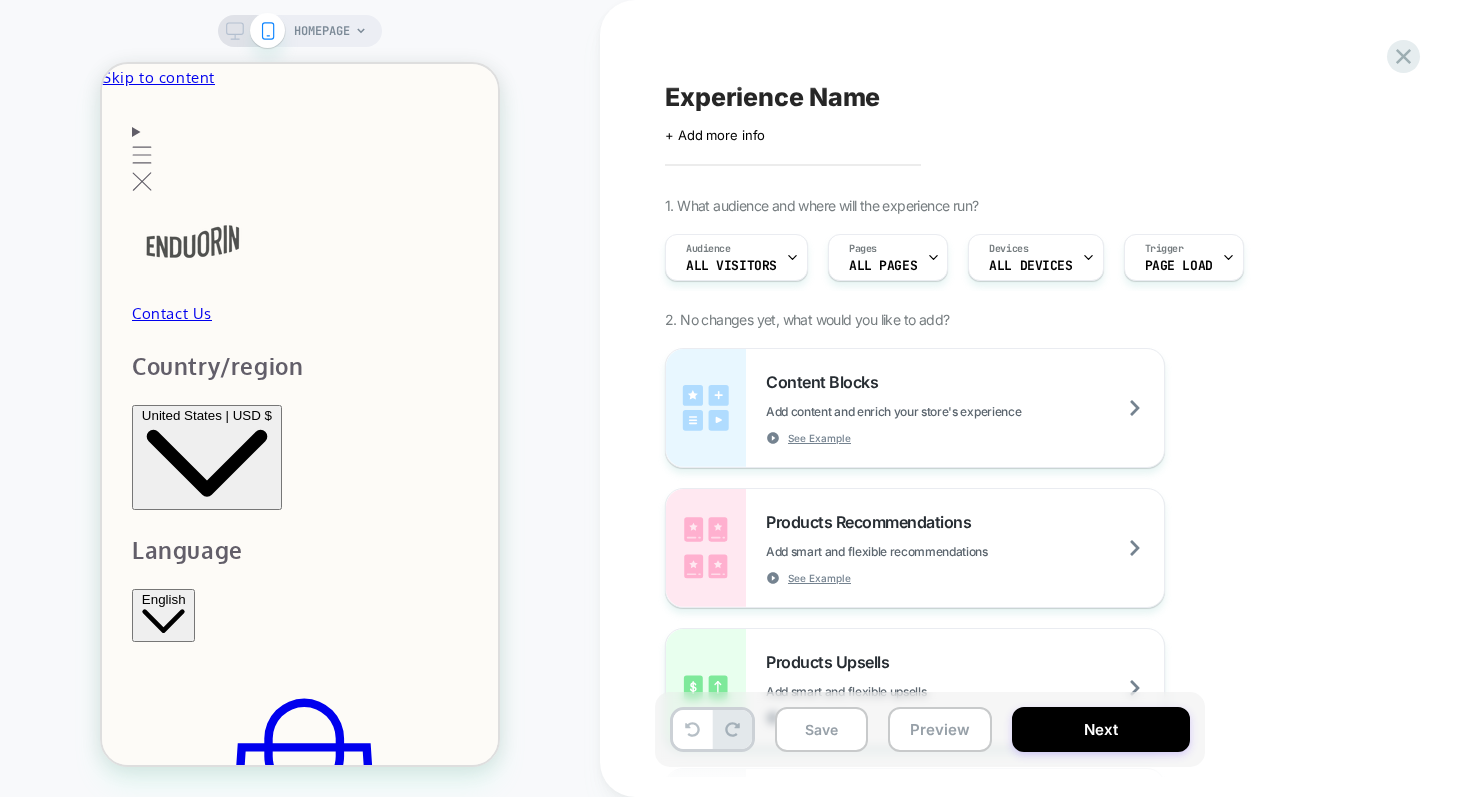 click on "HOMEPAGE" at bounding box center [322, 31] 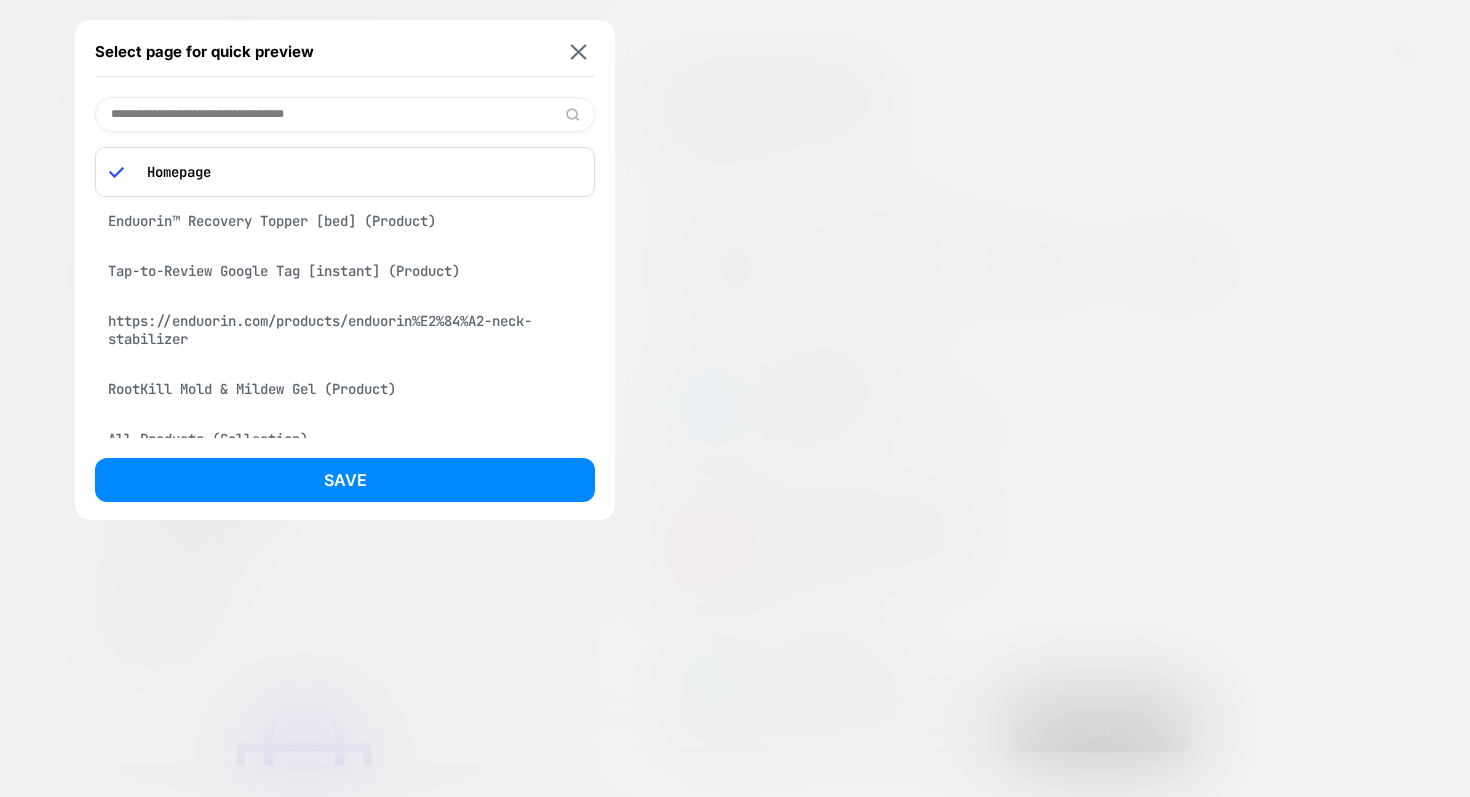 click at bounding box center [345, 114] 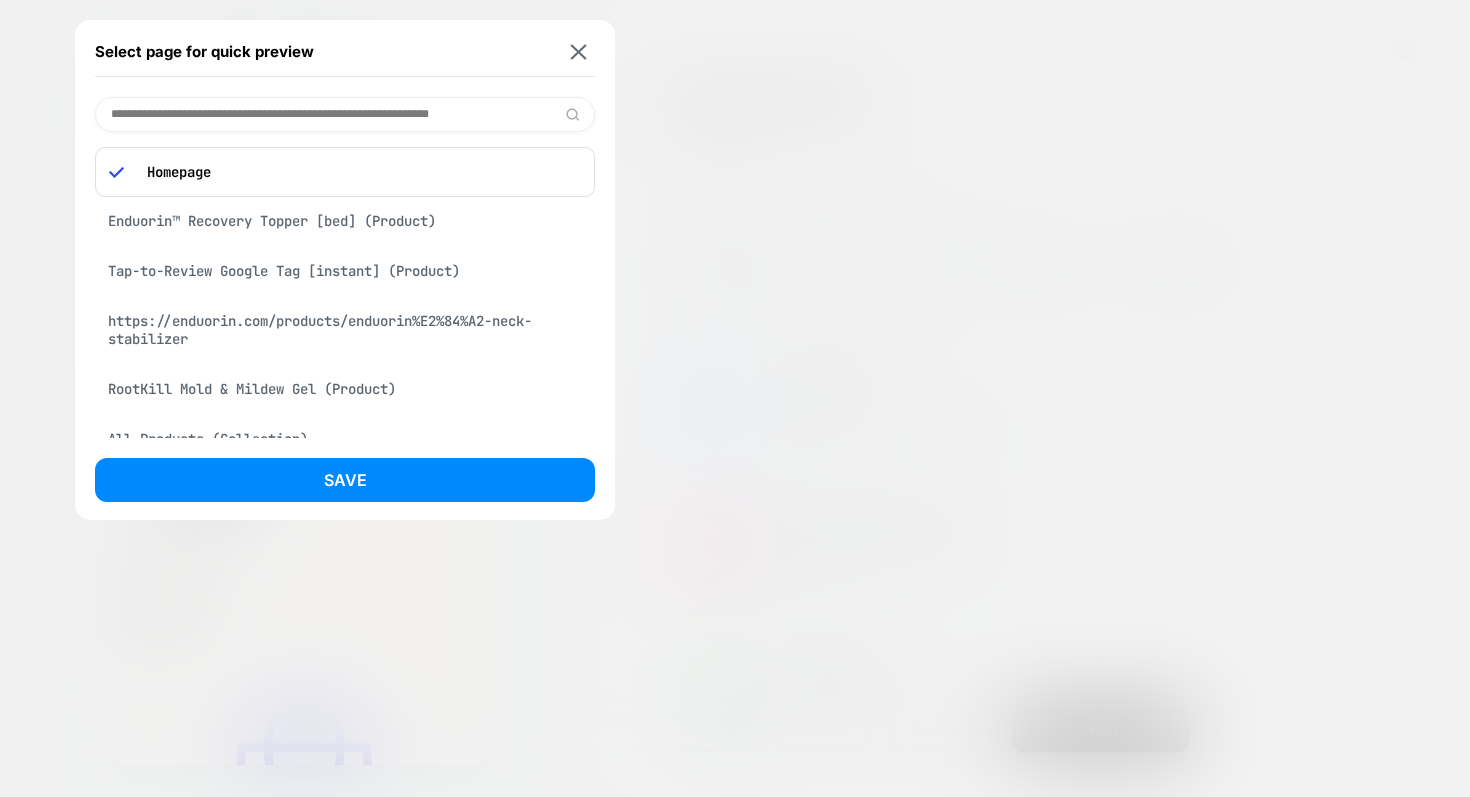scroll, scrollTop: 0, scrollLeft: 9, axis: horizontal 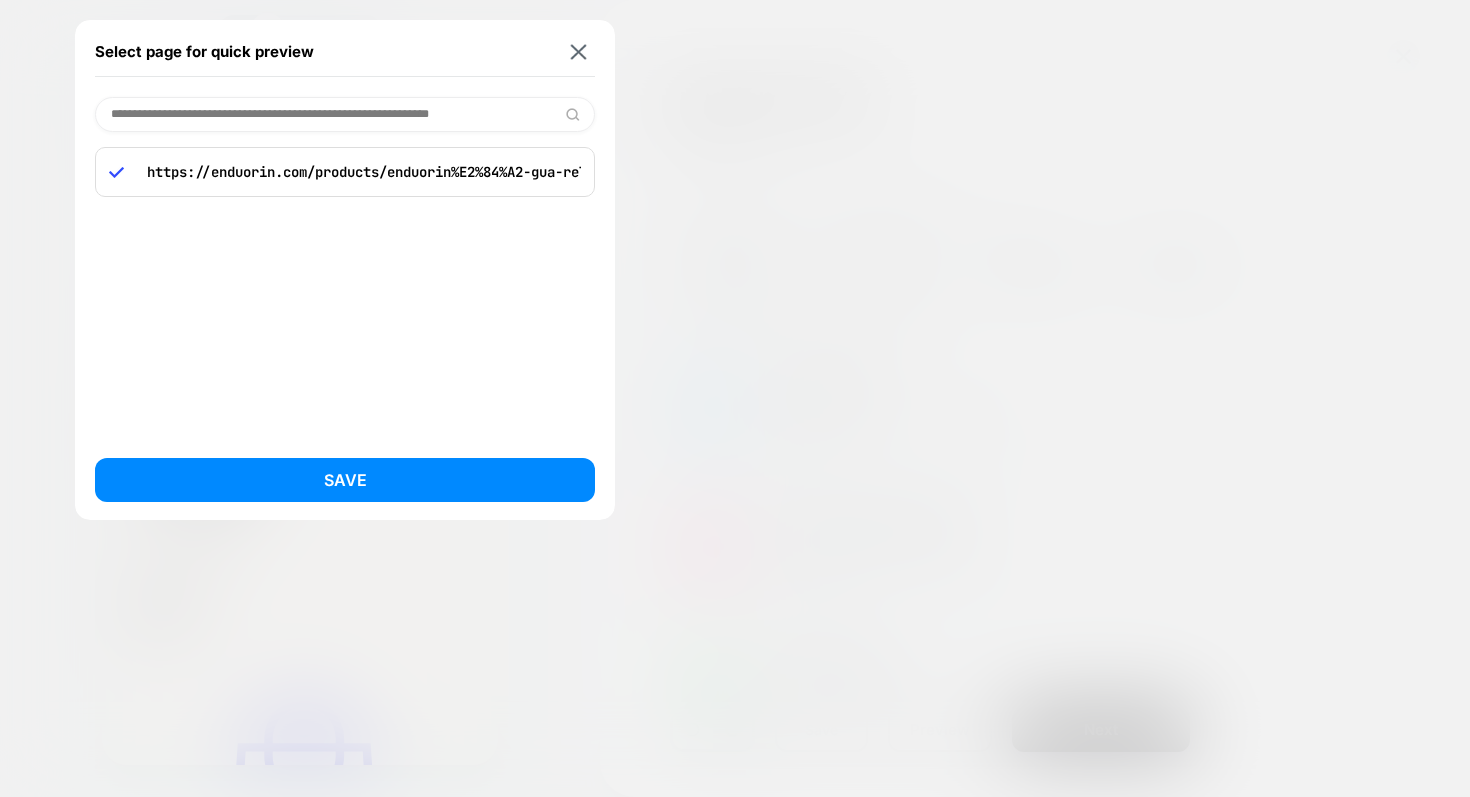 type on "**********" 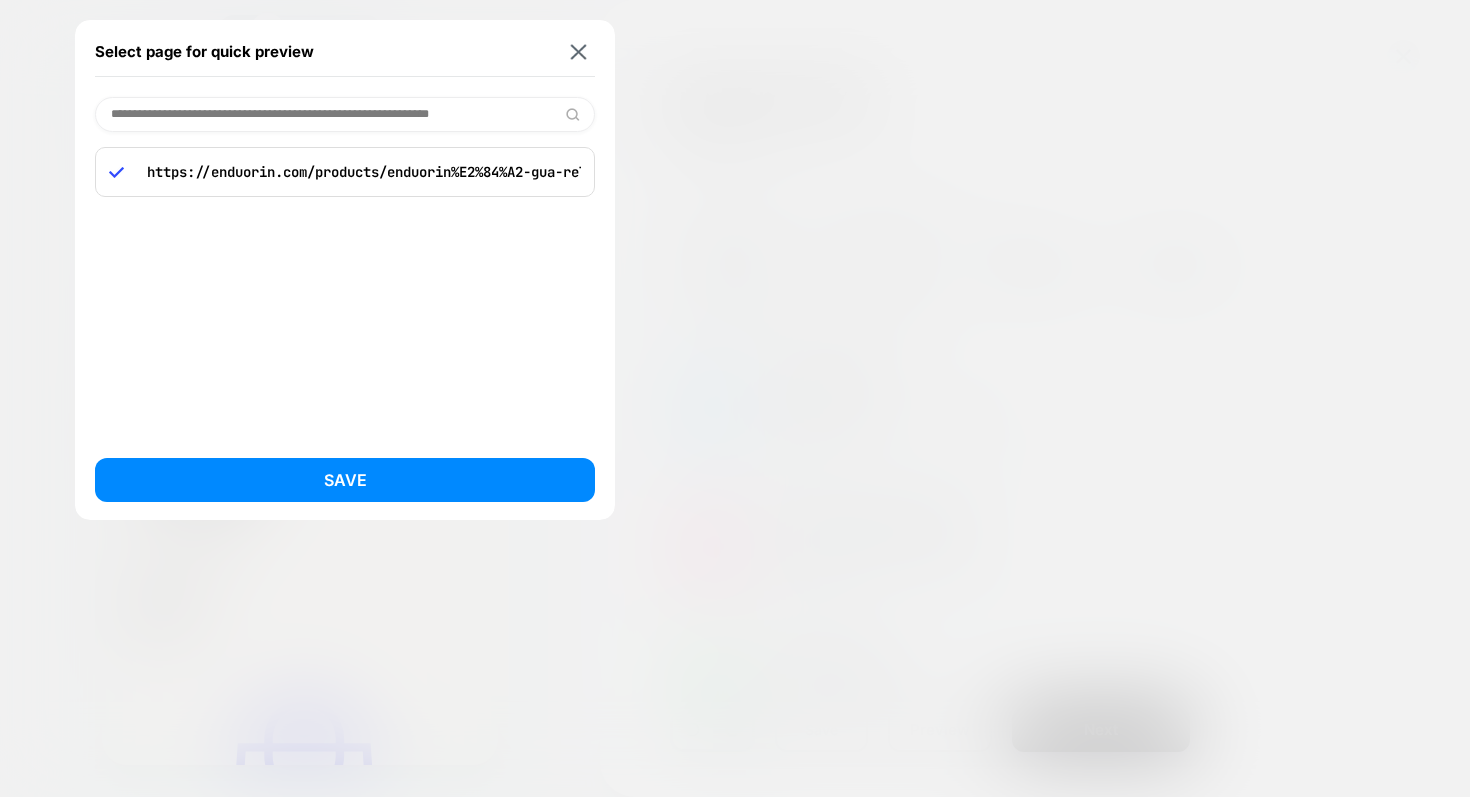 click on "https://enduorin.com/products/enduorin%E2%84%A2-gua-release-wand" at bounding box center [359, 172] 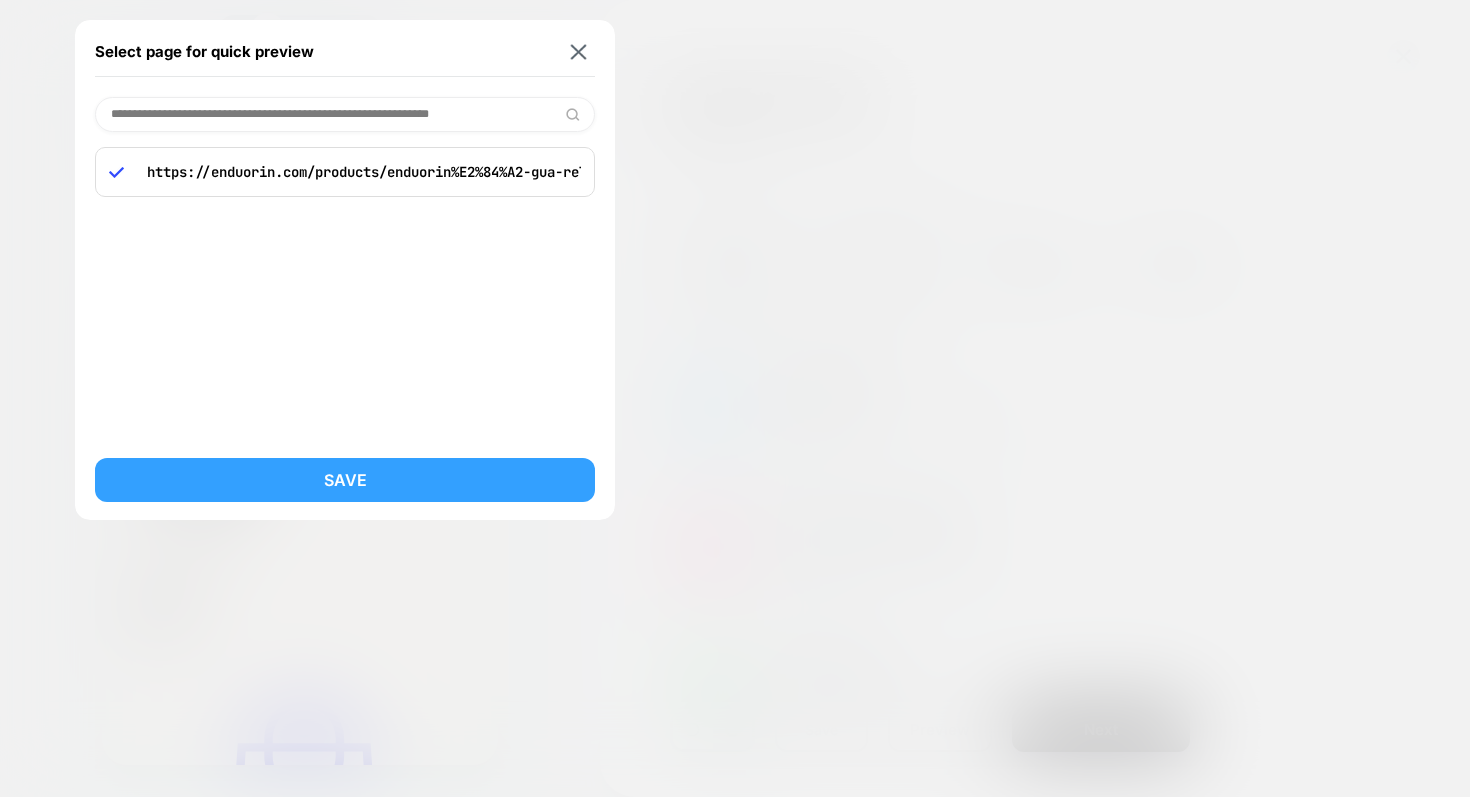 click on "Save" at bounding box center (345, 480) 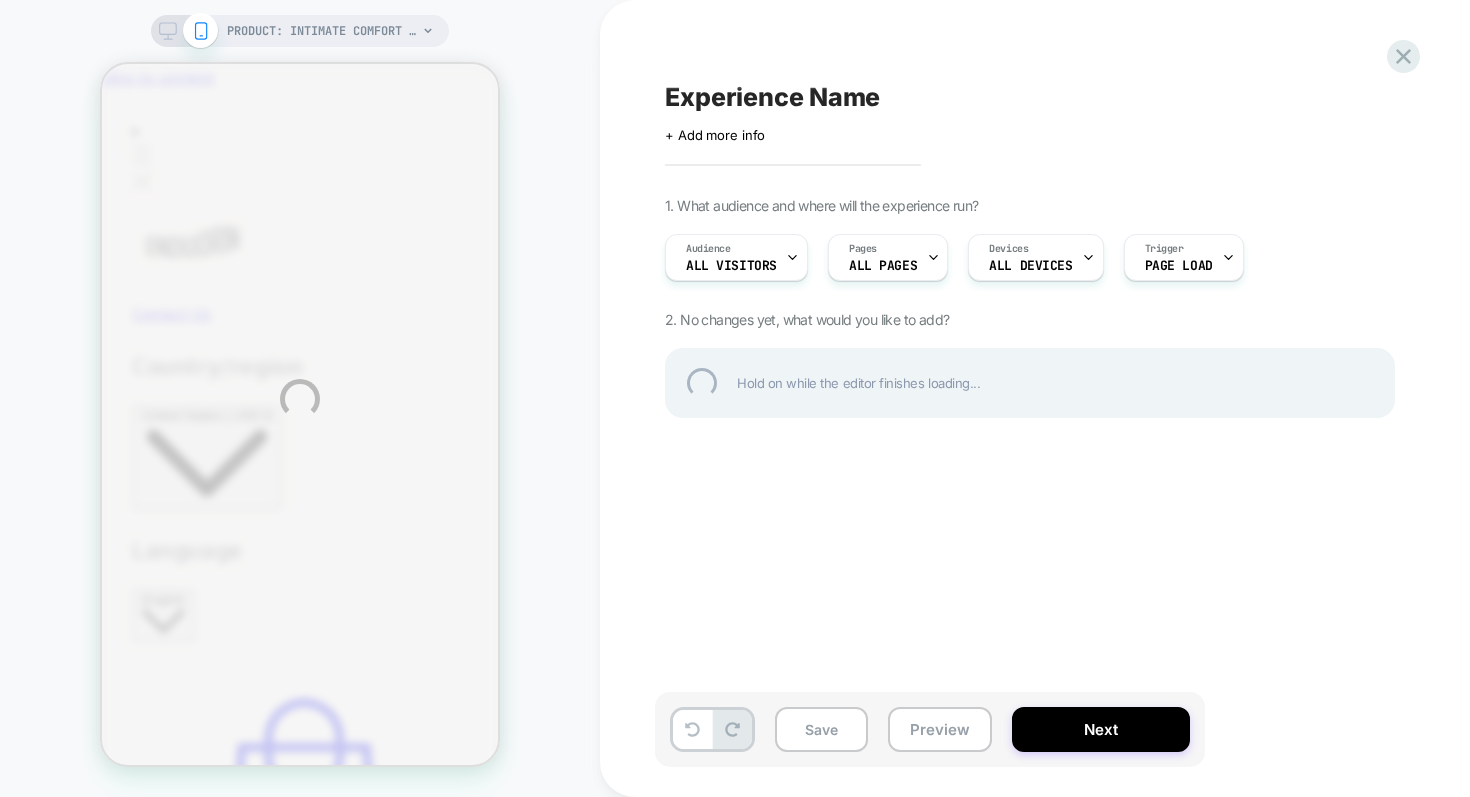 click on "Experience Name" at bounding box center (1030, 97) 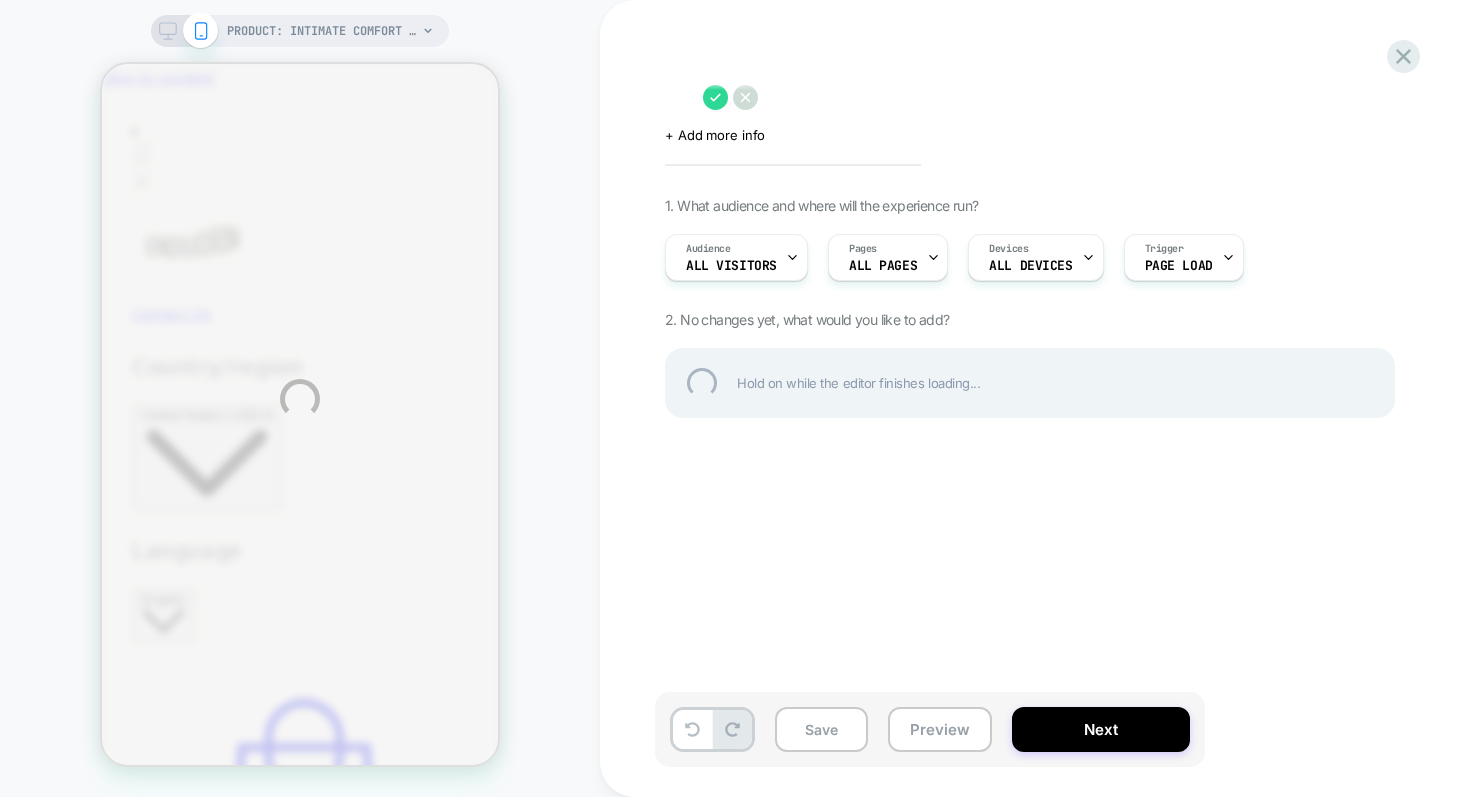 click at bounding box center (1030, 97) 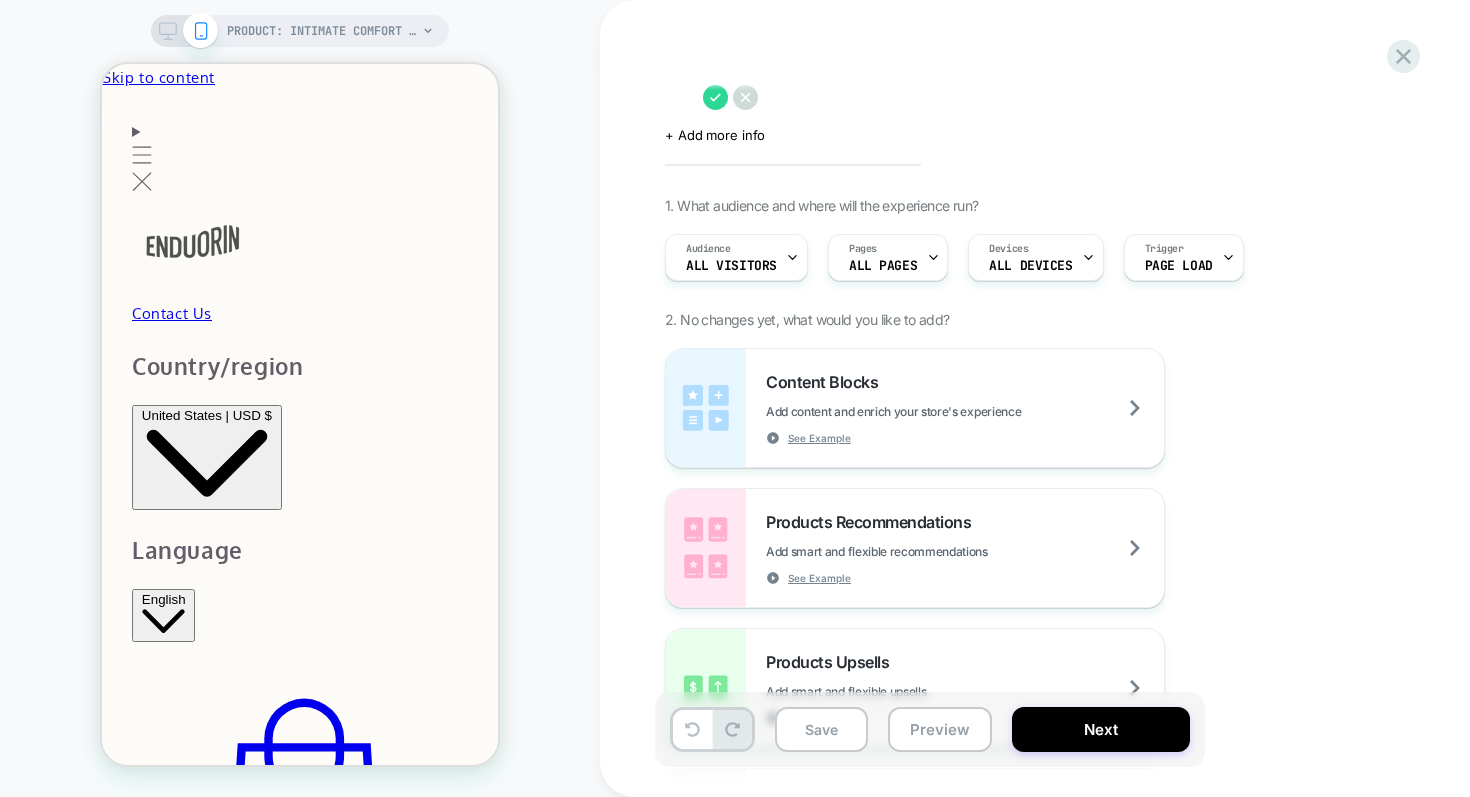 type on "*" 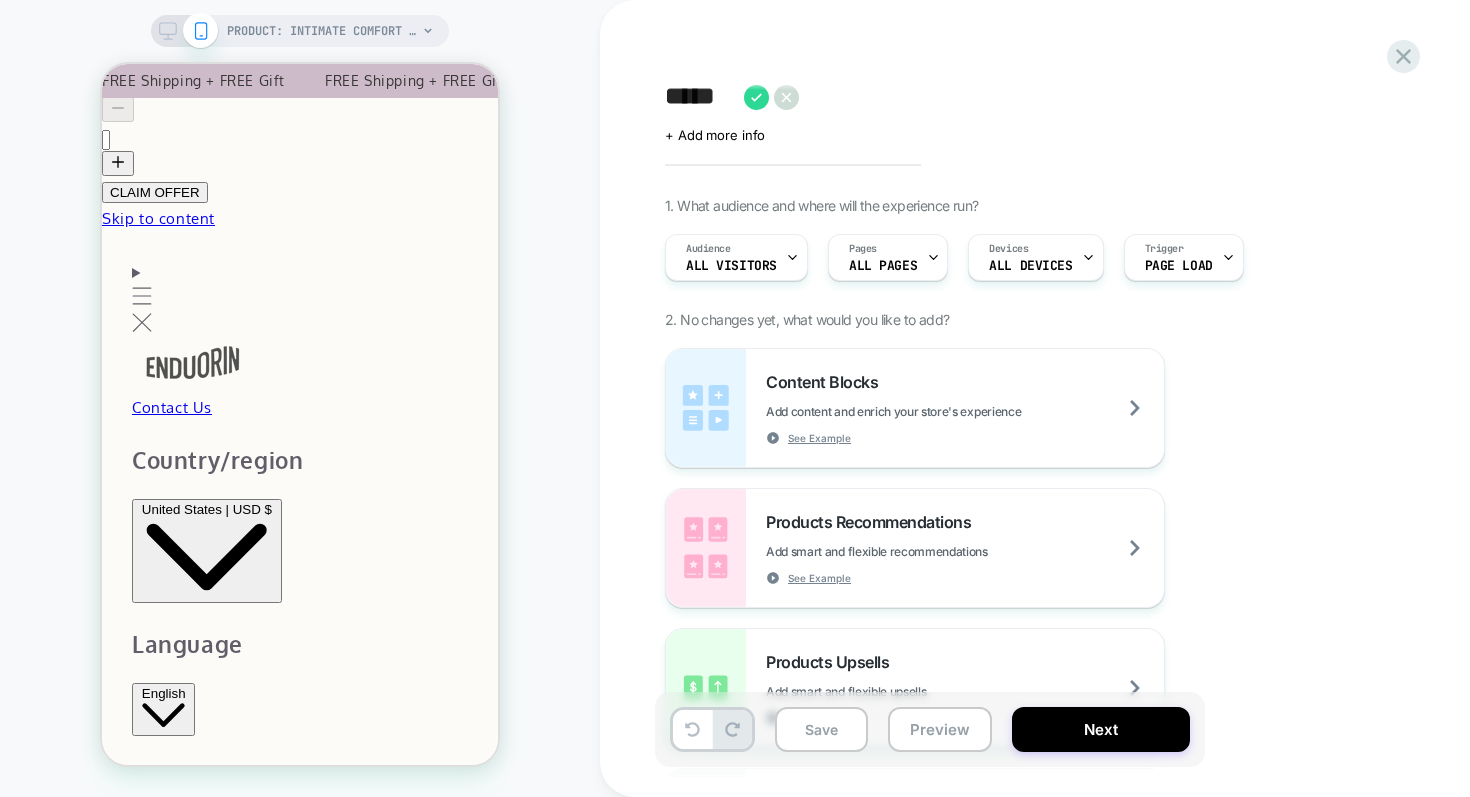 scroll, scrollTop: 0, scrollLeft: 0, axis: both 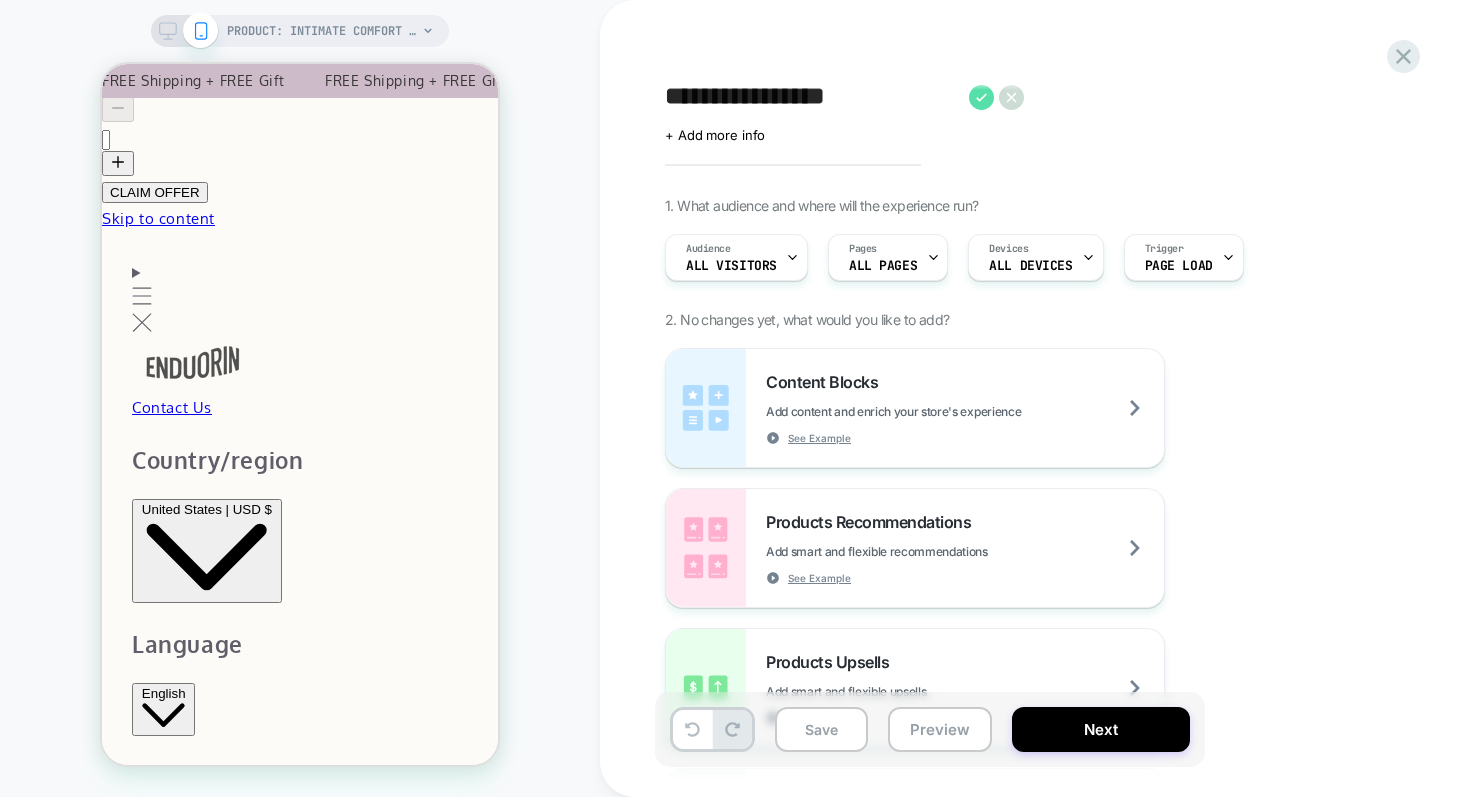 type on "**********" 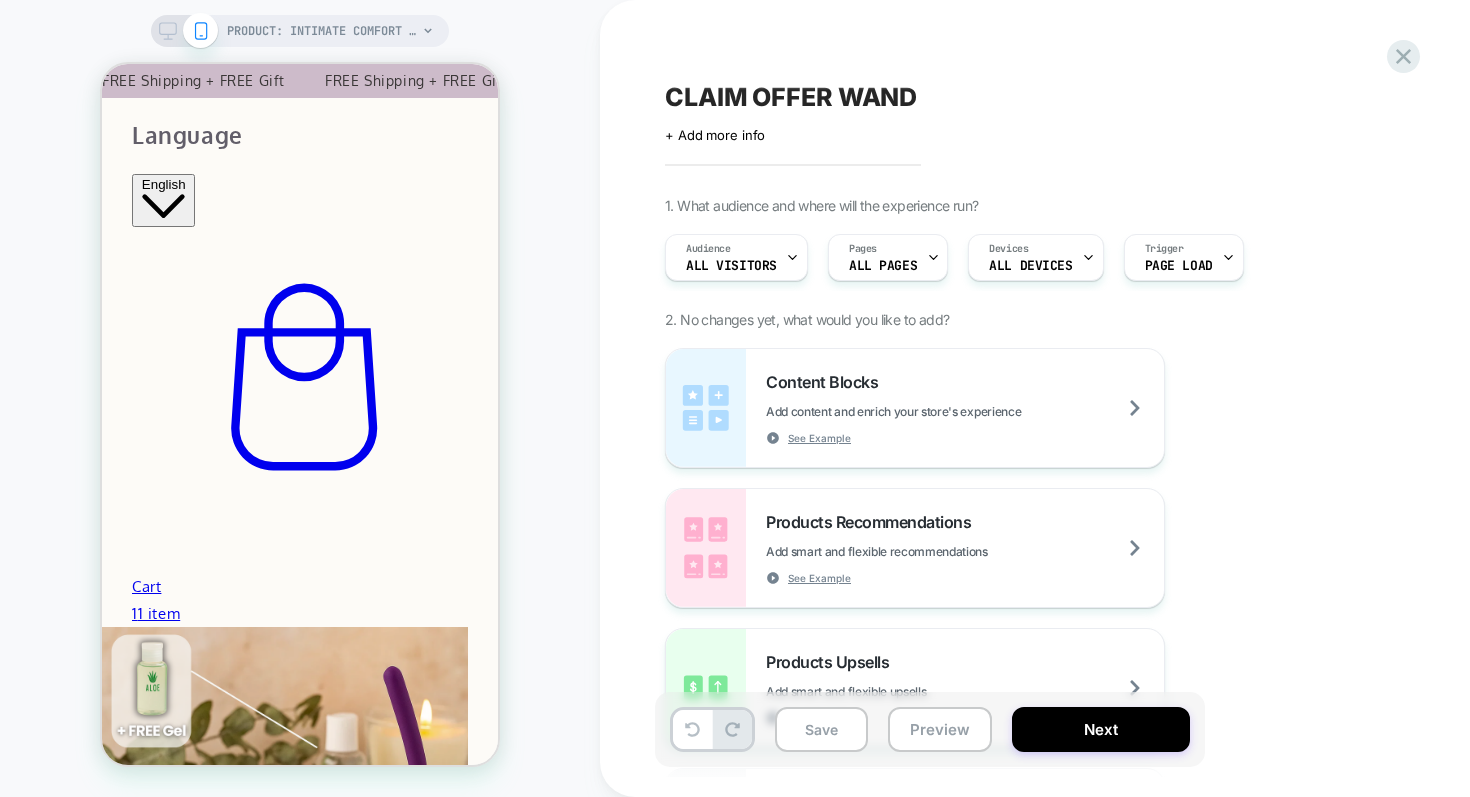 scroll, scrollTop: 725, scrollLeft: 0, axis: vertical 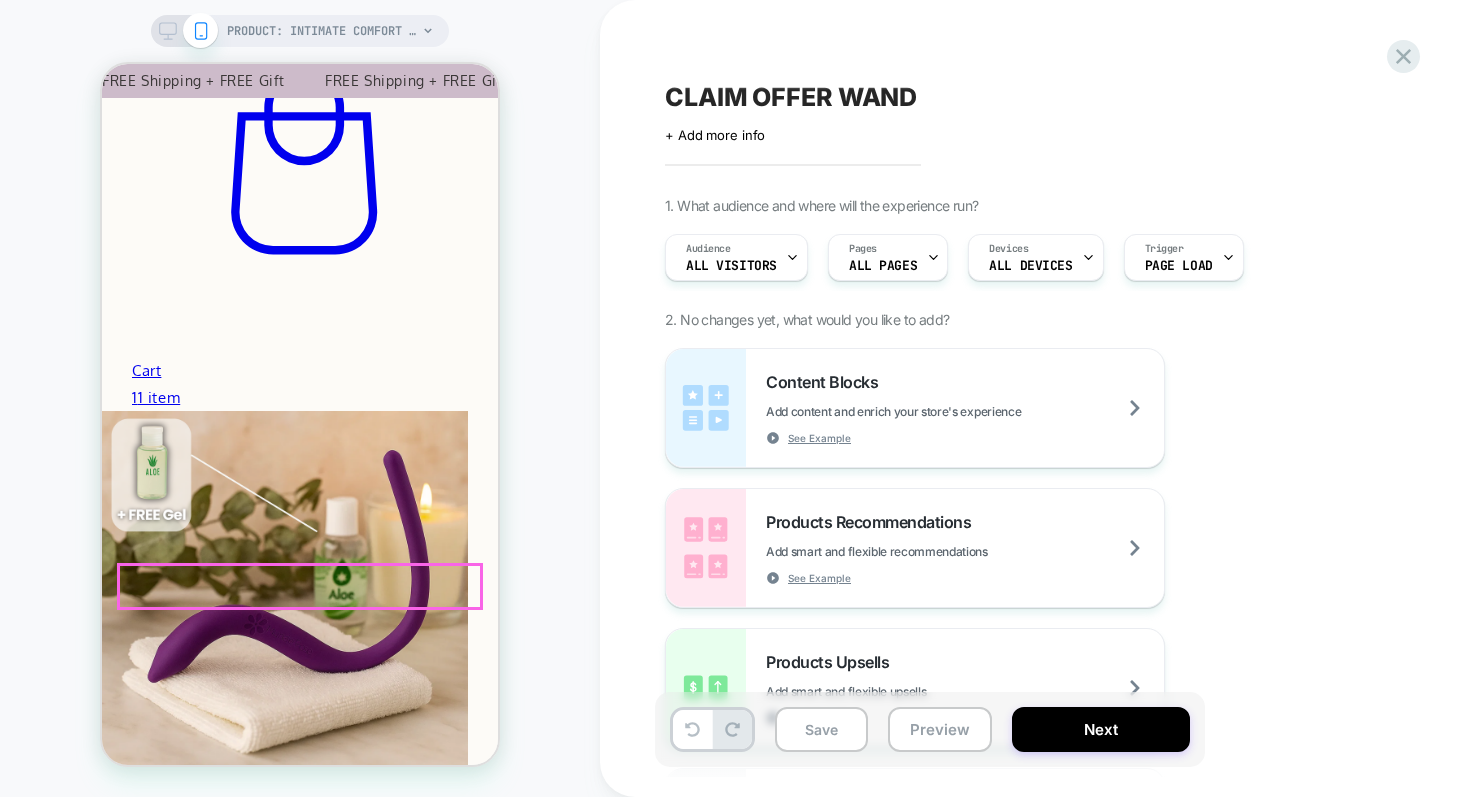 click on "Add to cart" at bounding box center (142, 1337) 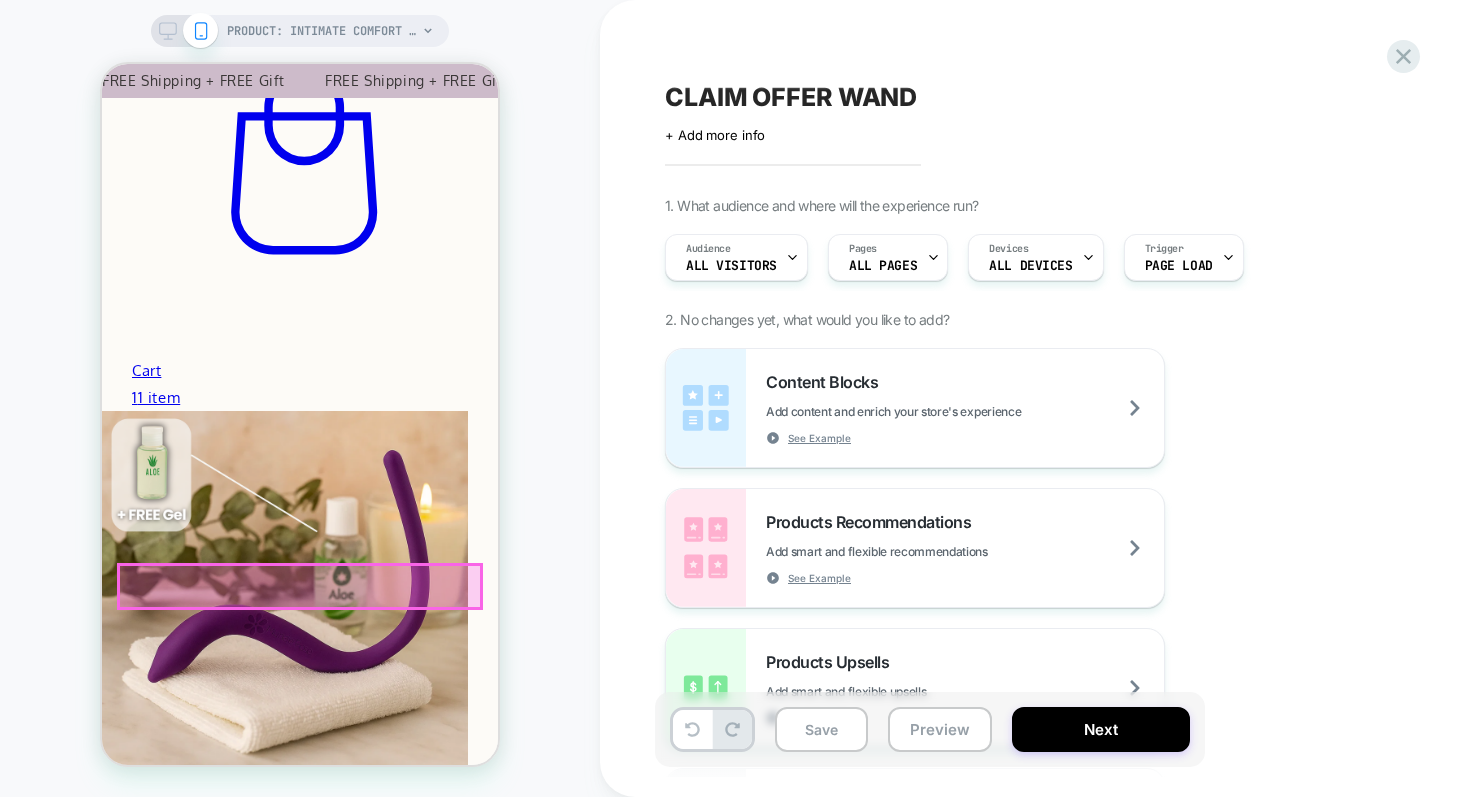 click on "FREE Shipping + FREE Gift FREE Shipping + FREE Gift FREE Shipping + FREE Gift FREE Shipping + FREE Gift FREE Shipping + FREE Gift FREE Shipping + FREE Gift FREE Shipping + FREE Gift FREE Shipping + FREE Gift FREE Shipping + FREE Gift FREE Shipping + FREE Gift FREE Shipping + FREE Gift FREE Shipping + FREE Gift FREE Shipping + FREE Gift FREE Shipping + FREE Gift FREE Shipping + FREE Gift FREE Shipping + FREE Gift FREE Shipping + FREE Gift FREE Shipping + FREE Gift FREE Shipping + FREE Gift FREE Shipping + FREE Gift FREE Shipping + FREE Gift FREE Shipping + FREE Gift FREE Shipping + FREE Gift FREE Shipping + FREE Gift FREE Shipping + FREE Gift FREE Shipping + FREE Gift FREE Shipping + FREE Gift FREE Shipping + FREE Gift FREE Shipping + FREE Gift FREE Shipping + FREE Gift FREE Shipping + FREE Gift FREE Shipping + FREE Gift FREE Shipping + FREE Gift FREE Shipping + FREE Gift" at bounding box center (300, 19677) 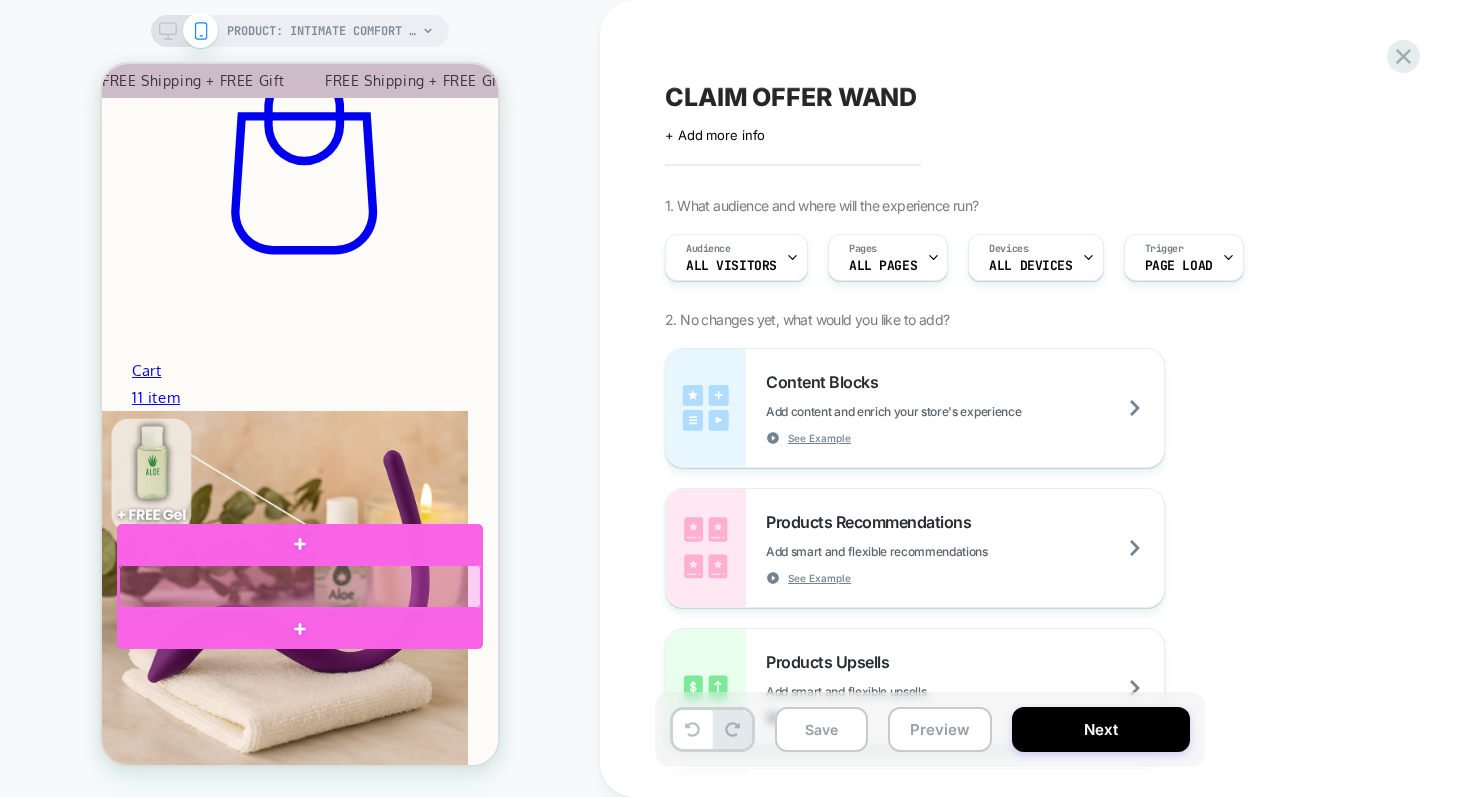 scroll, scrollTop: 0, scrollLeft: 0, axis: both 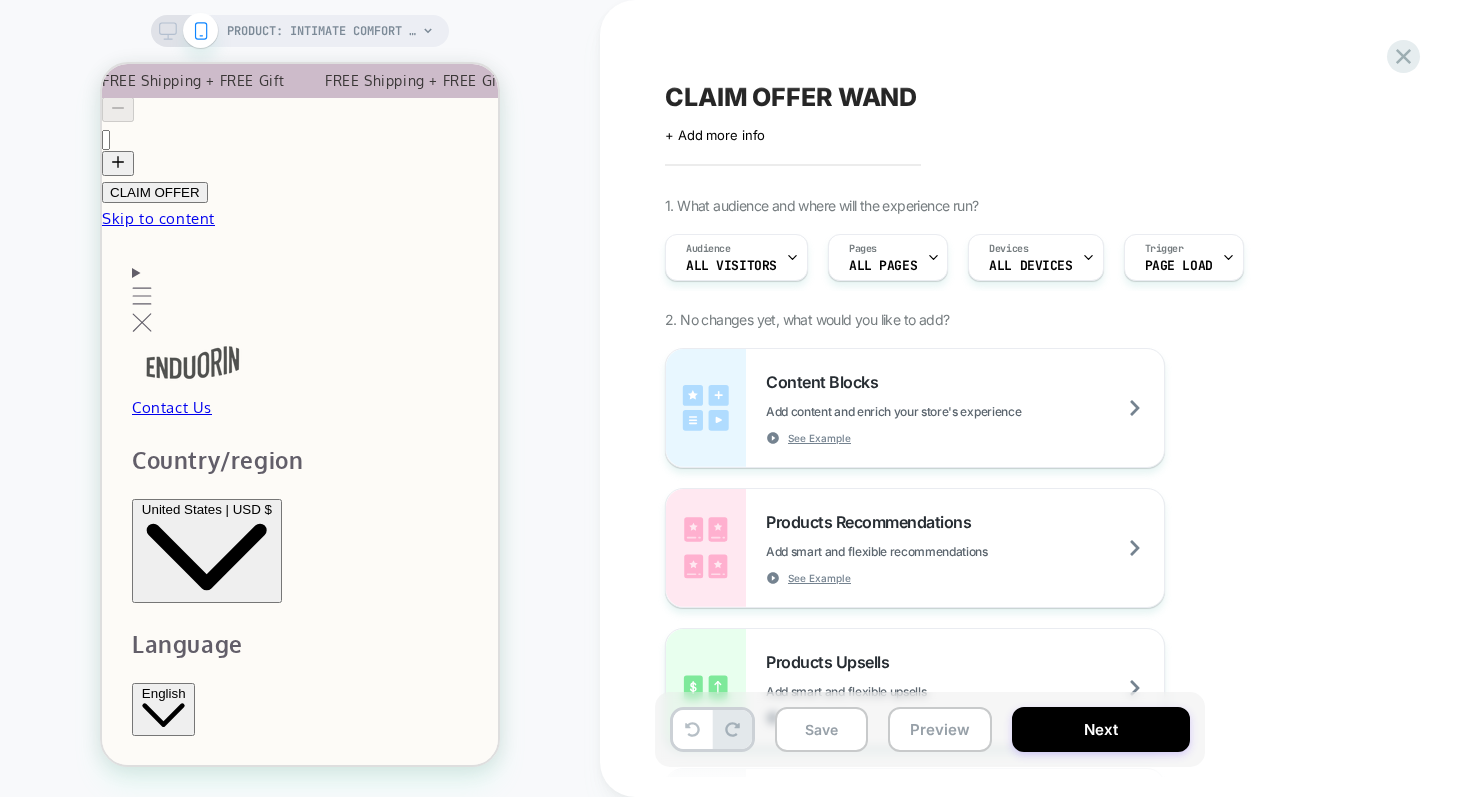 click at bounding box center (300, 1311) 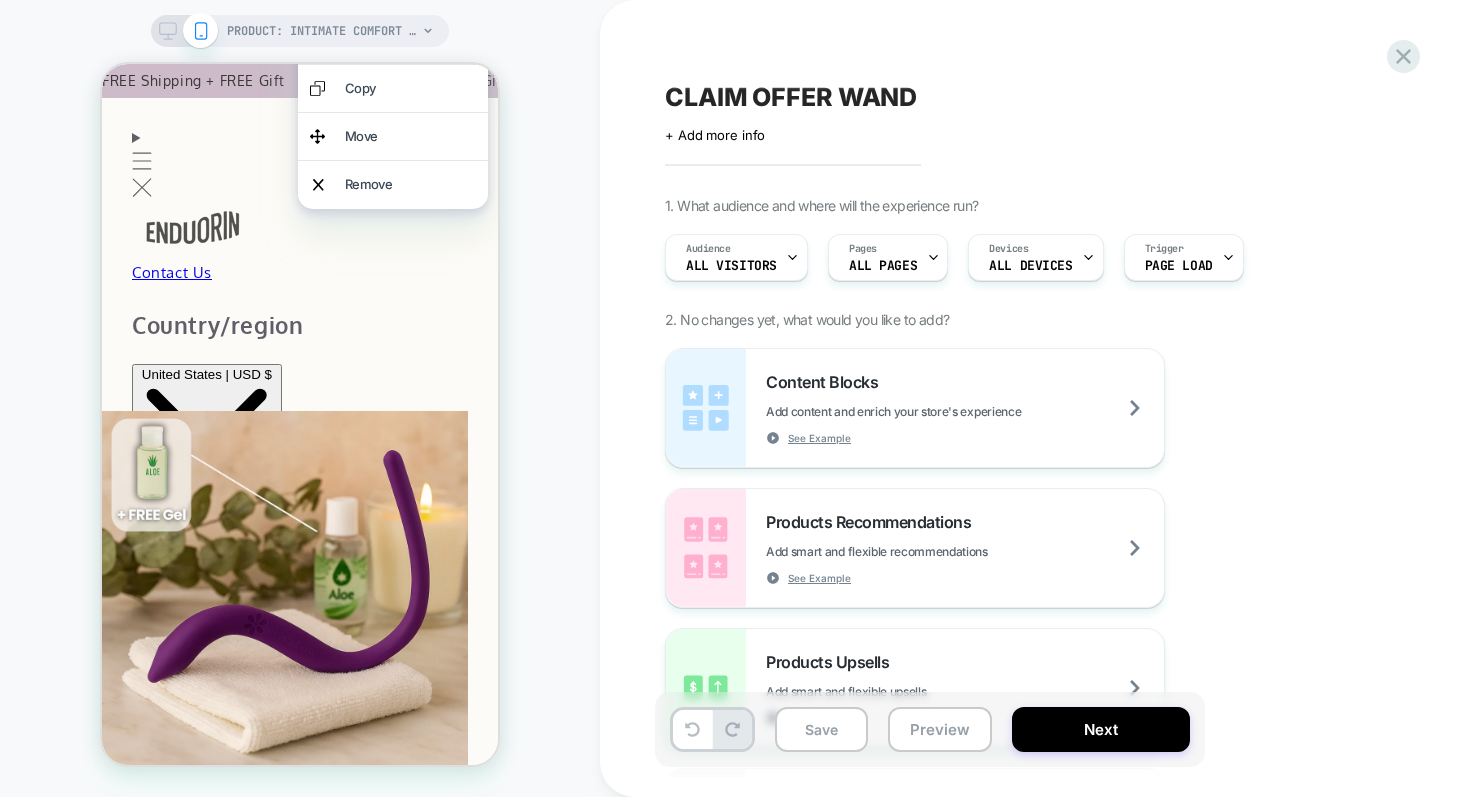 click on "1x [PRODUCT]     1 [PRODUCT]         *       $[PRICE]   $[PRICE]     You save 33%           [PRODUCT]             *       $[PRICE]   FREE     You save 100%           [PRODUCT]             *       $[PRICE]   $[PRICE]     You save 50%" at bounding box center (300, 33575) 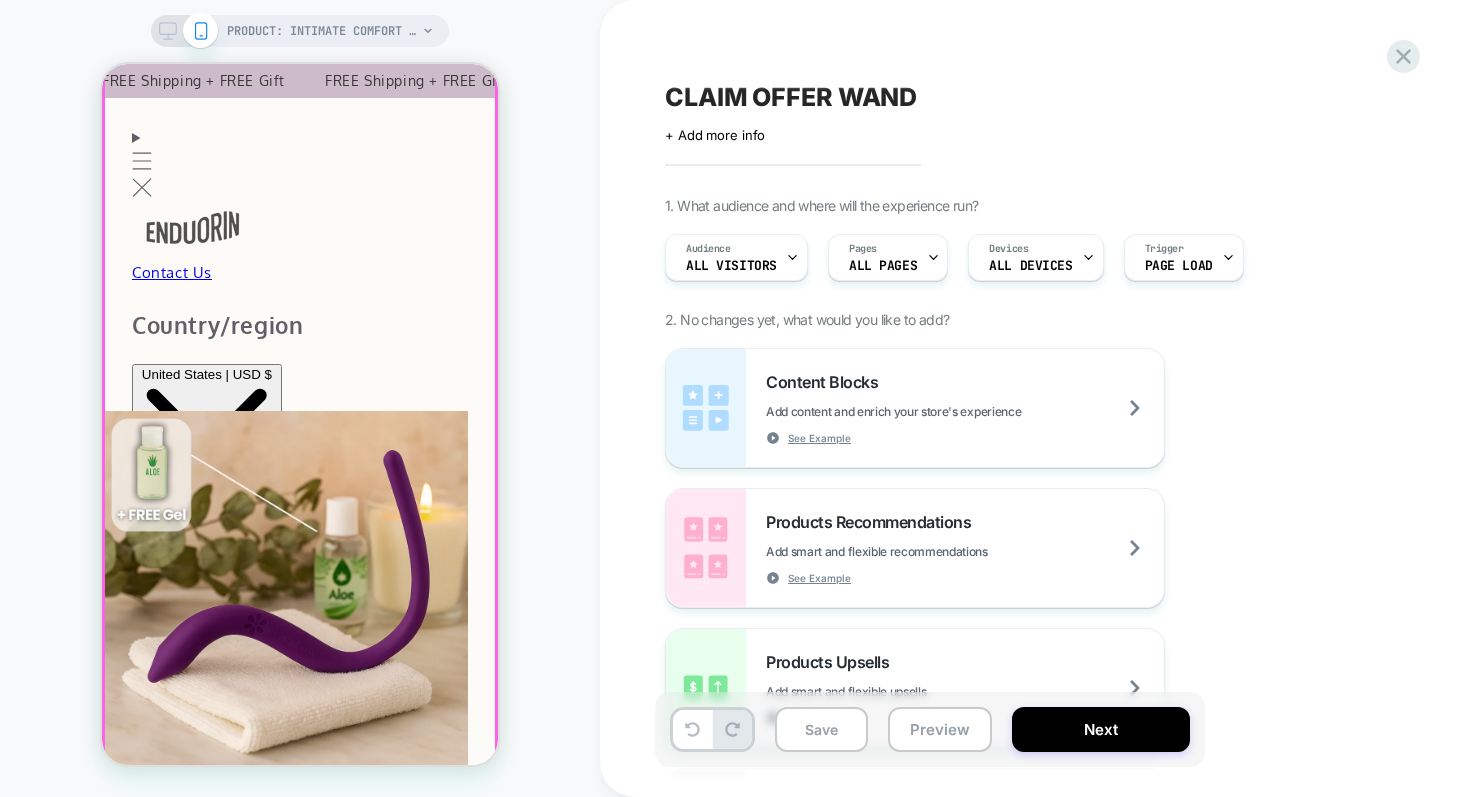 click at bounding box center (300, 540) 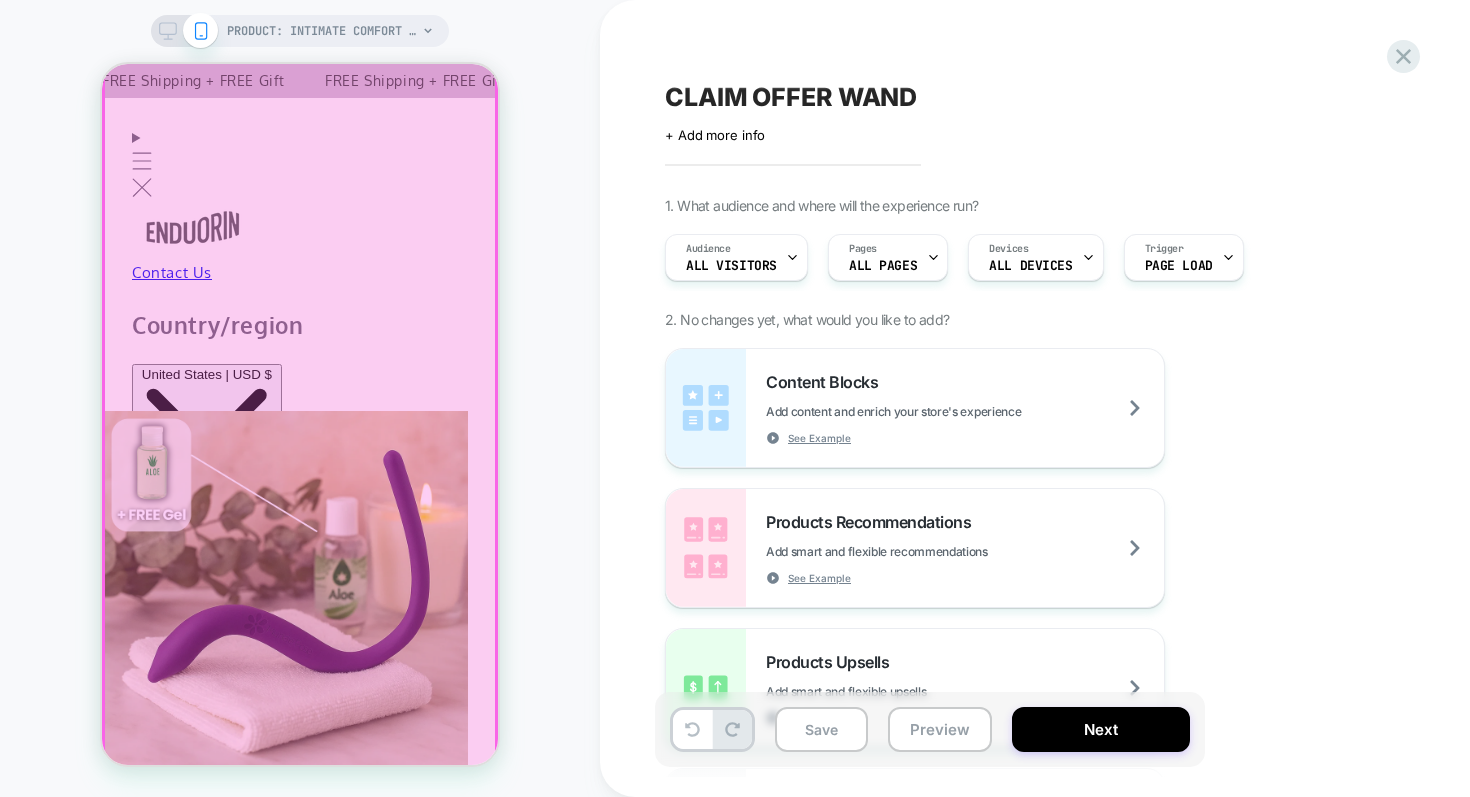 click at bounding box center [300, 540] 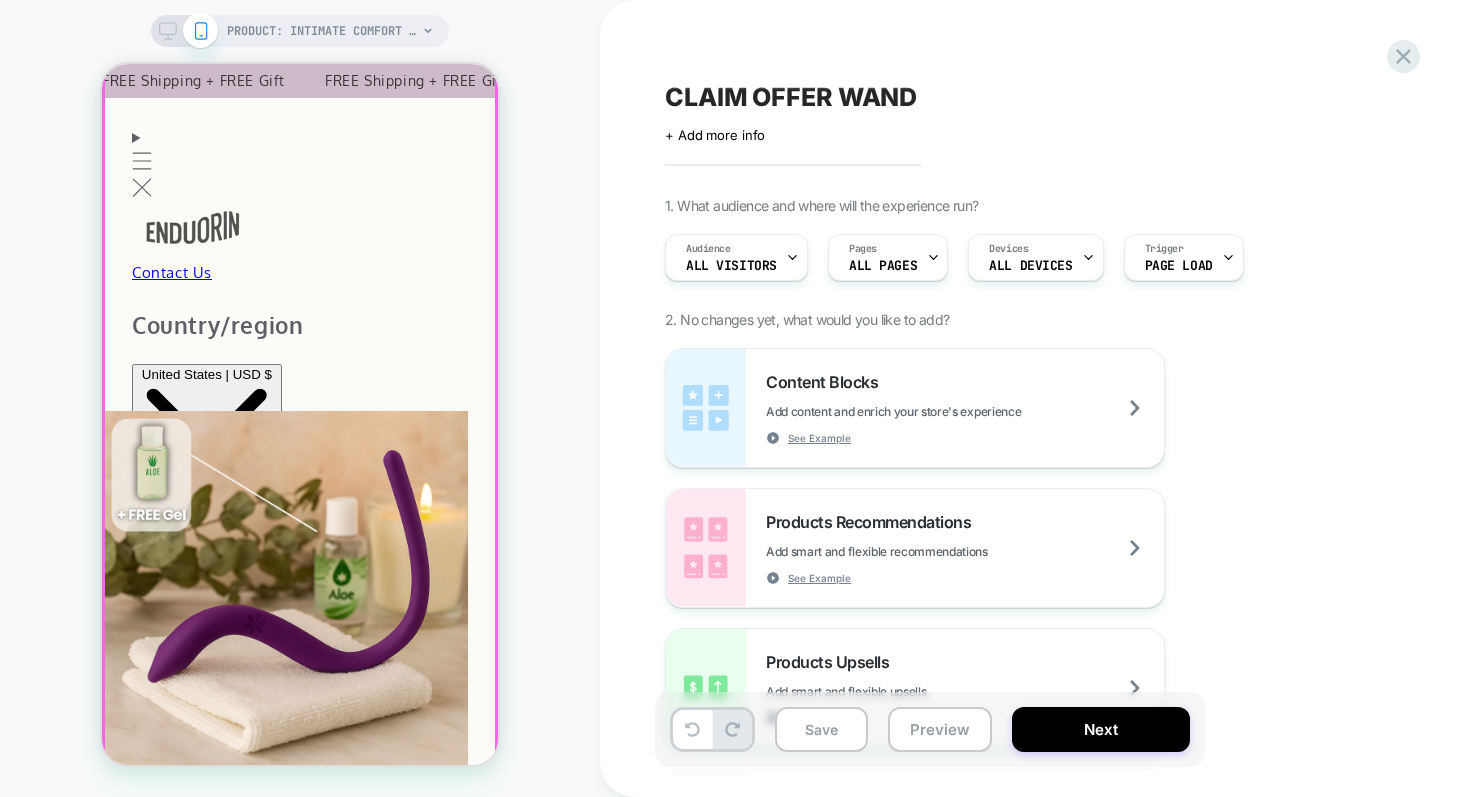 click at bounding box center [300, 540] 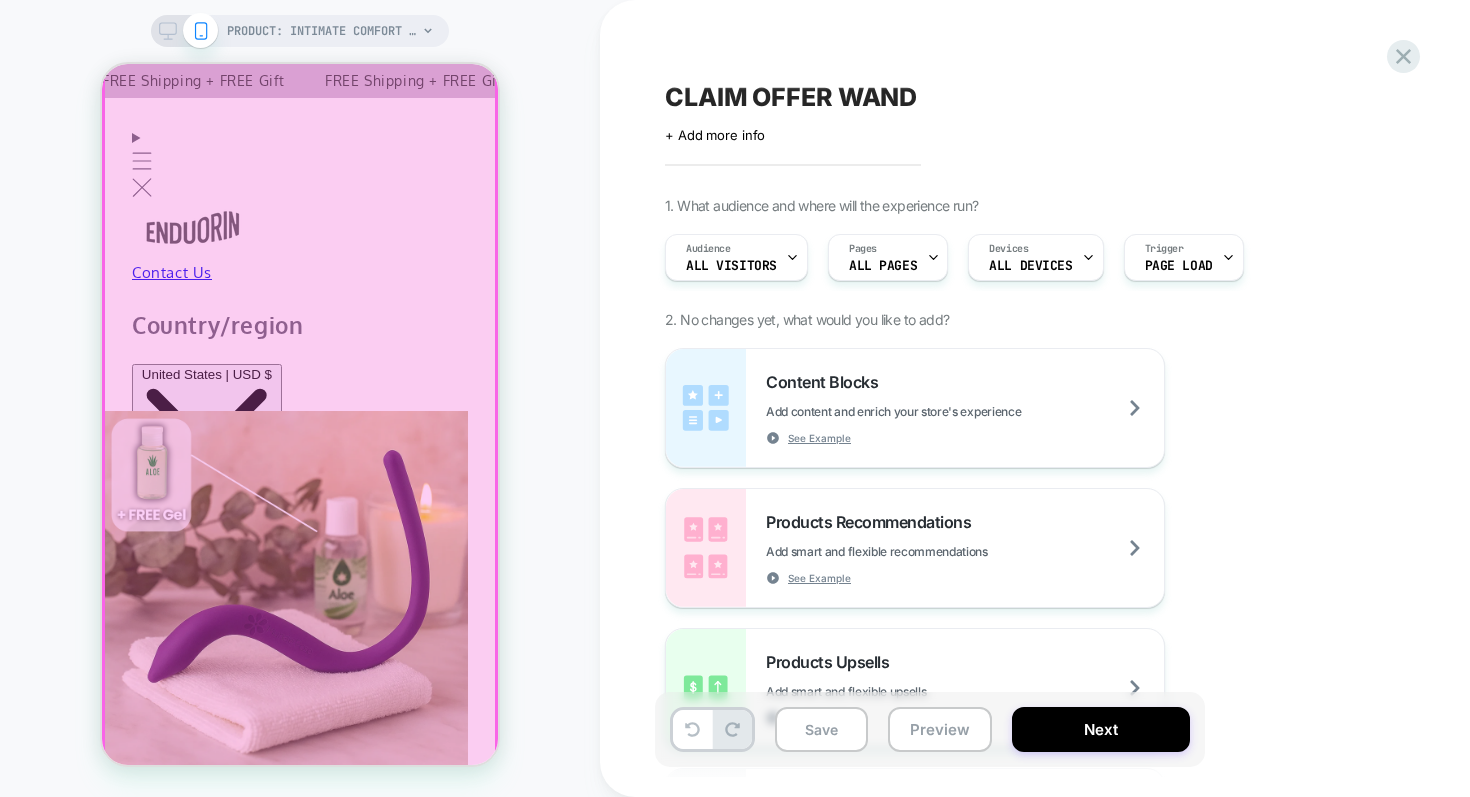 click at bounding box center [300, 540] 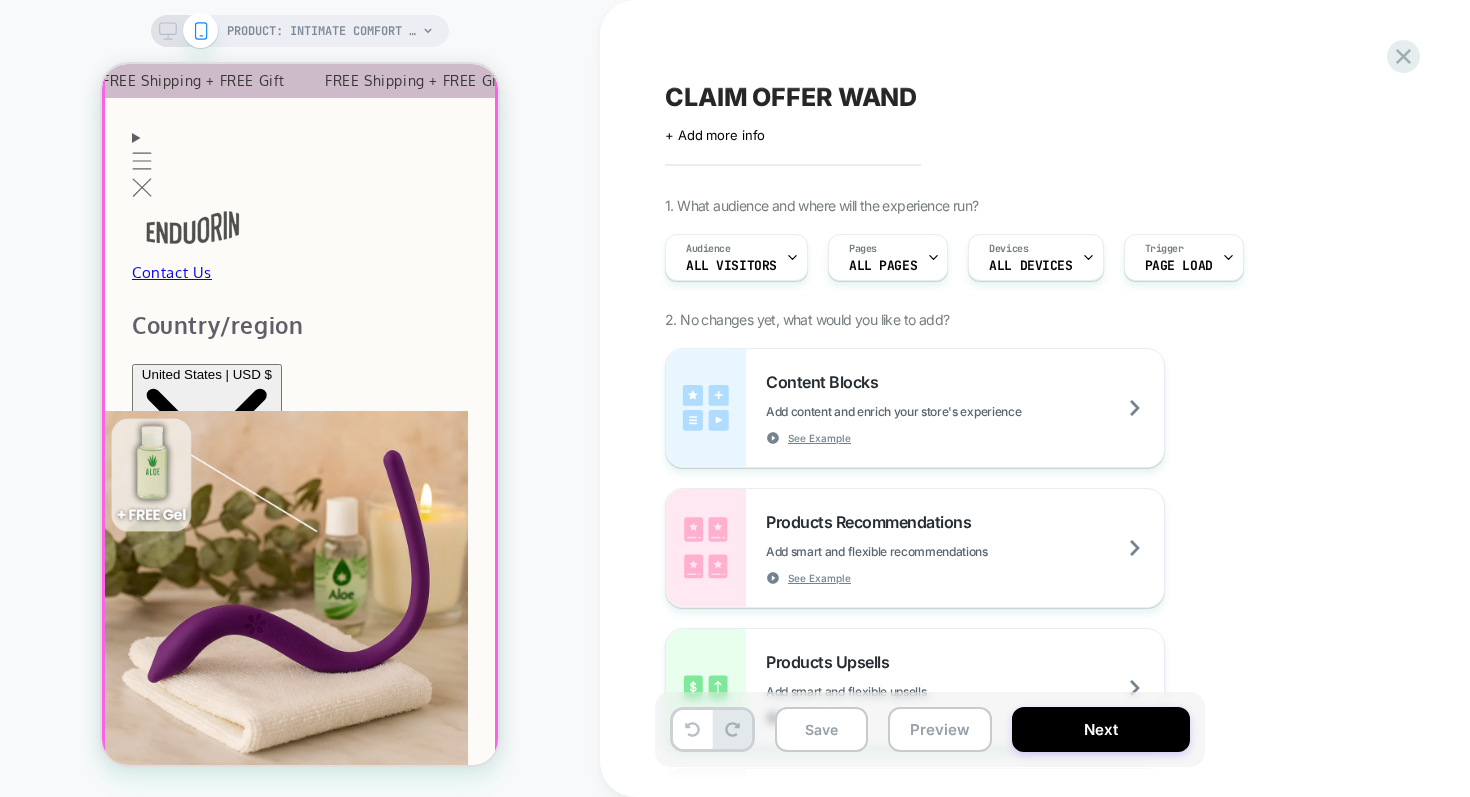 click at bounding box center (300, 540) 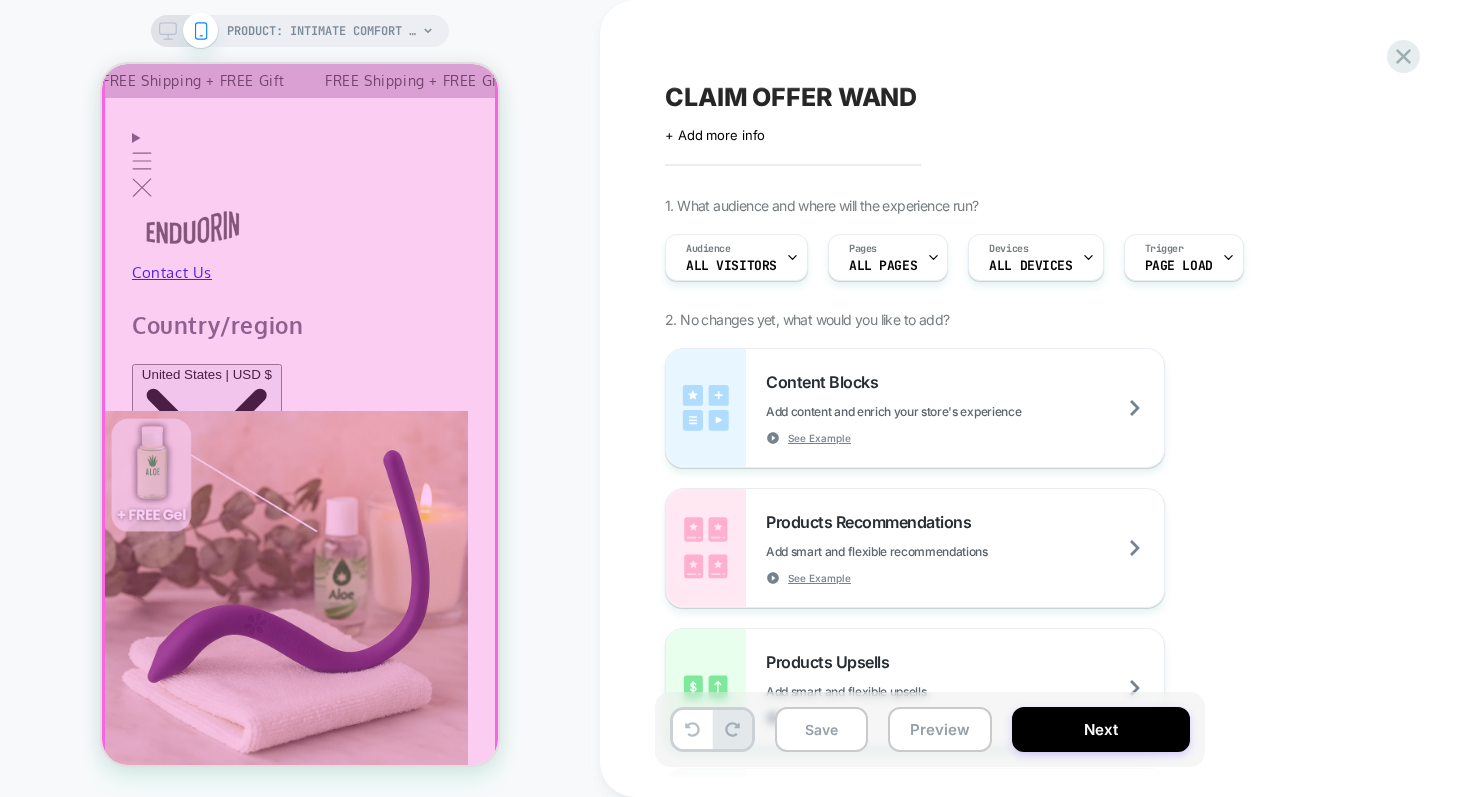click at bounding box center (300, 540) 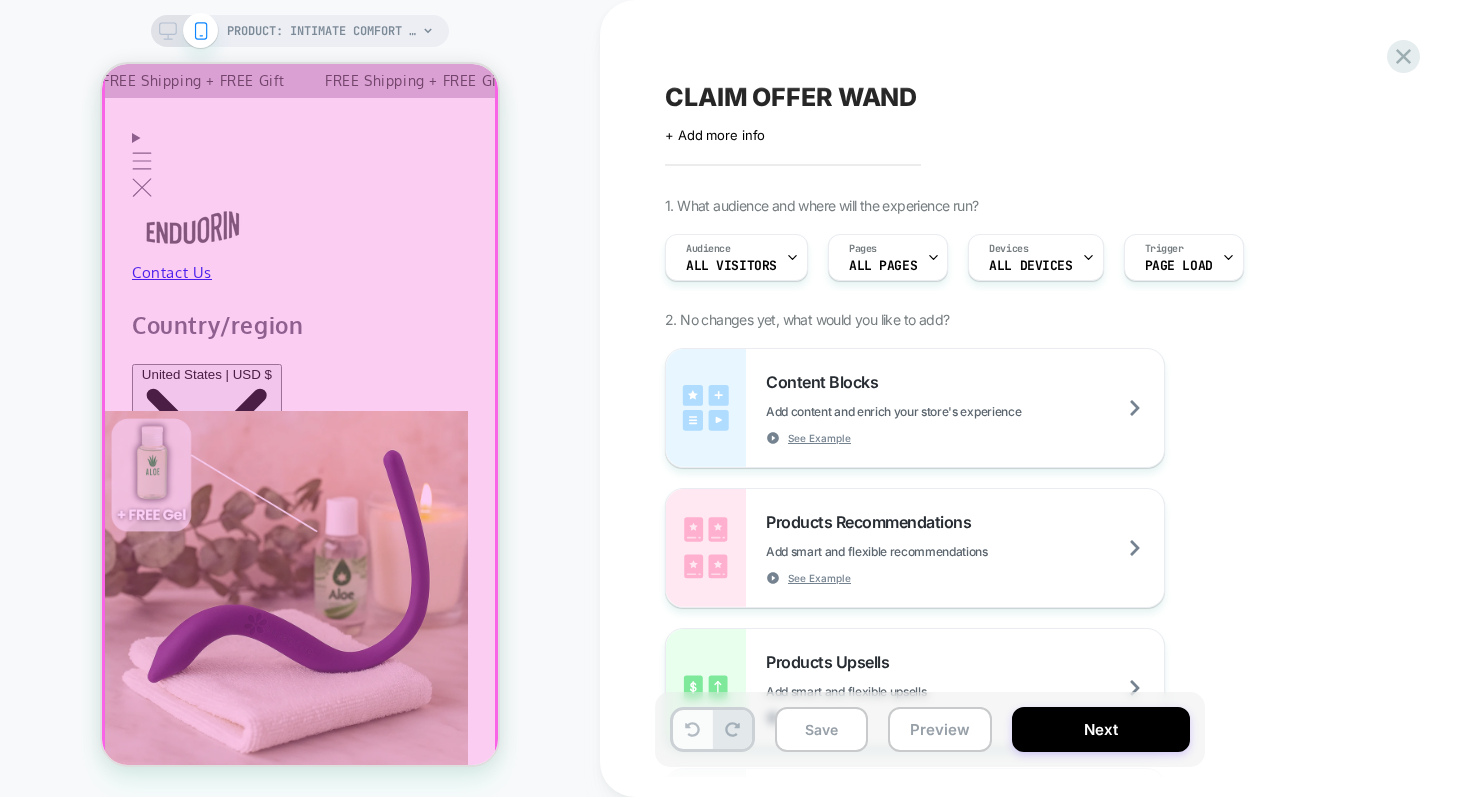 click at bounding box center [692, 729] 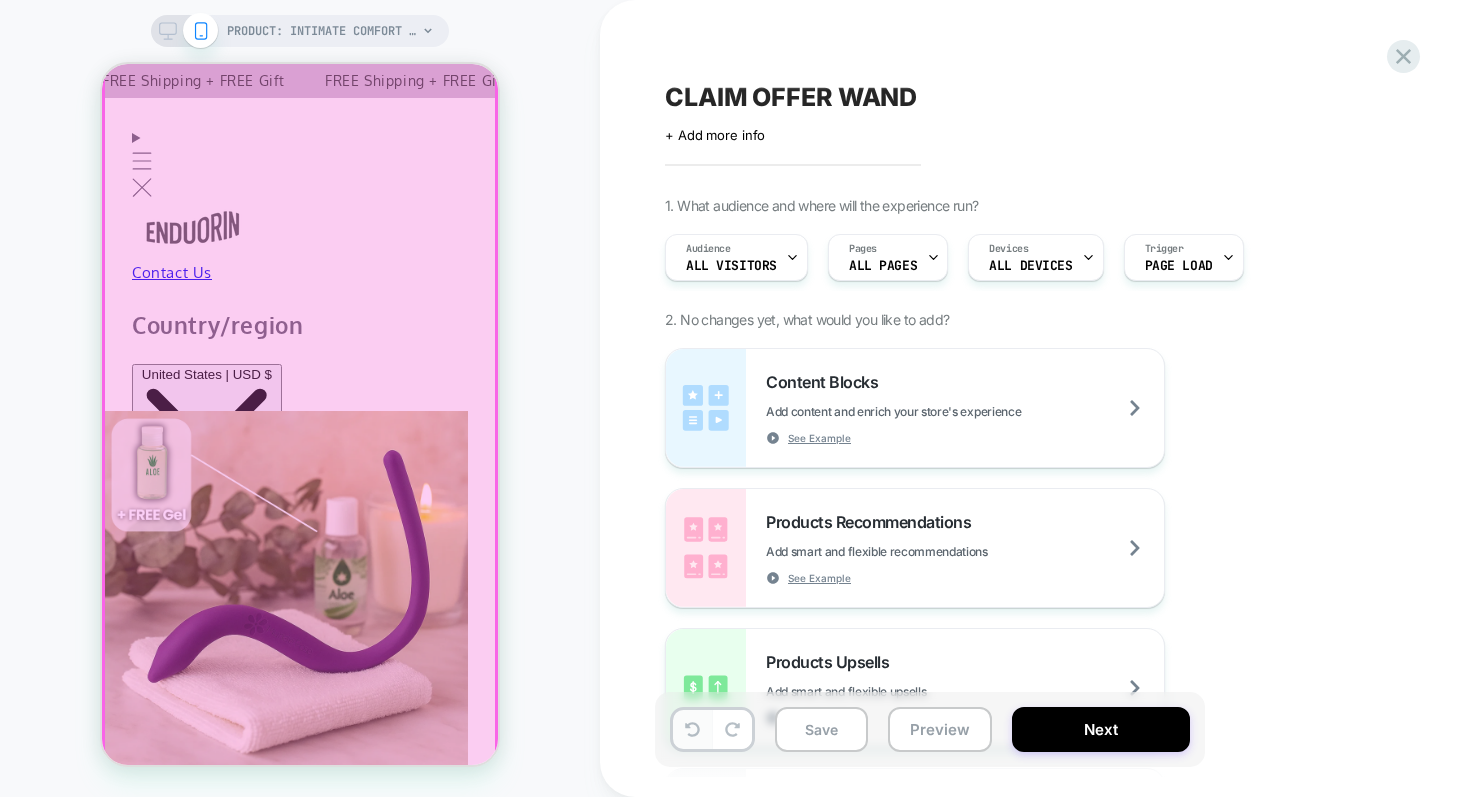 click at bounding box center [692, 729] 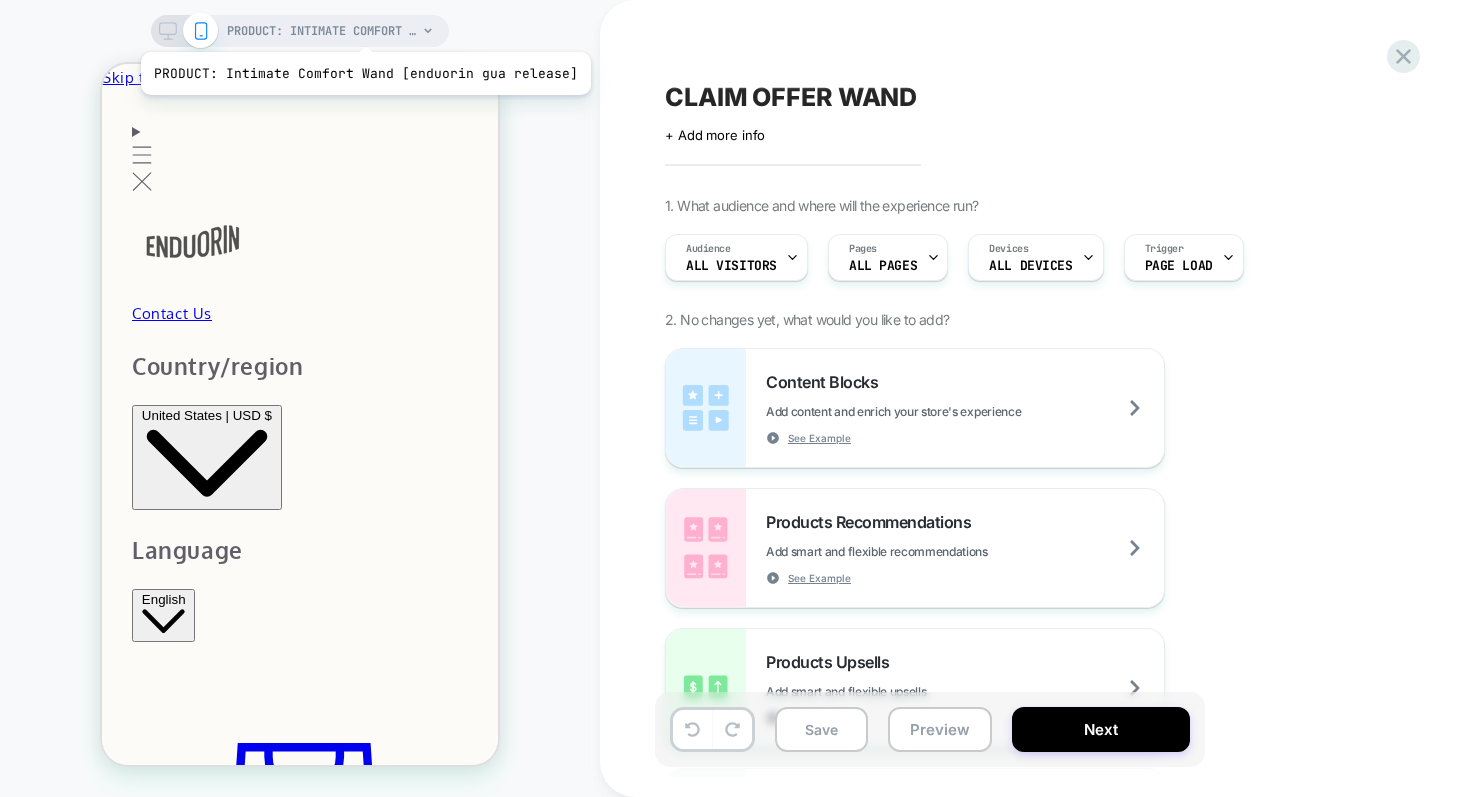 scroll, scrollTop: 0, scrollLeft: 0, axis: both 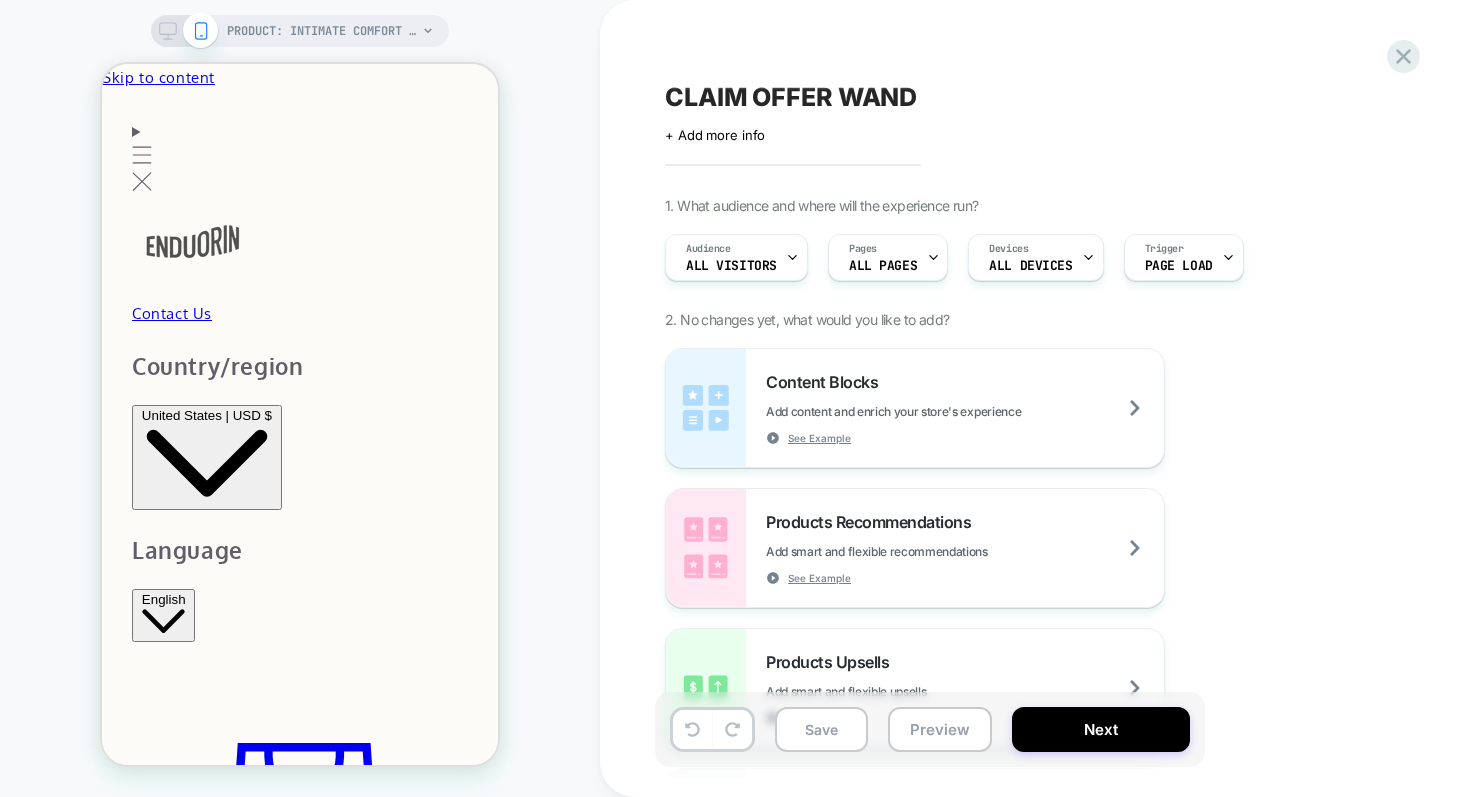 click on "PRODUCT: Intimate Comfort Wand [enduorin gua release] PRODUCT: Intimate Comfort Wand [enduorin gua release]" at bounding box center (300, 398) 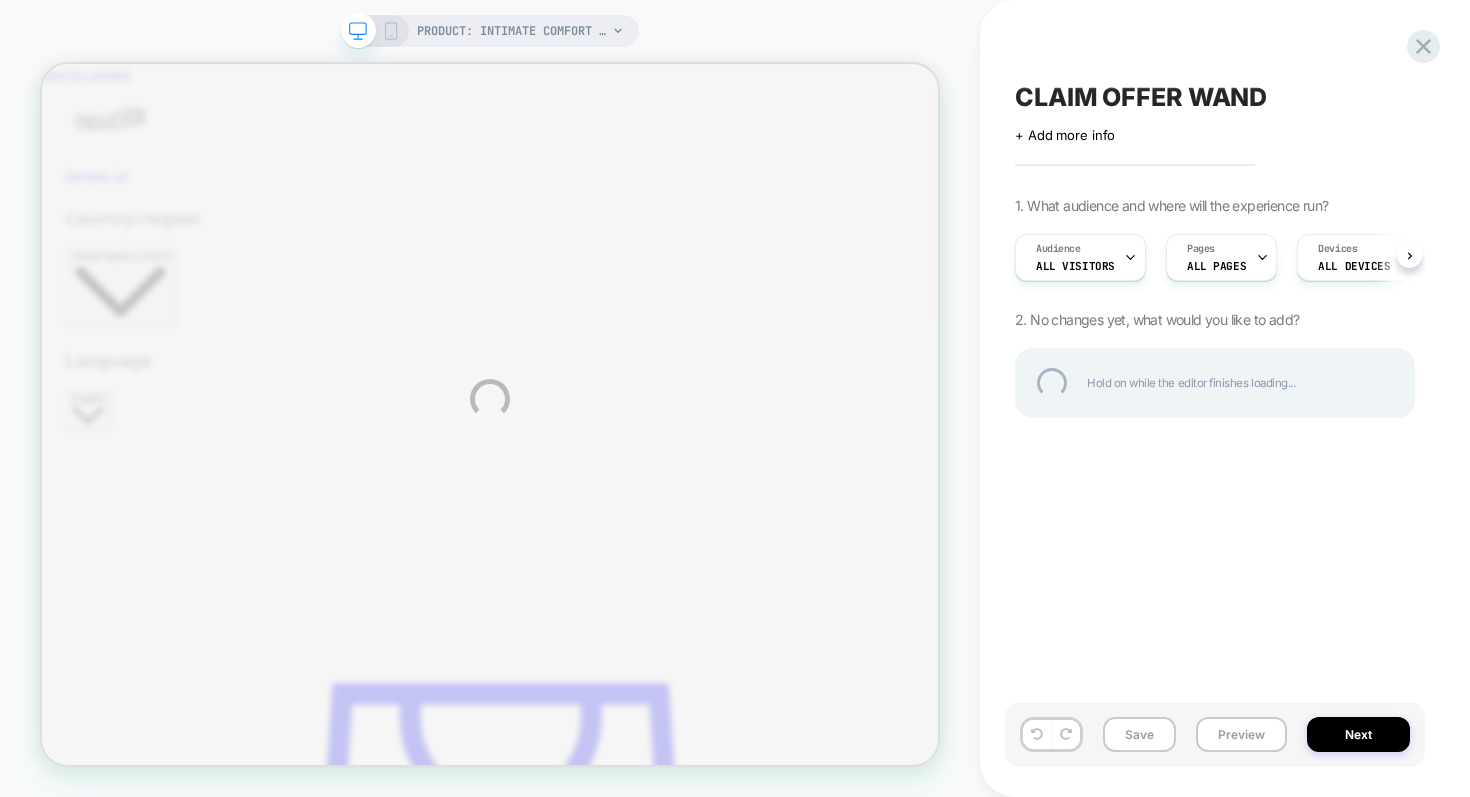 click on "PRODUCT: Intimate Comfort Wand [enduorin gua release] PRODUCT: Intimate Comfort Wand [enduorin gua release] CLAIM OFFER WAND Click to edit experience details + Add more info 1. What audience and where will the experience run? Audience All Visitors Pages ALL PAGES Devices ALL DEVICES Trigger Page Load 2. No changes yet, what would you like to add? Hold on while the editor finishes loading... Save Preview Next" at bounding box center [735, 398] 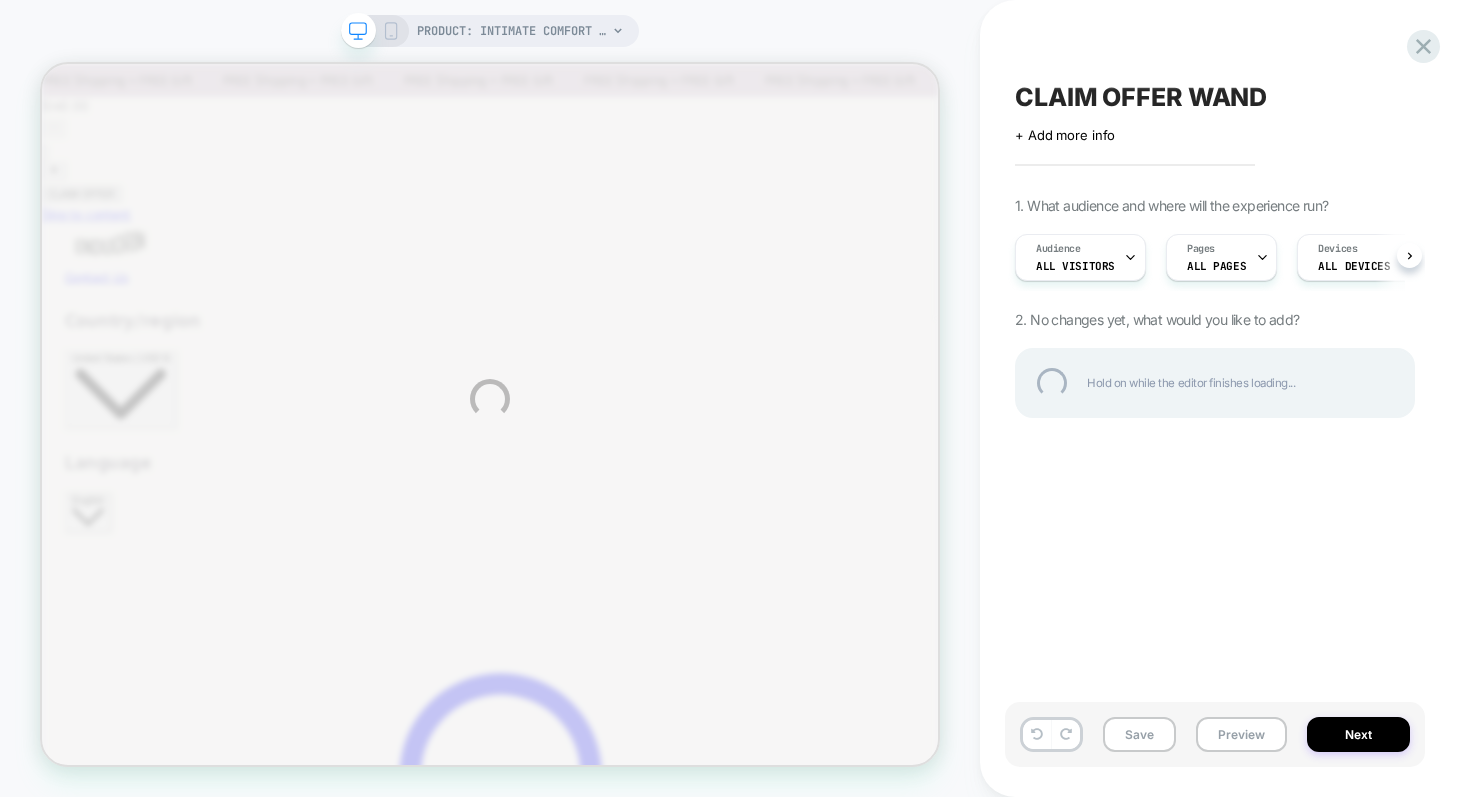 scroll, scrollTop: 0, scrollLeft: 0, axis: both 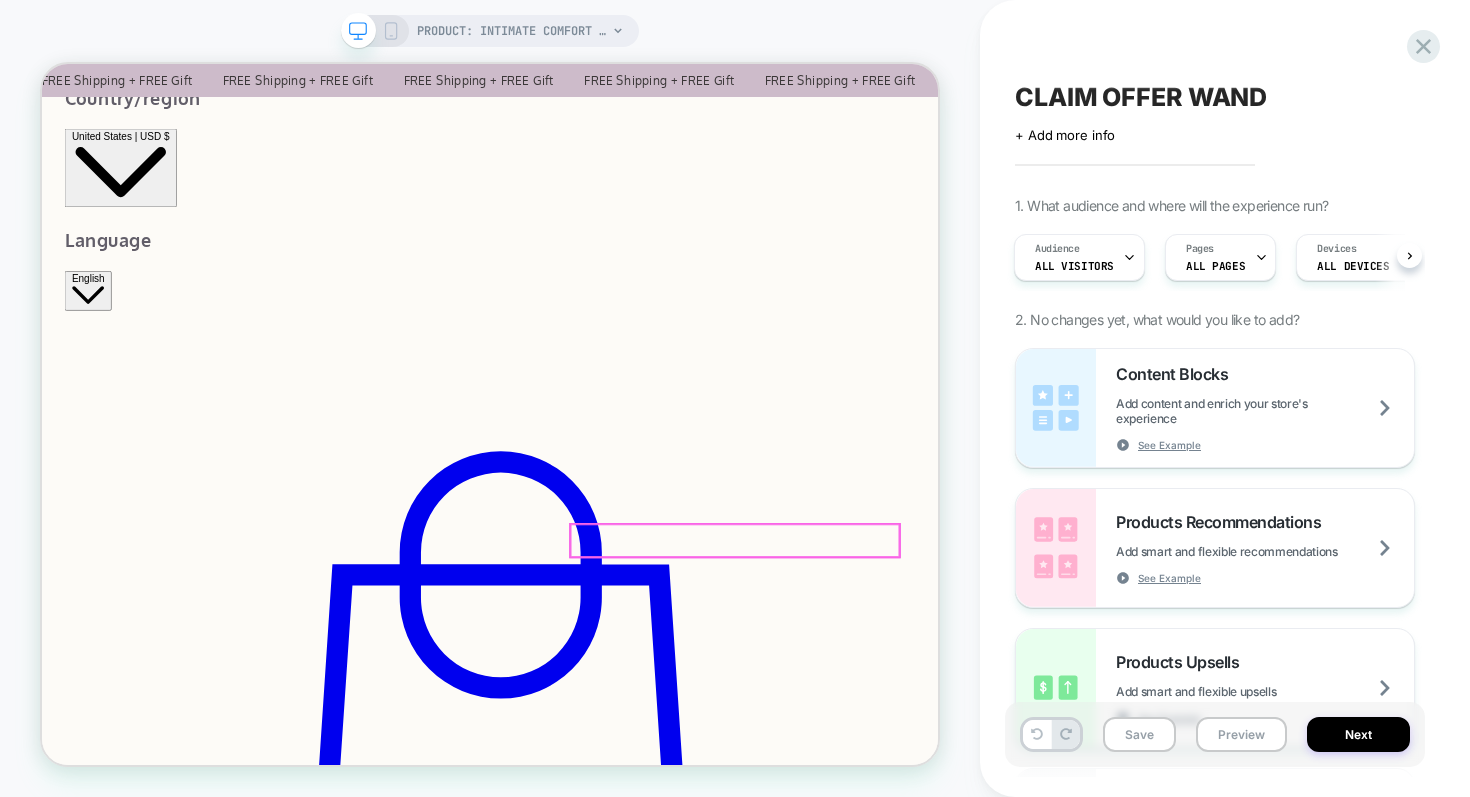 click on "Add to cart" at bounding box center [82, 2578] 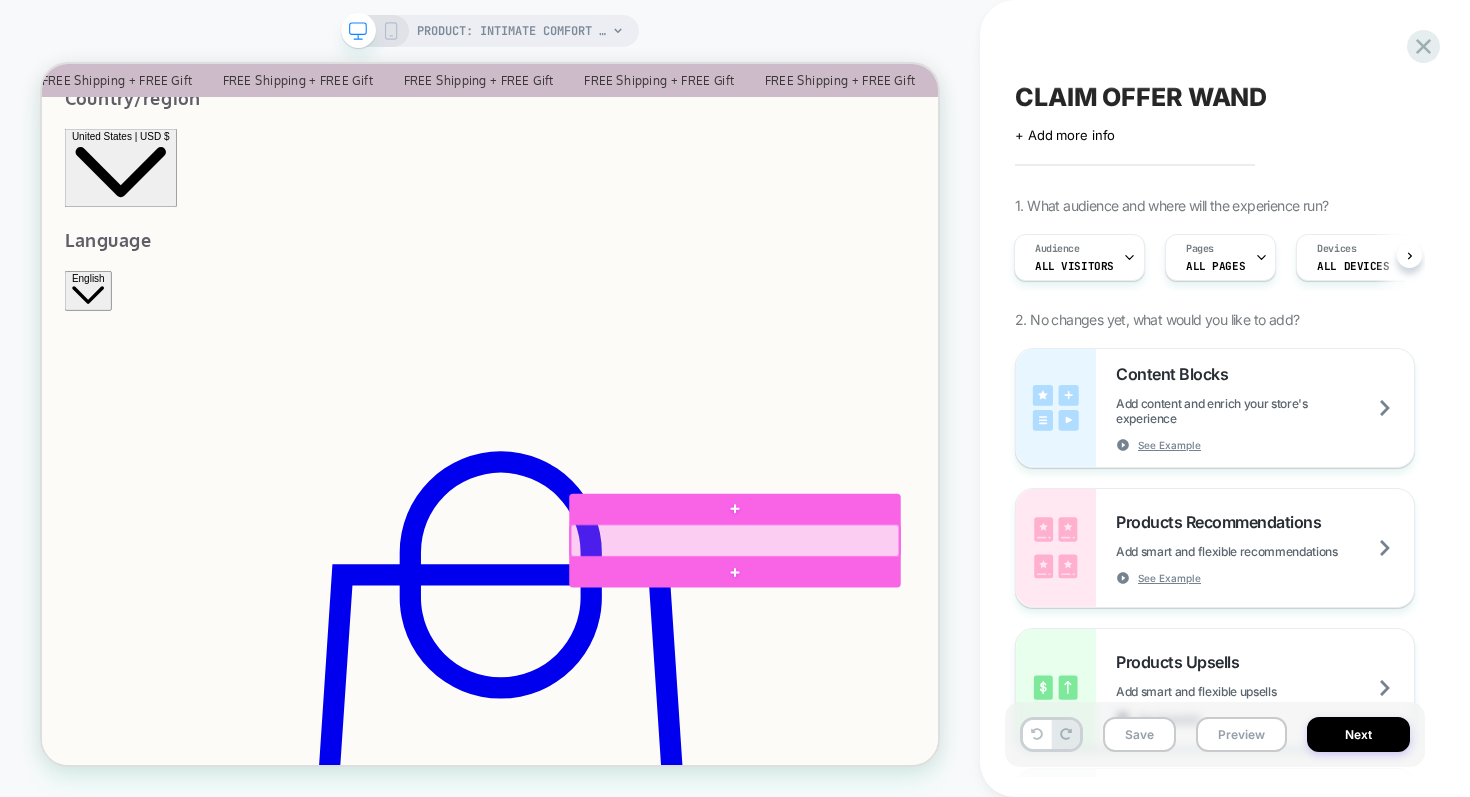 click at bounding box center [966, 699] 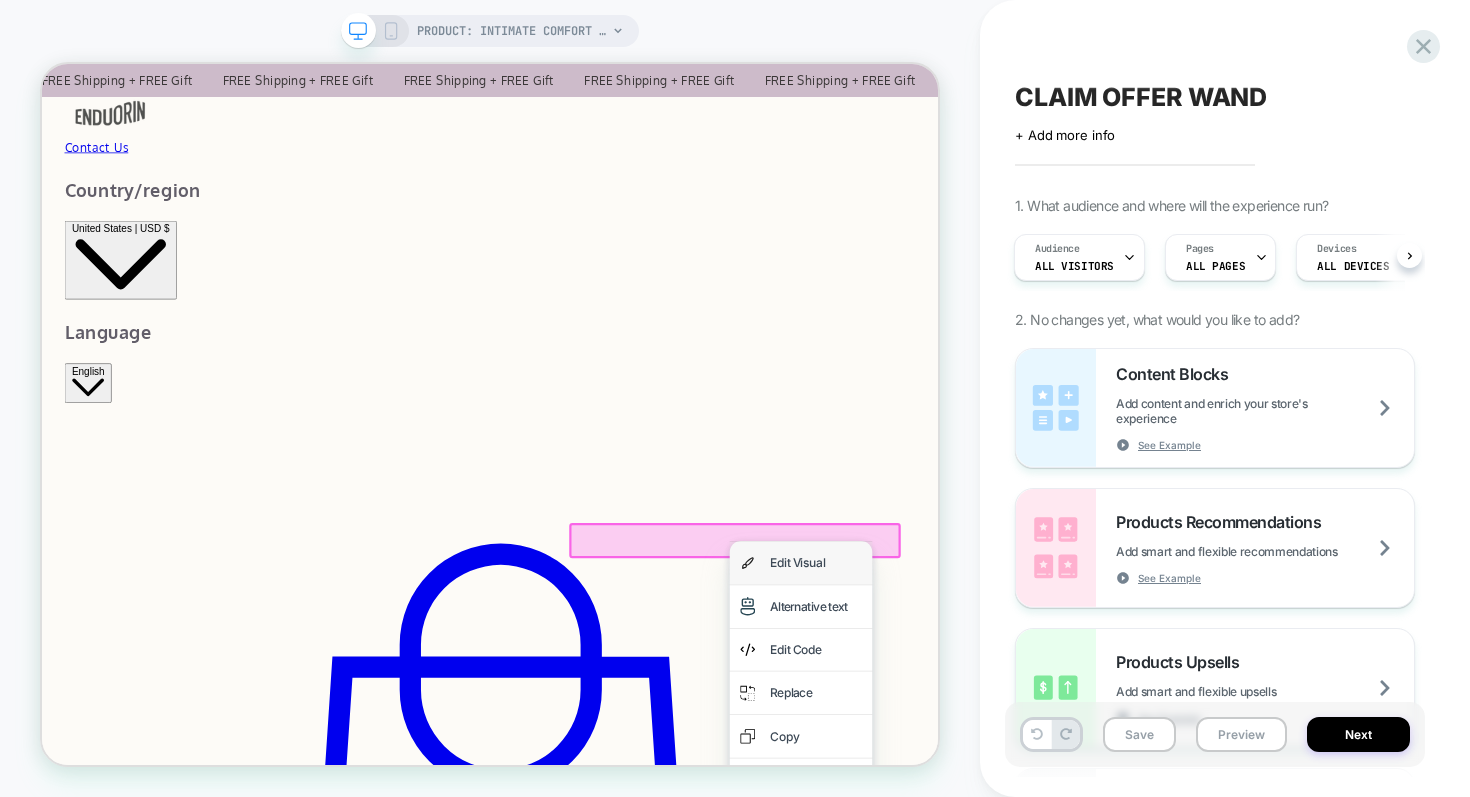 click on "Edit Visual" at bounding box center [1054, 729] 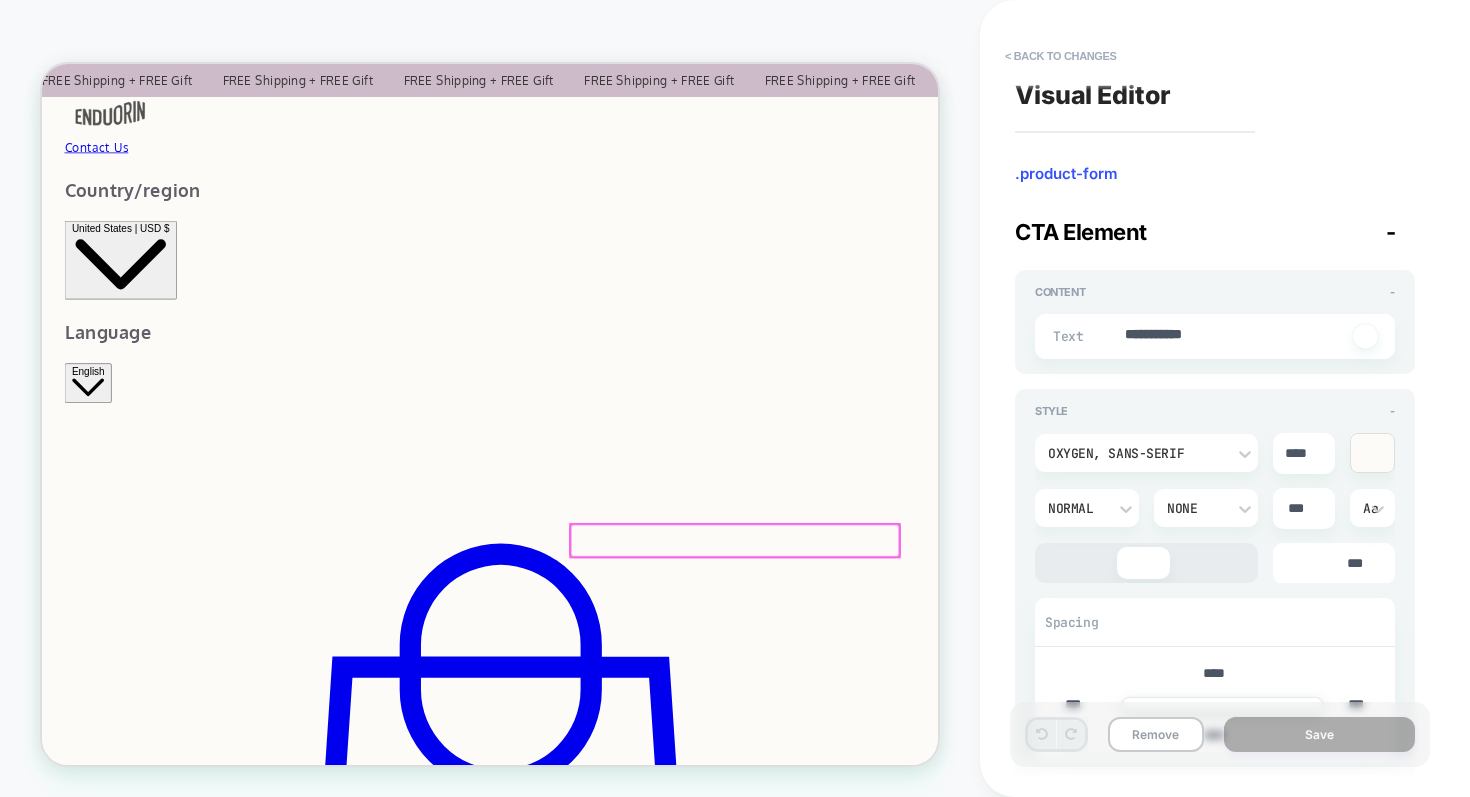 scroll, scrollTop: 293, scrollLeft: 0, axis: vertical 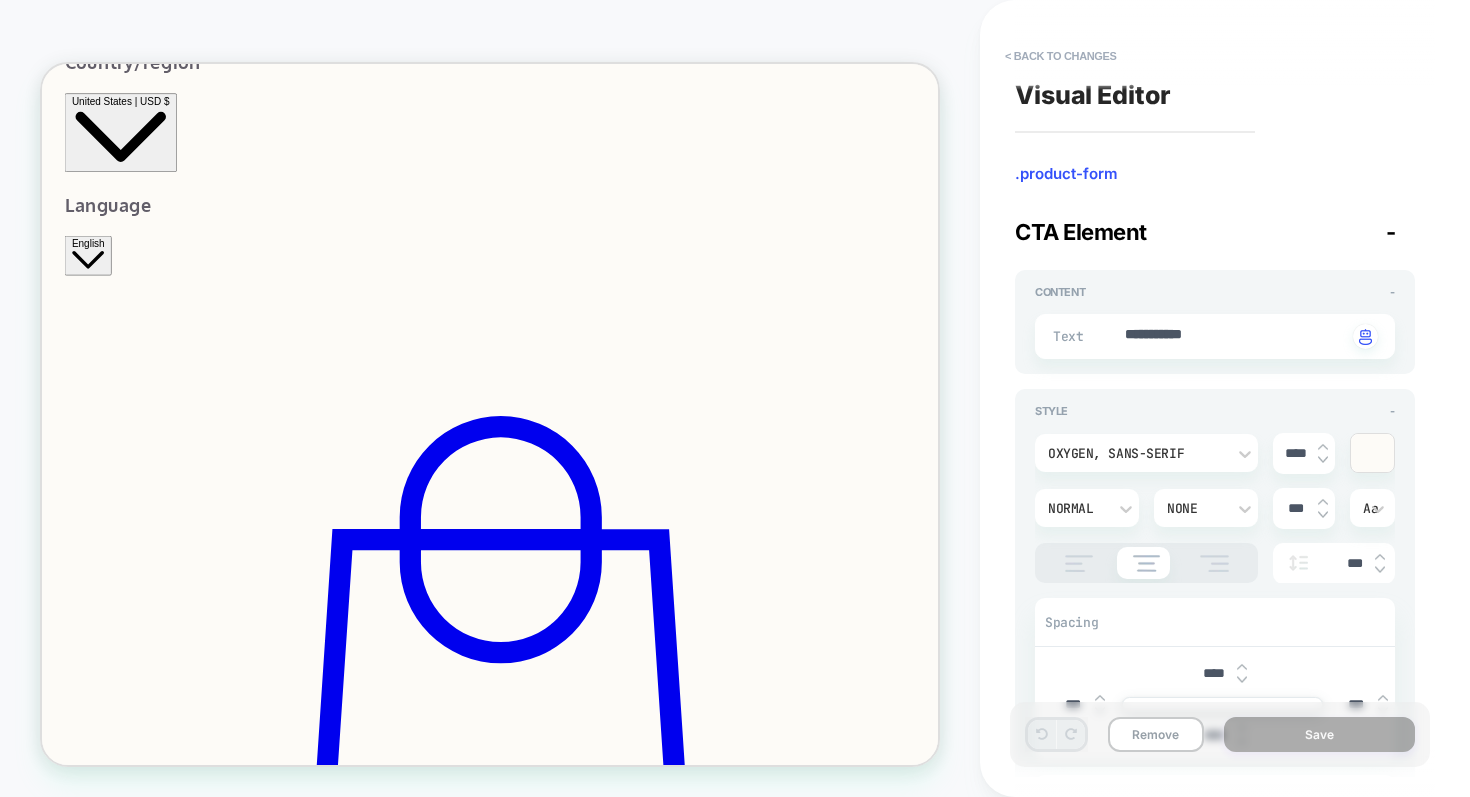click on "**********" at bounding box center [1215, 336] 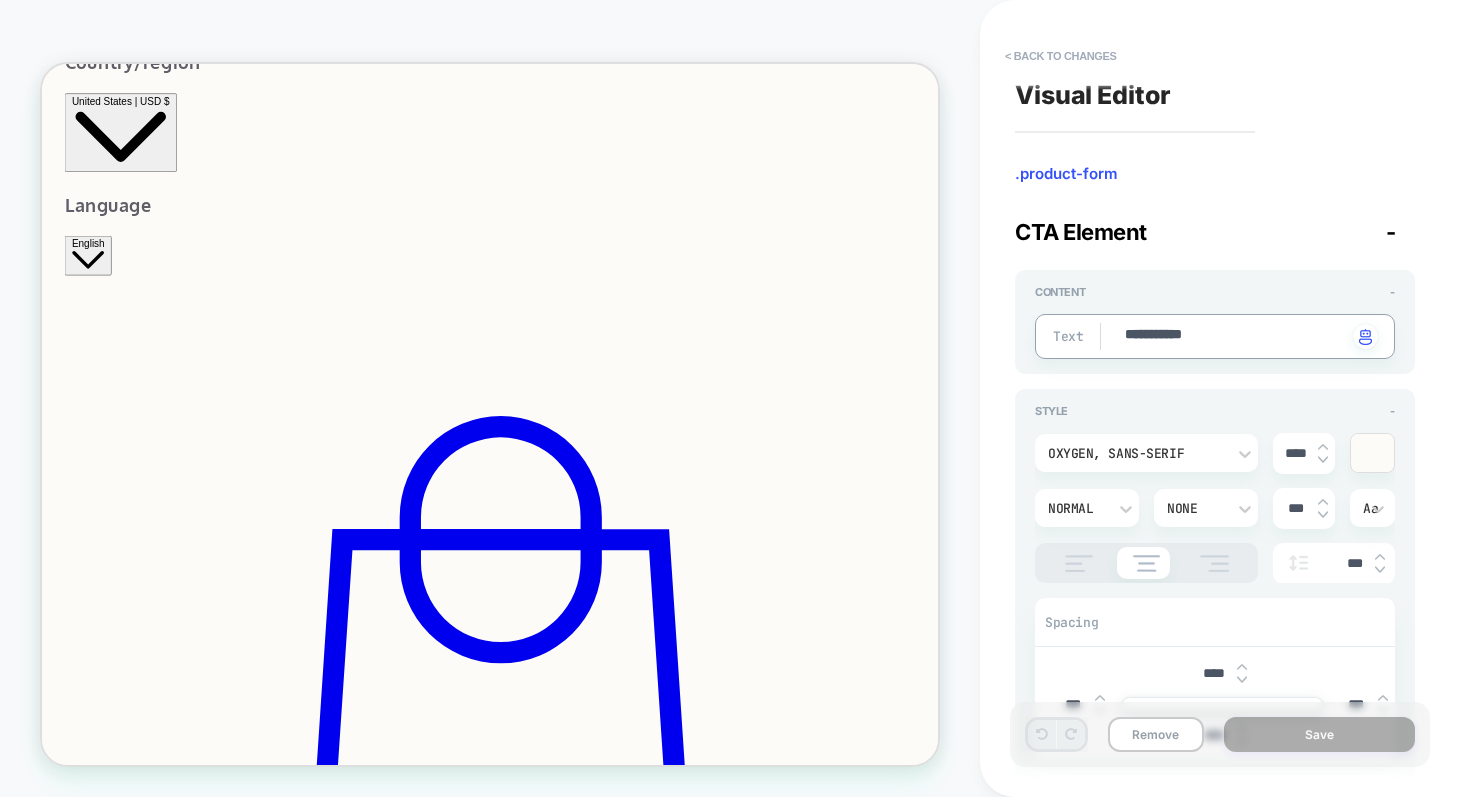 click on "**********" at bounding box center (1235, 336) 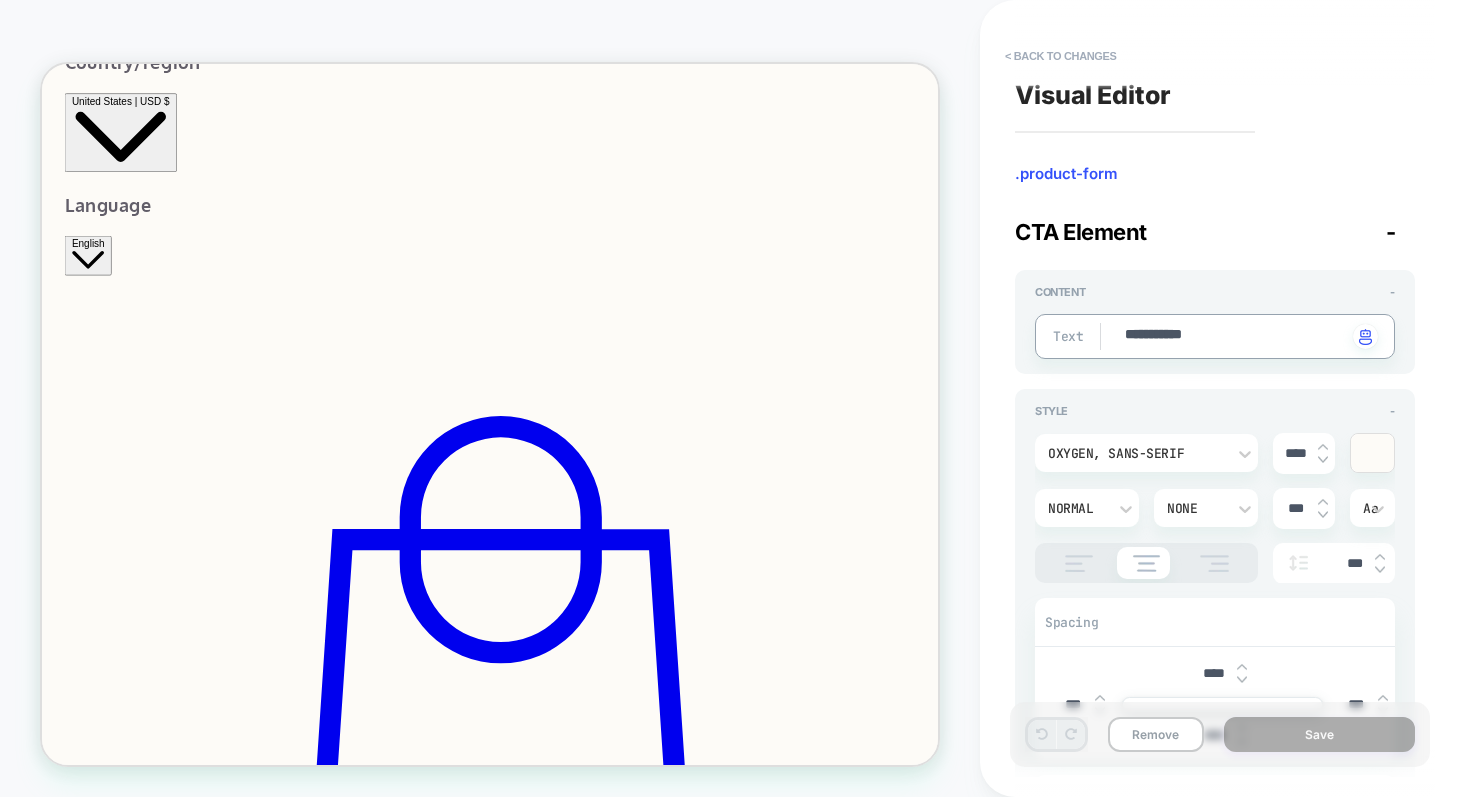 click on "**********" at bounding box center [1235, 336] 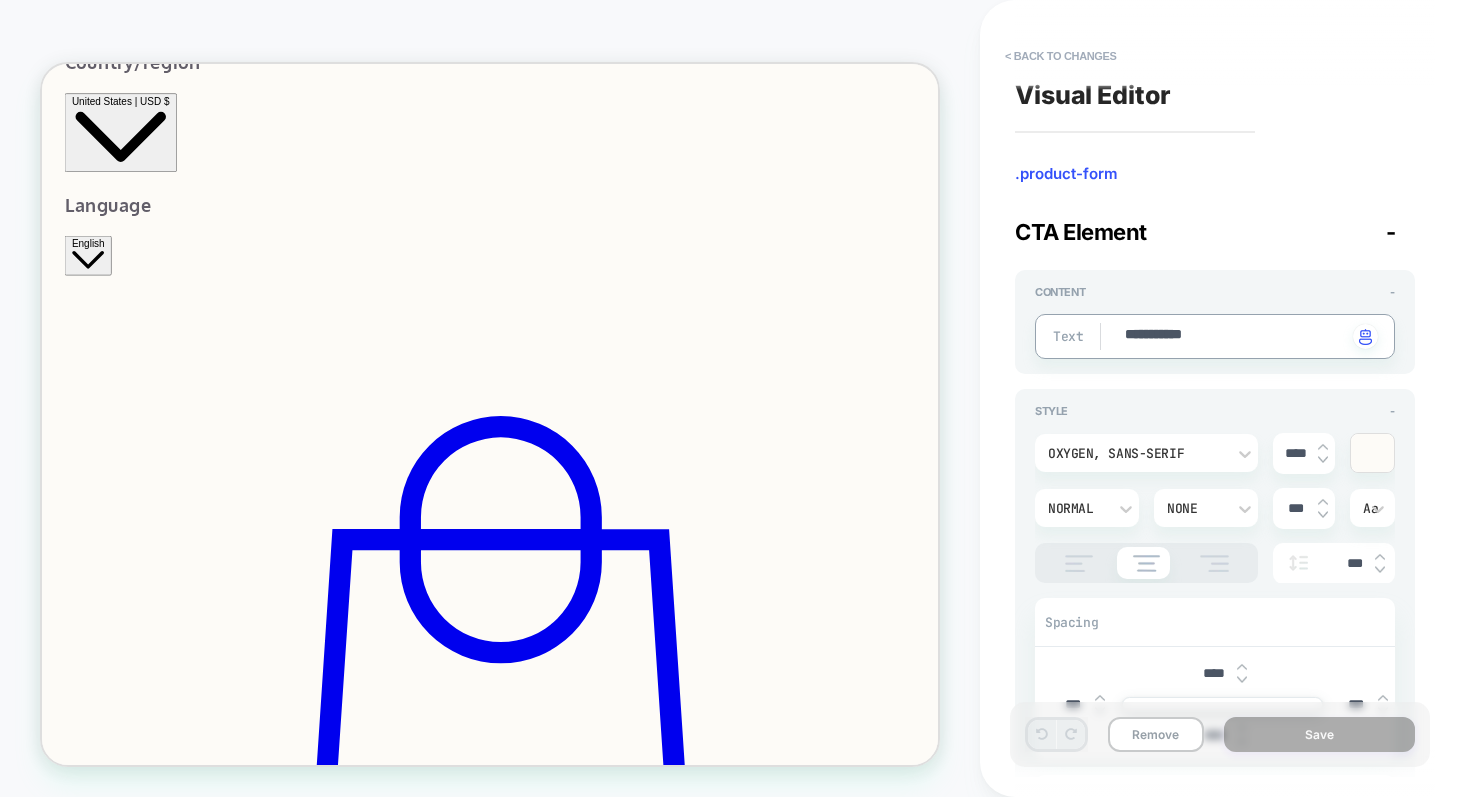 type on "*" 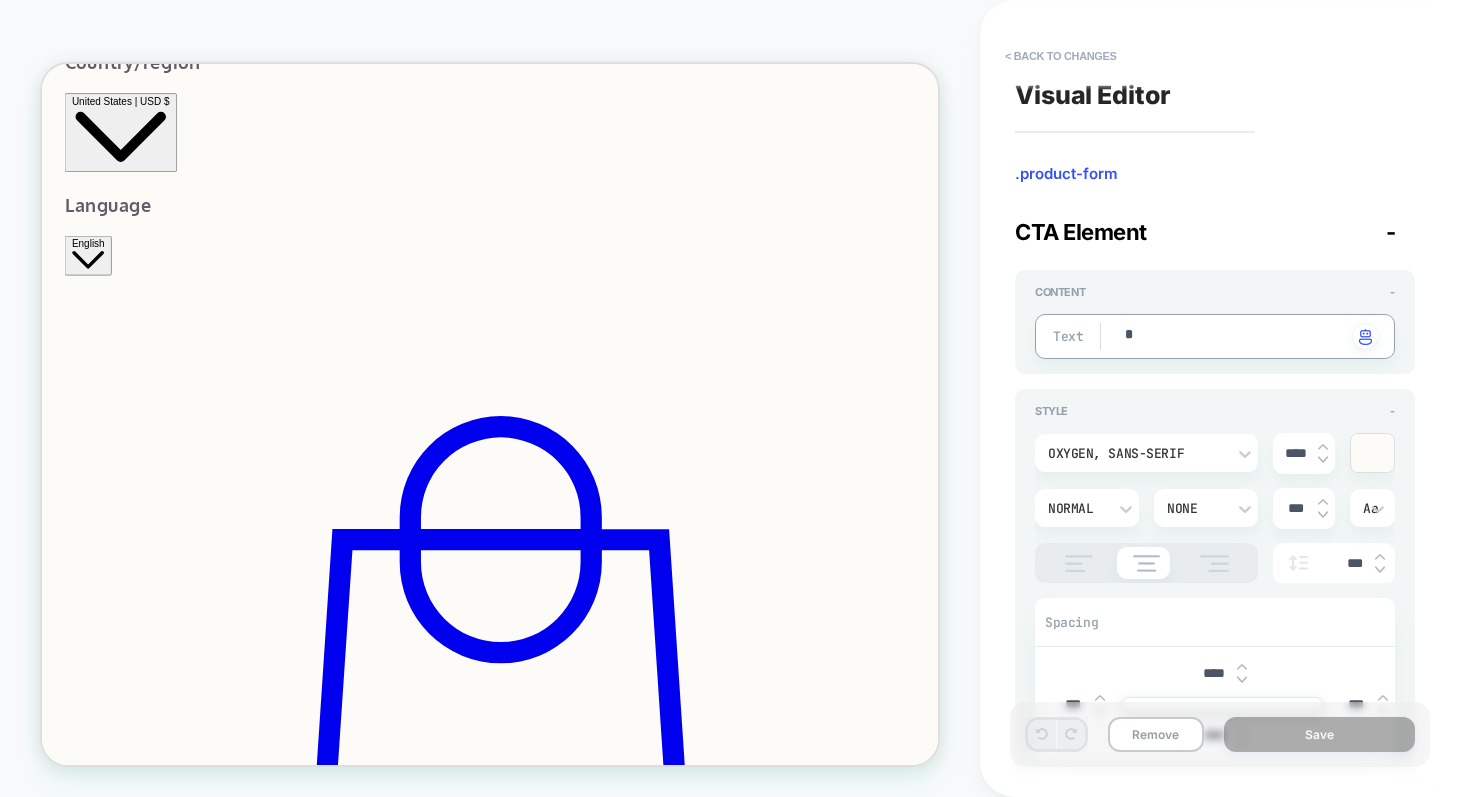 type on "*" 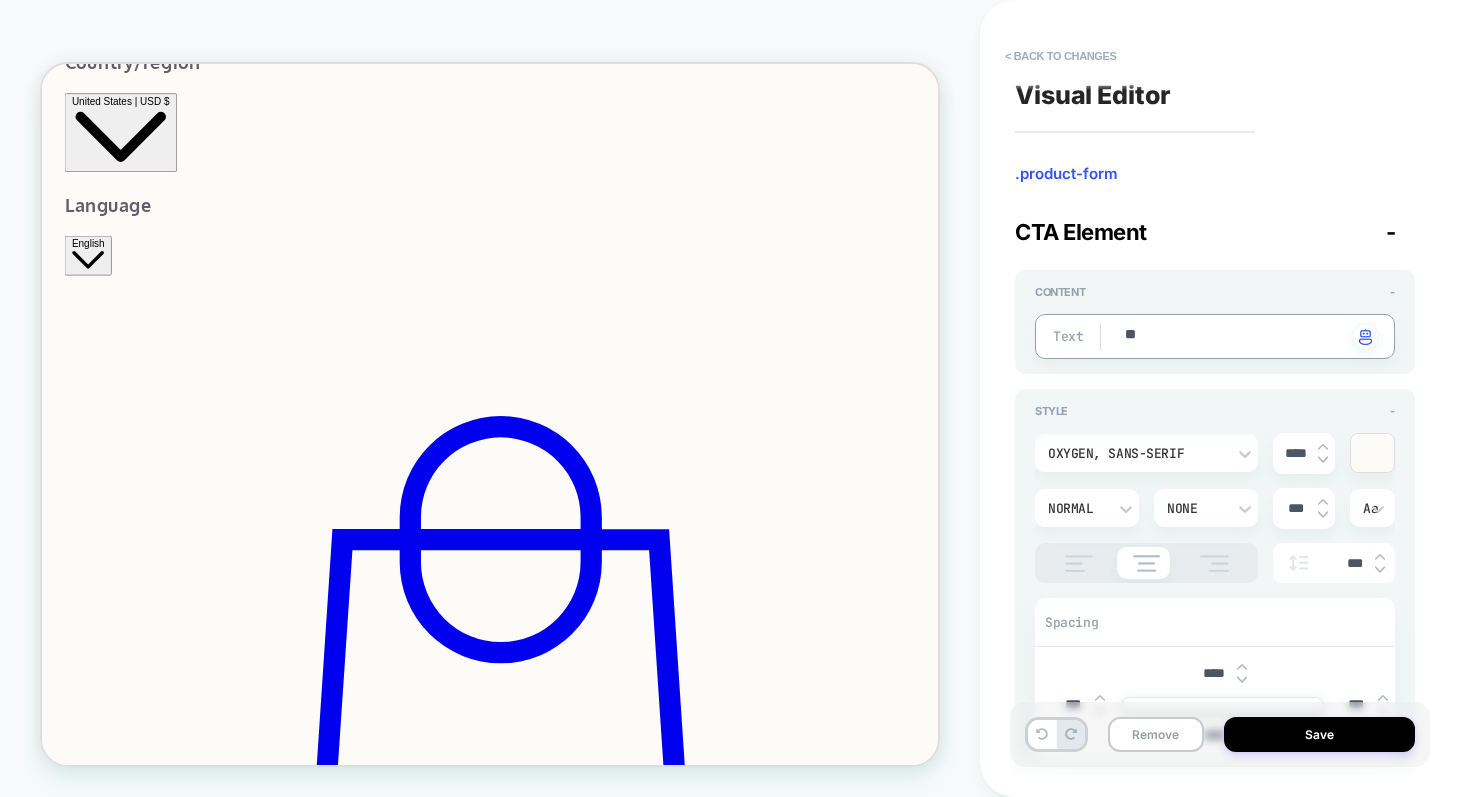 type on "*" 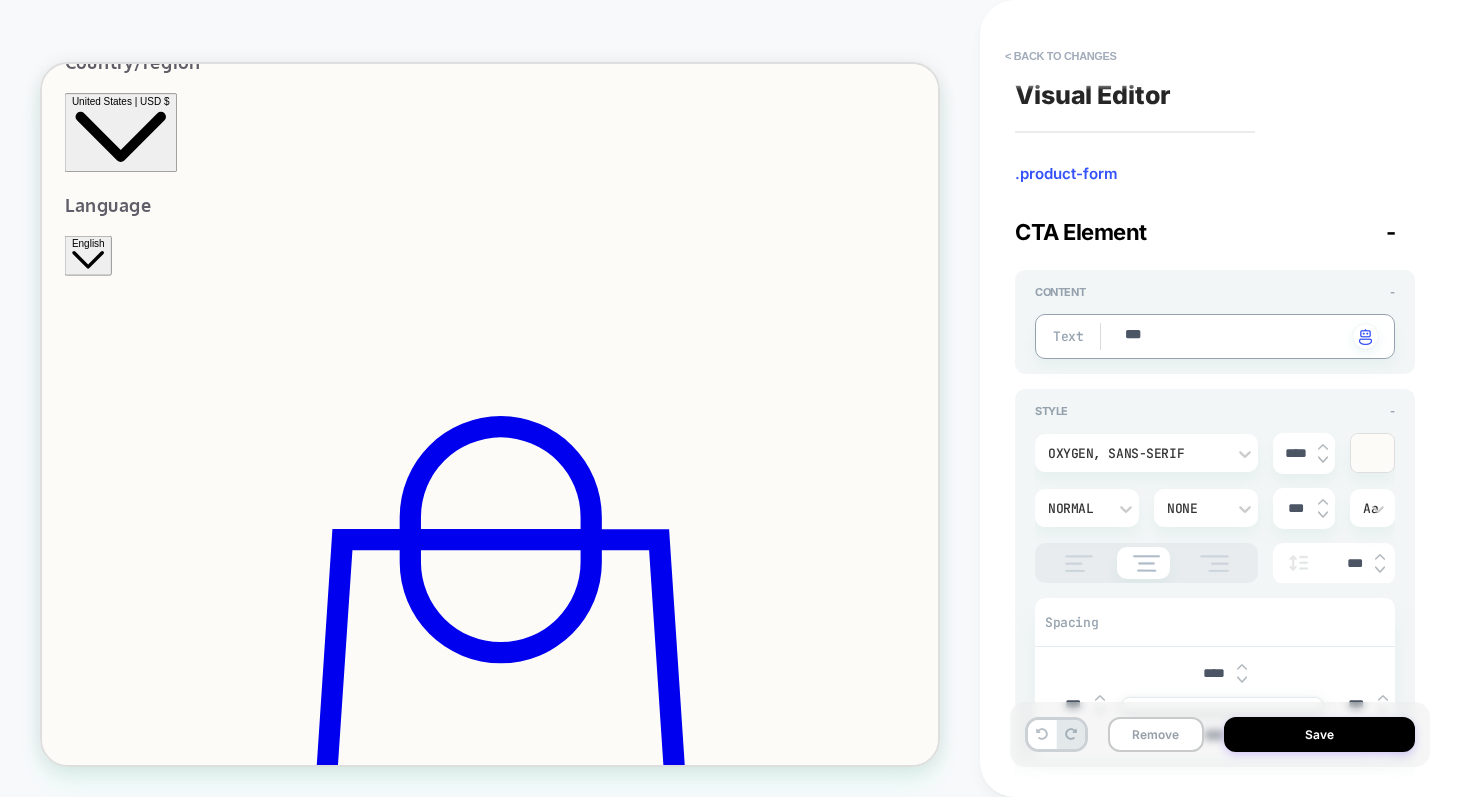 type on "*" 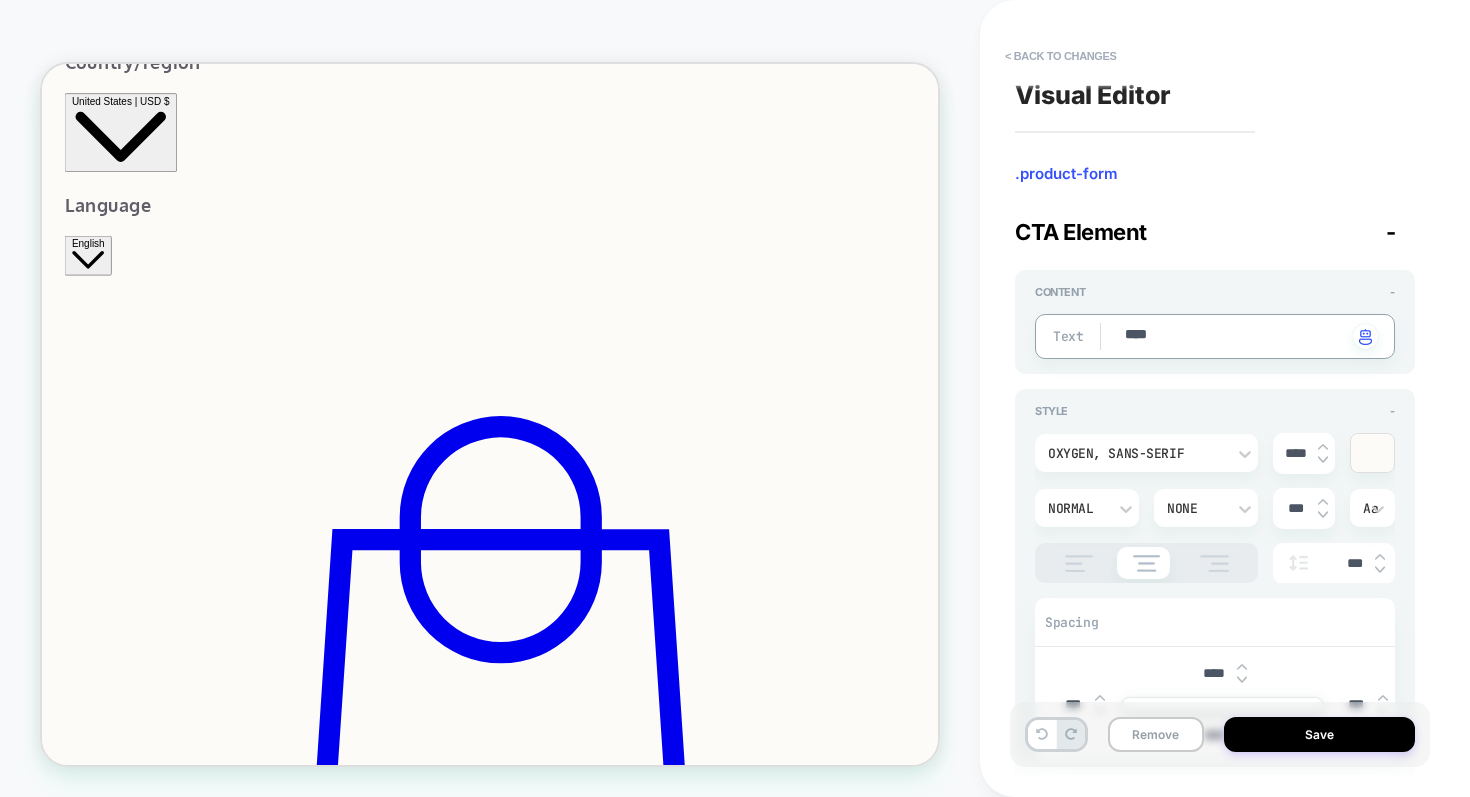 type on "*" 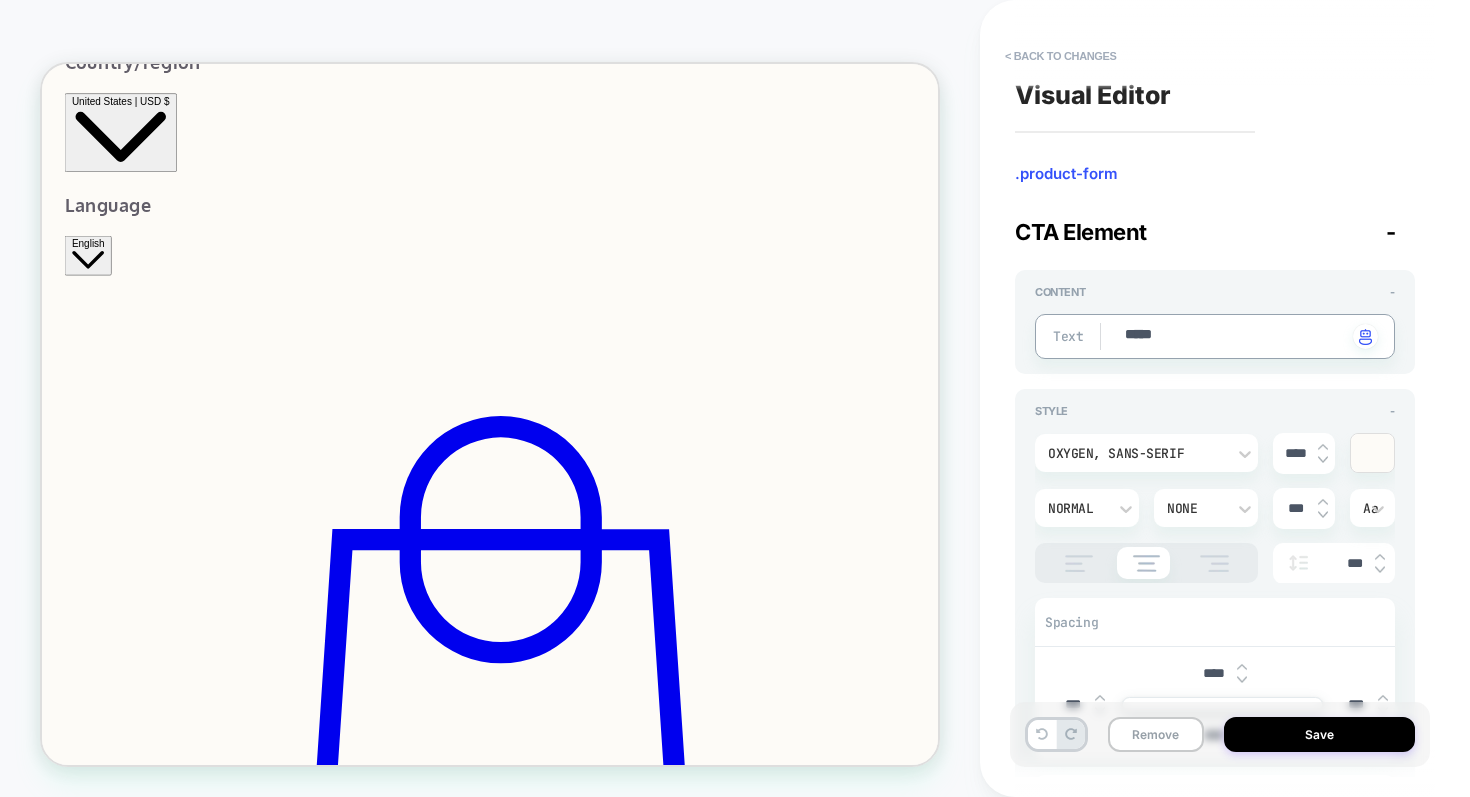 type on "*" 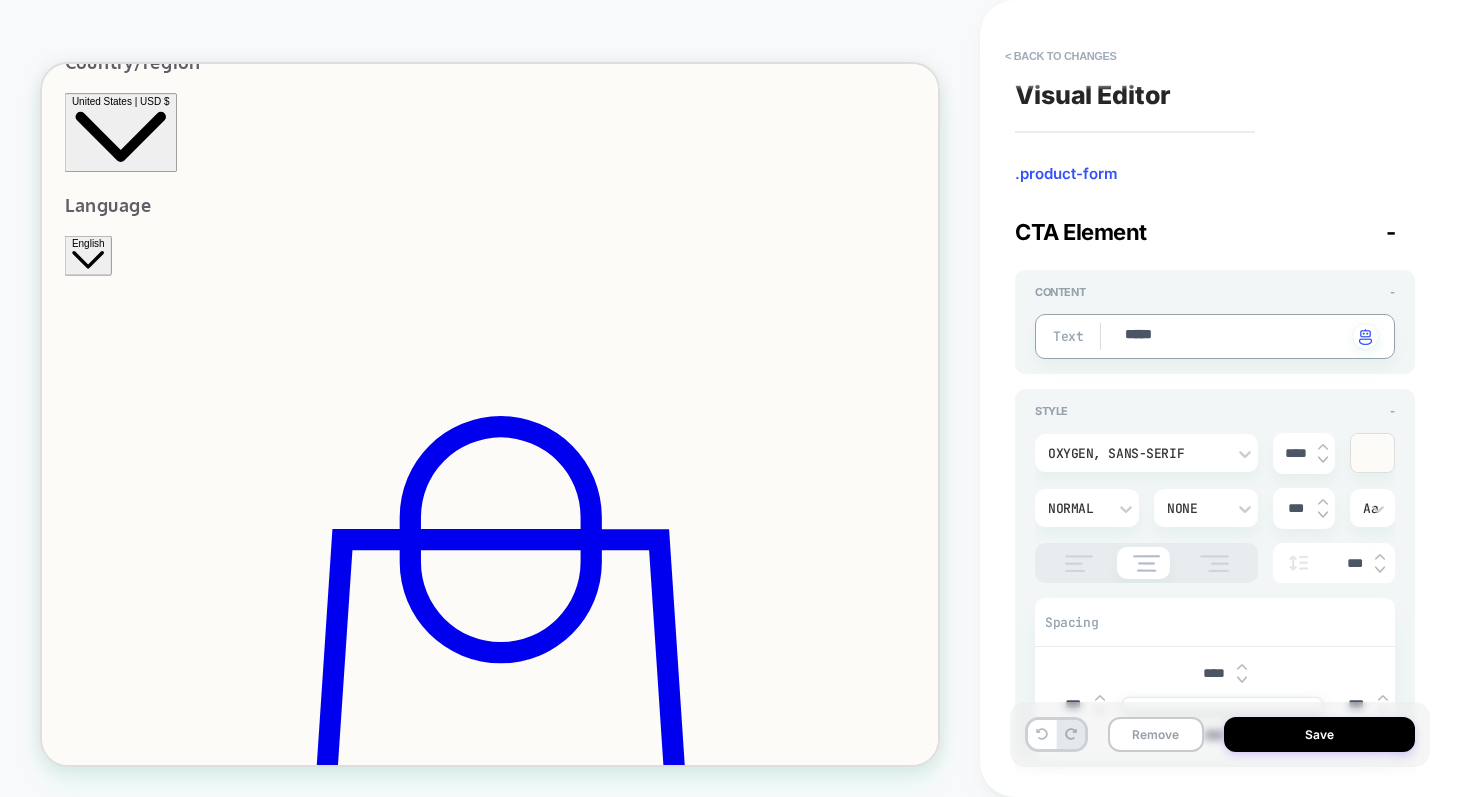 type on "*****" 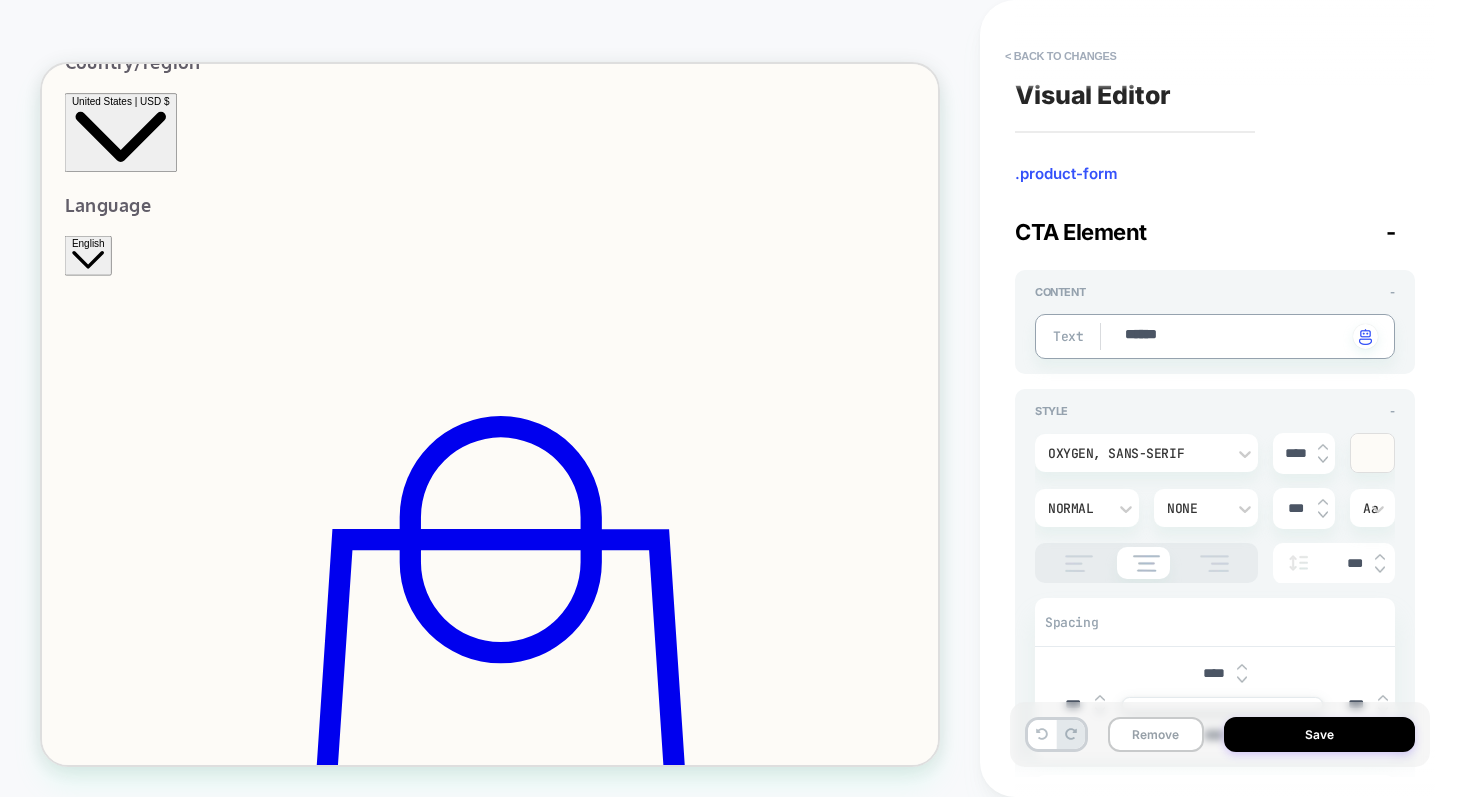 type on "*" 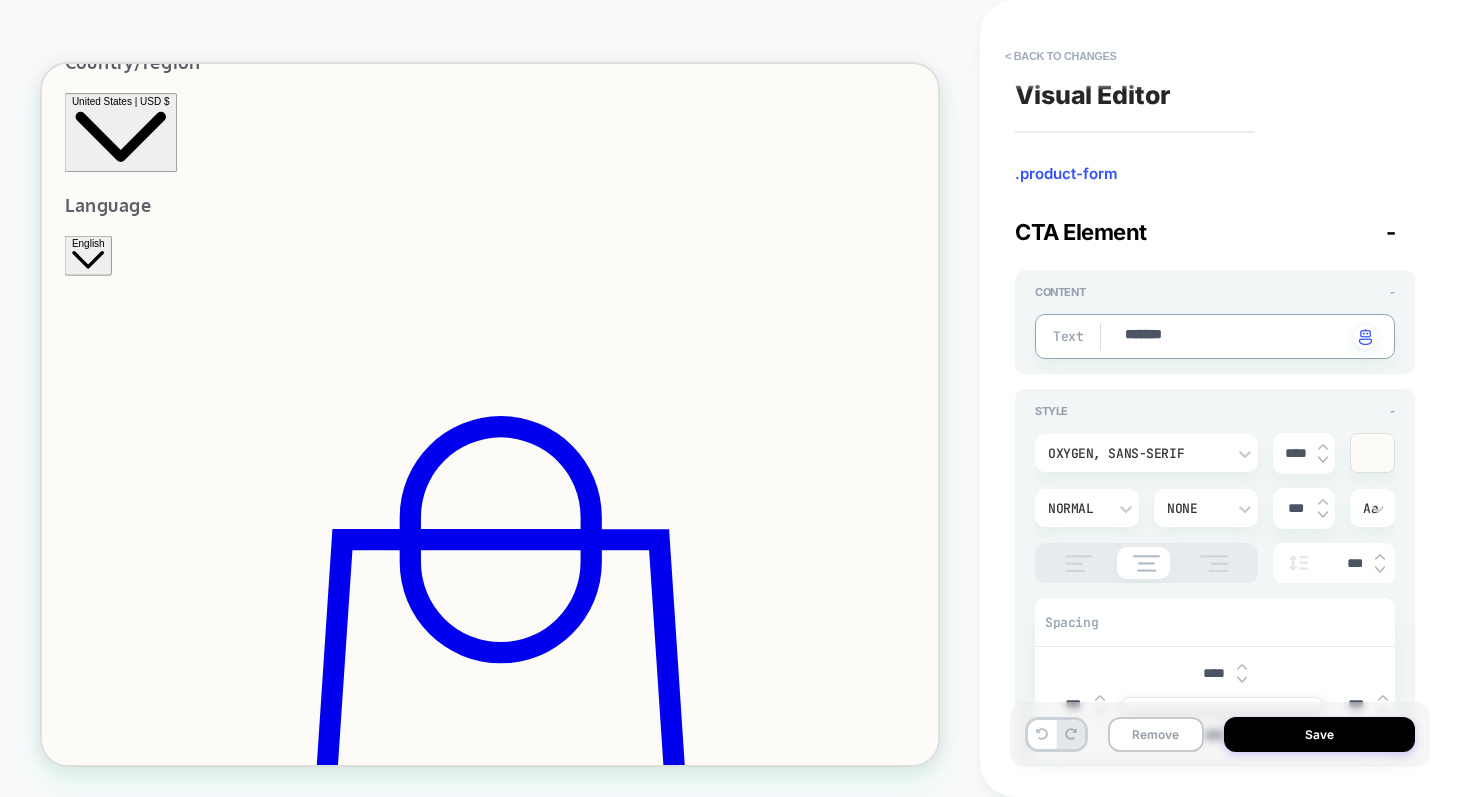 type on "*" 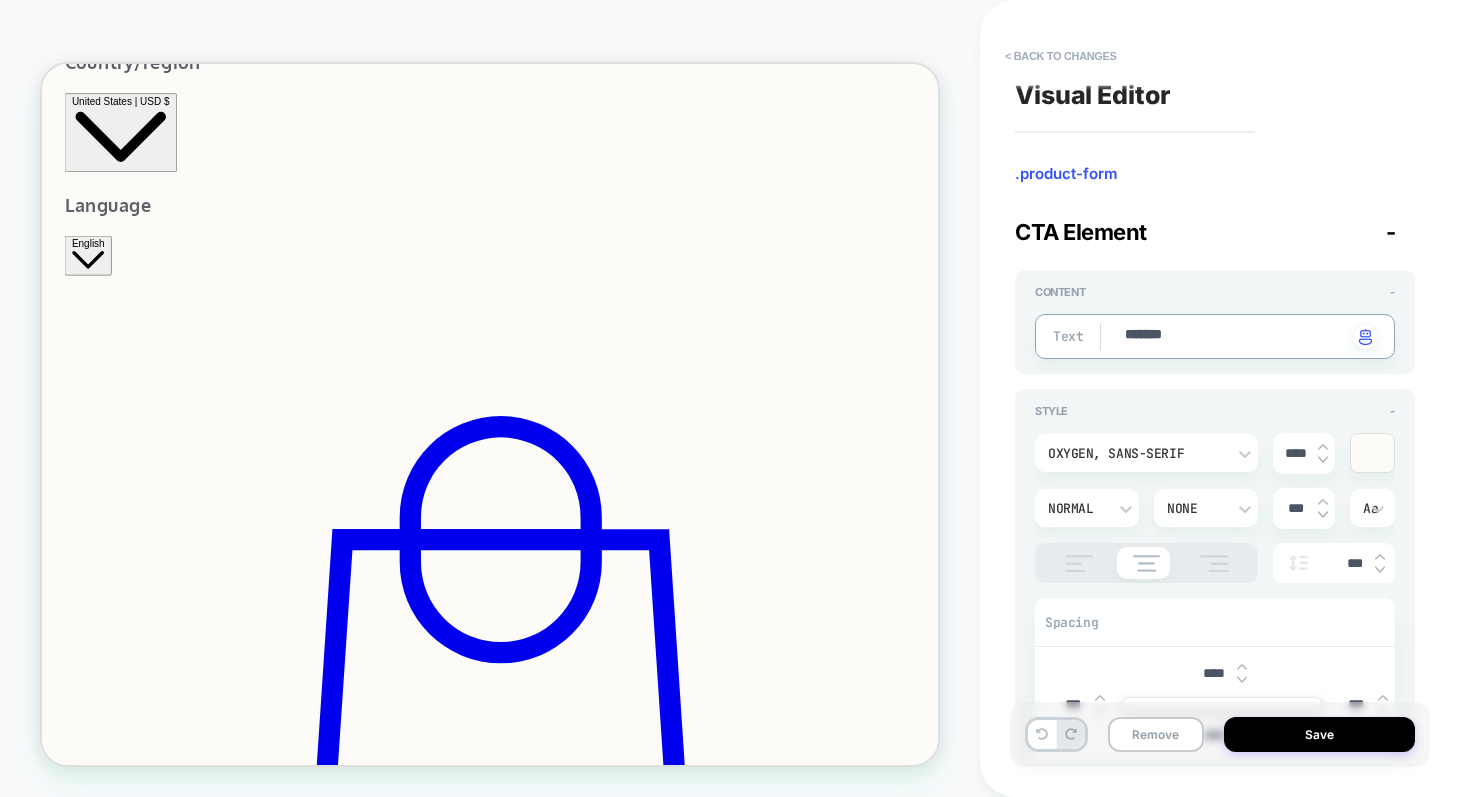 type on "********" 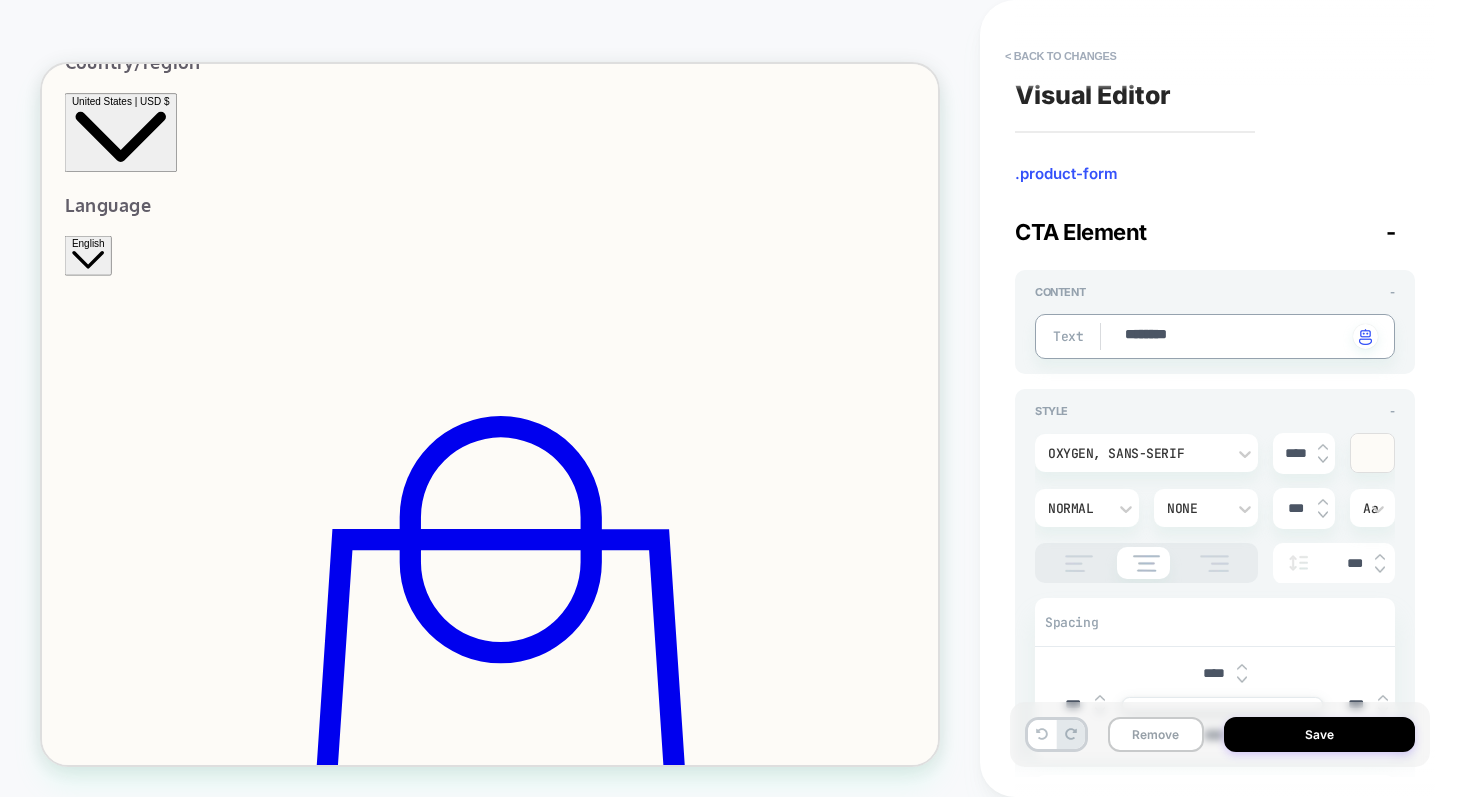 type on "*" 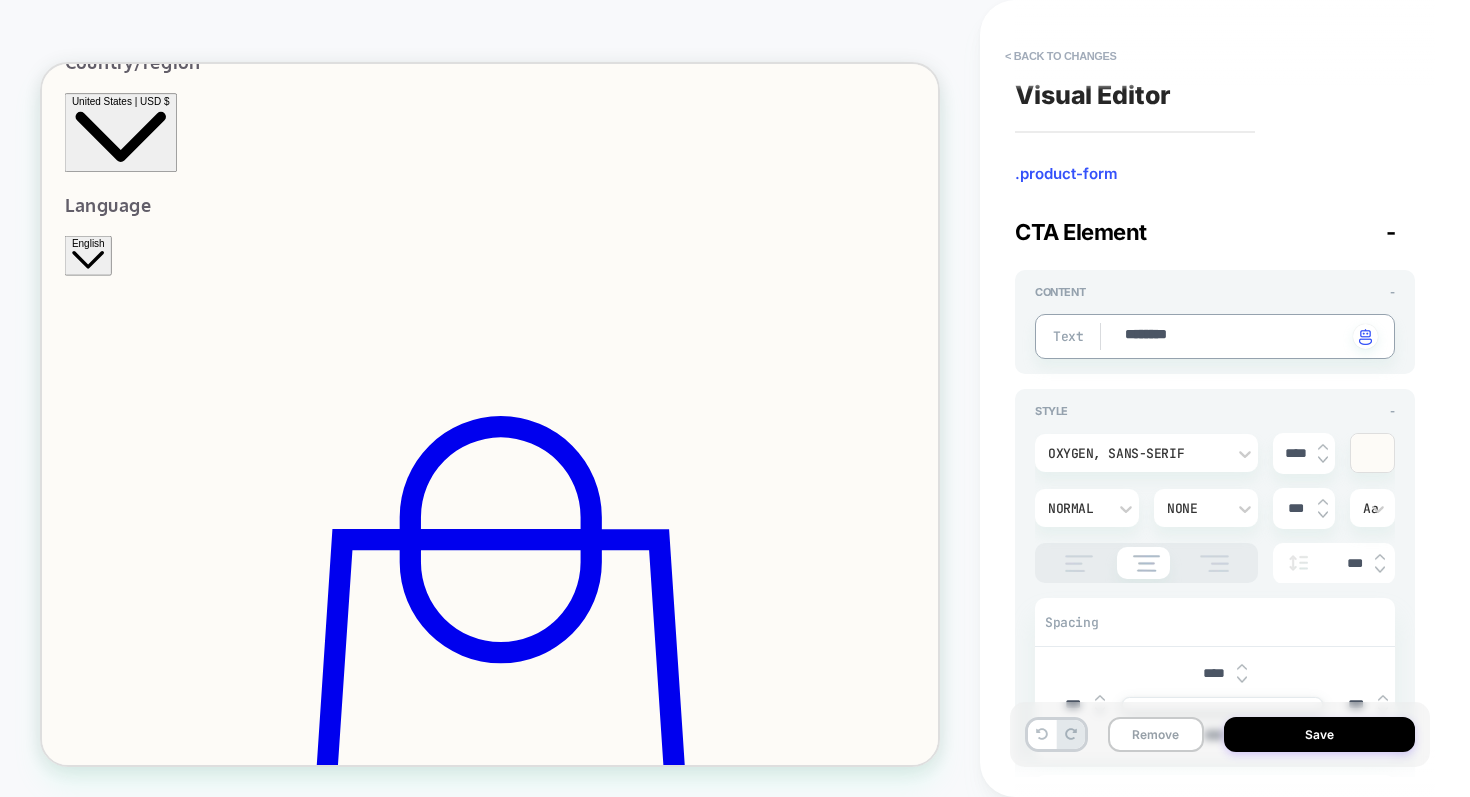 type on "*********" 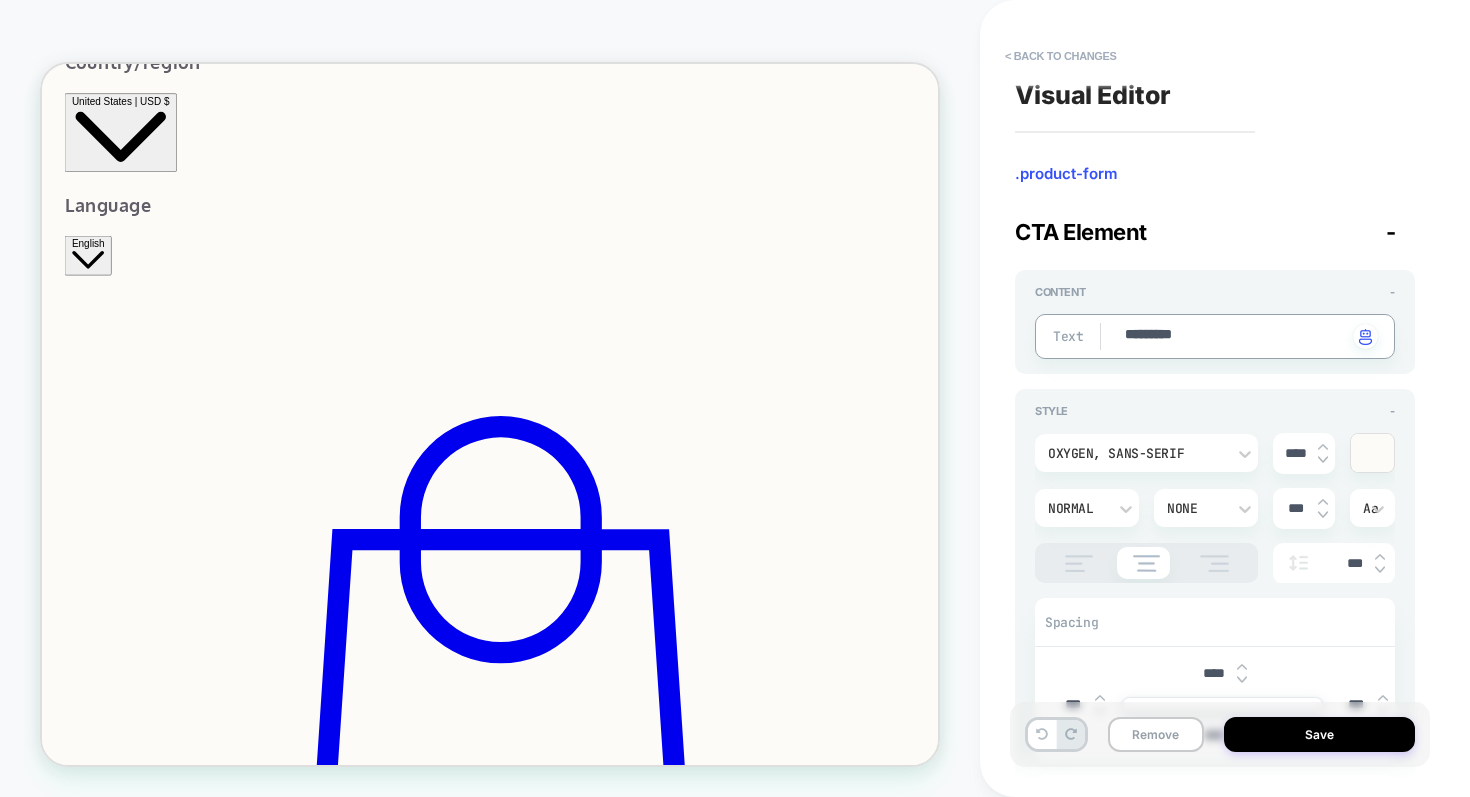 type on "*" 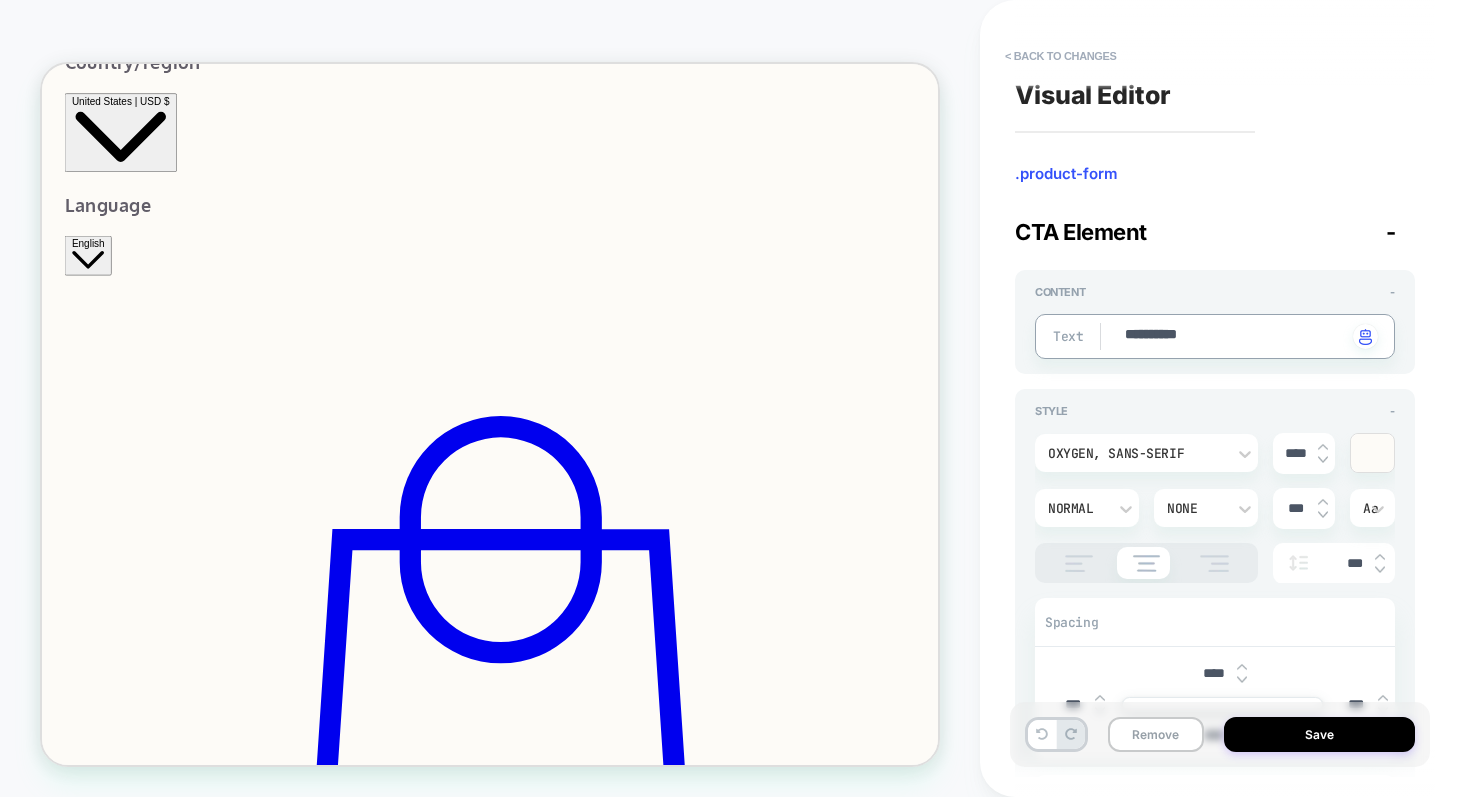 type on "*" 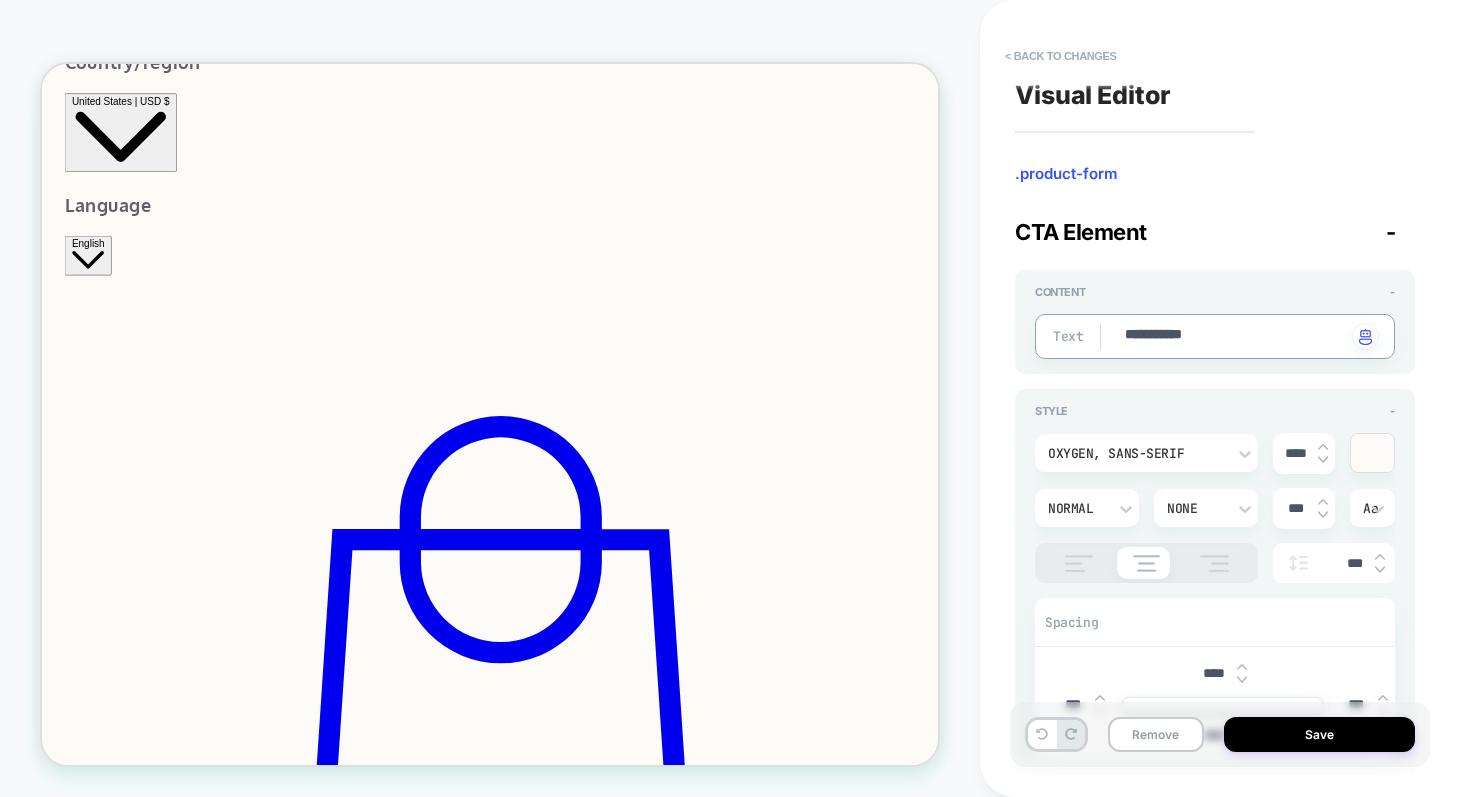 type on "*" 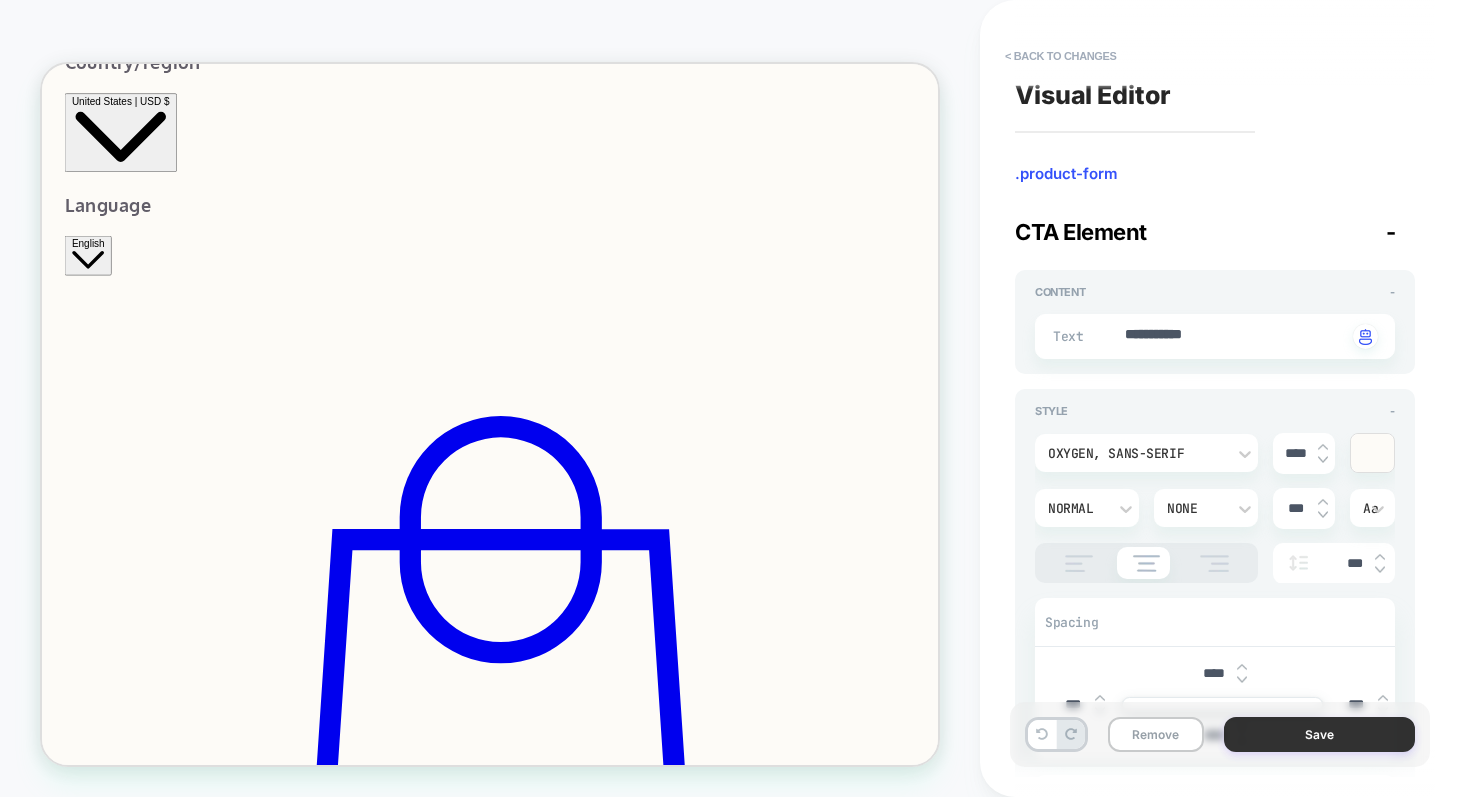 click on "Save" at bounding box center (1319, 734) 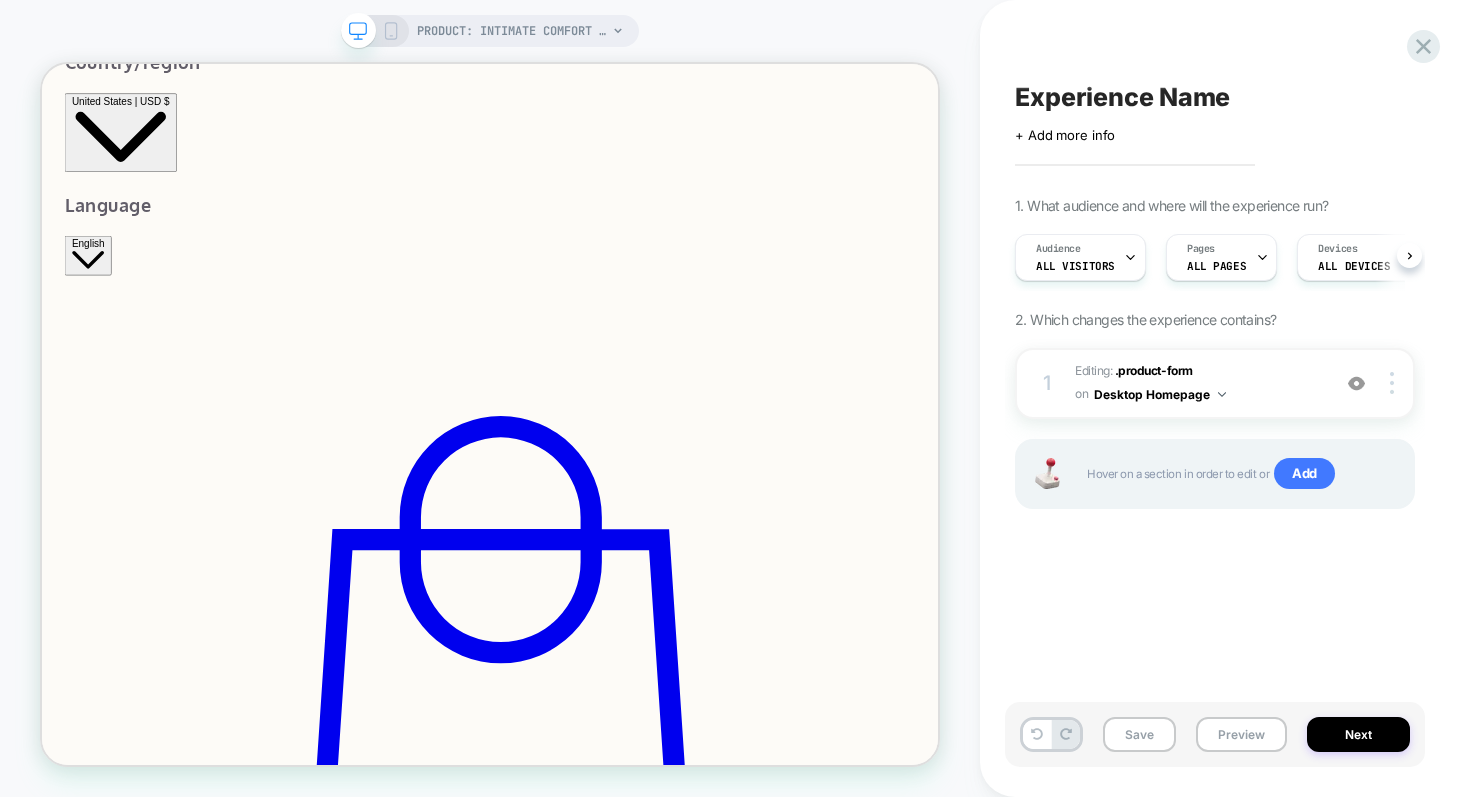 scroll, scrollTop: 0, scrollLeft: 1, axis: horizontal 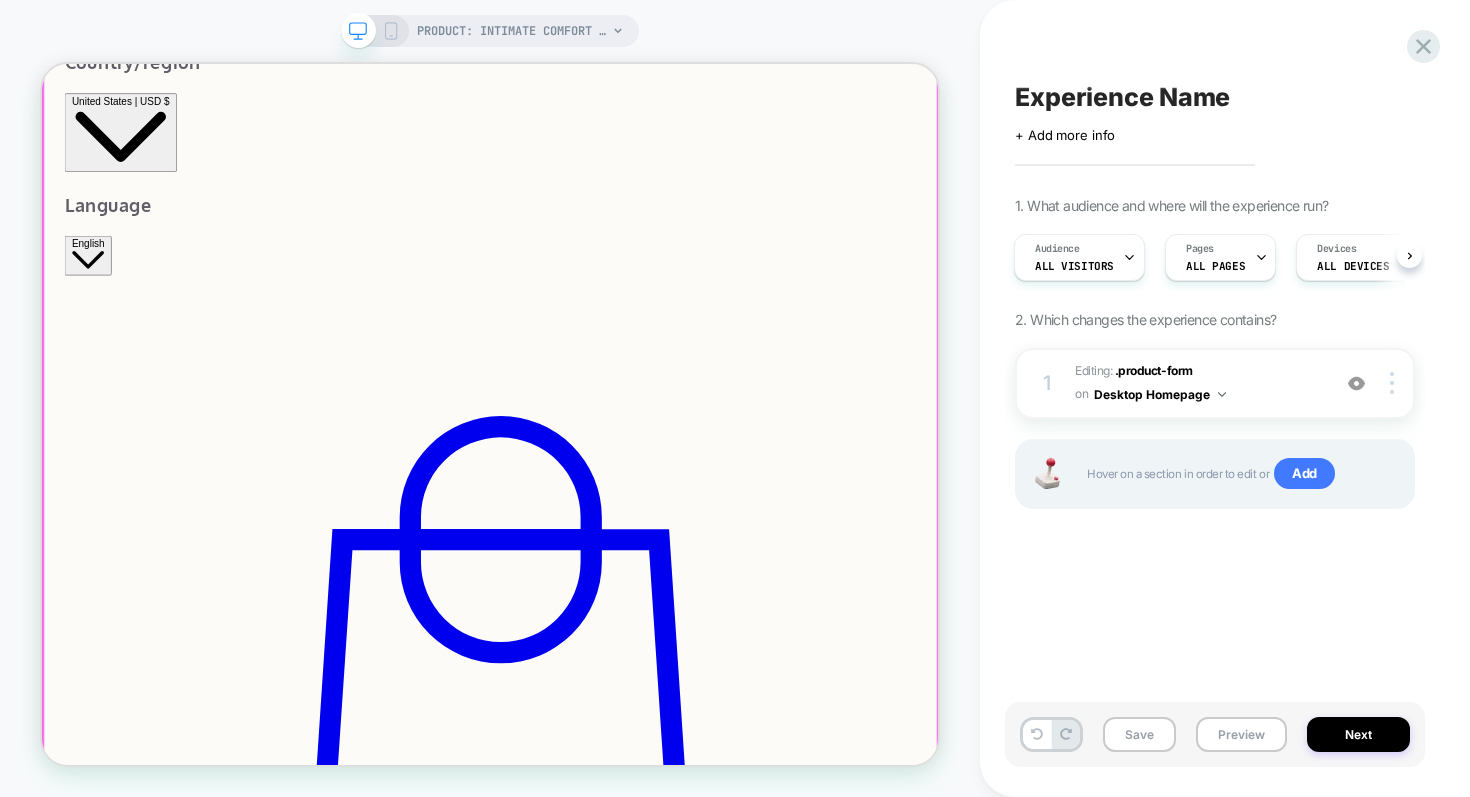 click at bounding box center (639, 53992) 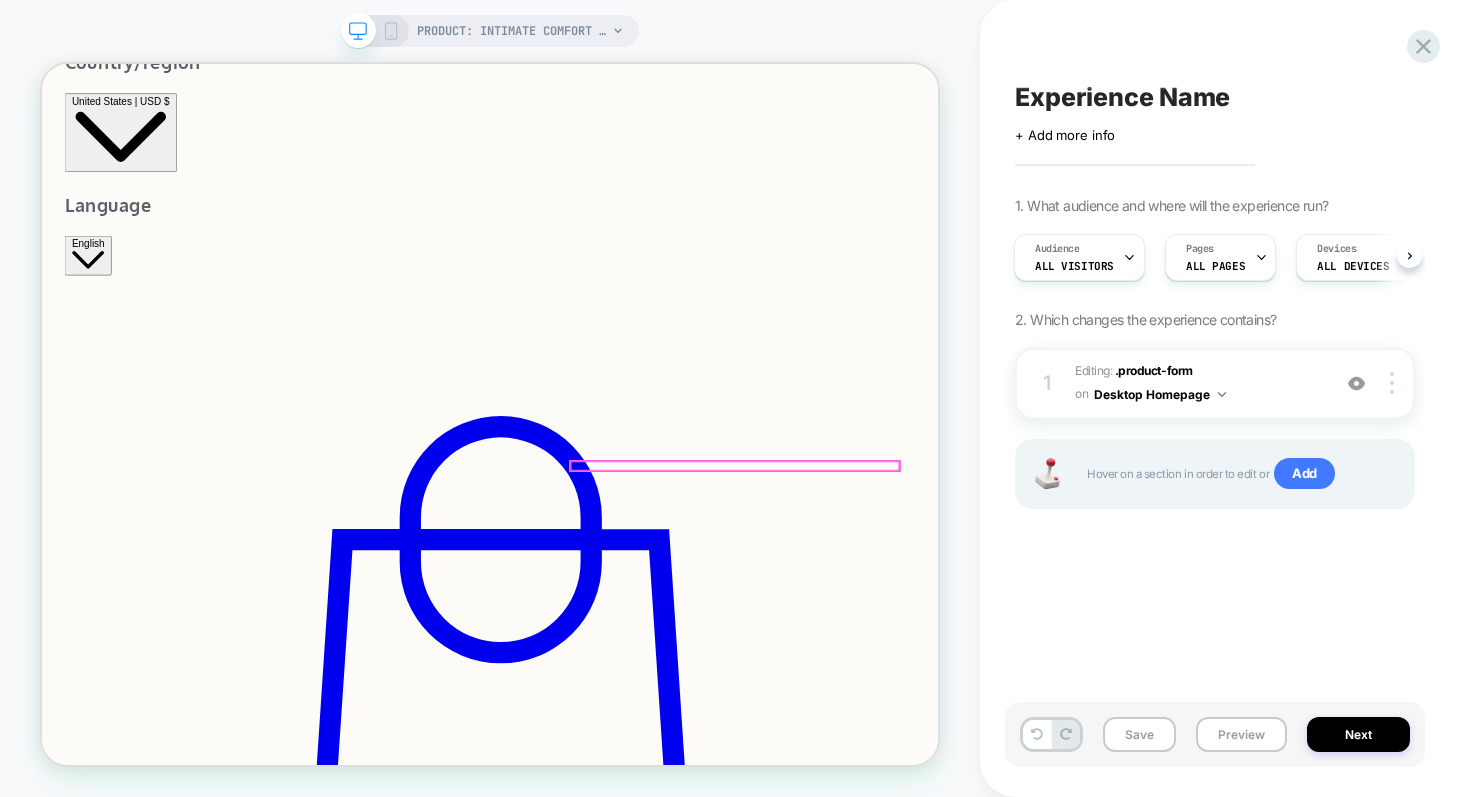 scroll, scrollTop: 280, scrollLeft: 0, axis: vertical 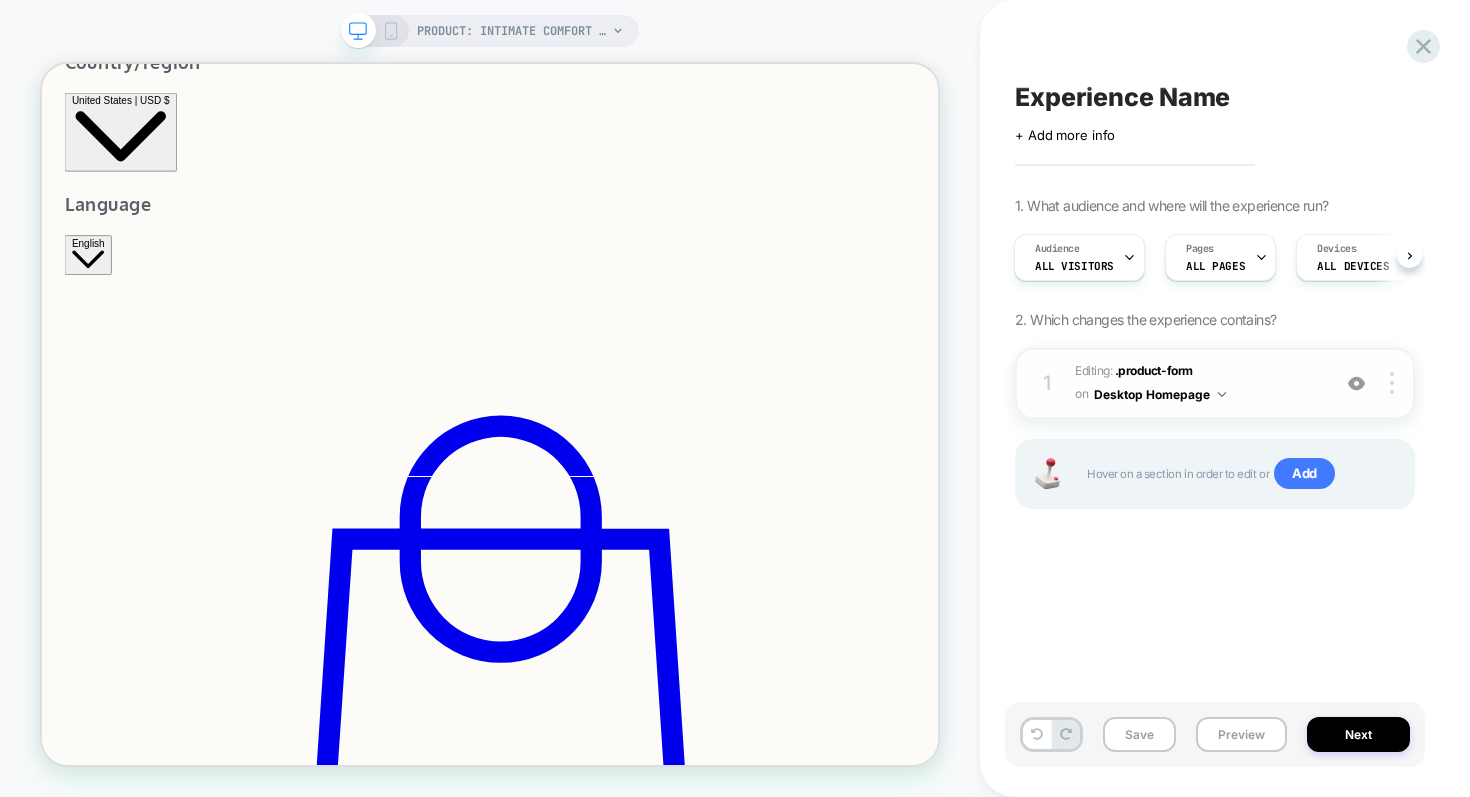 click on "Desktop Homepage" at bounding box center [1160, 394] 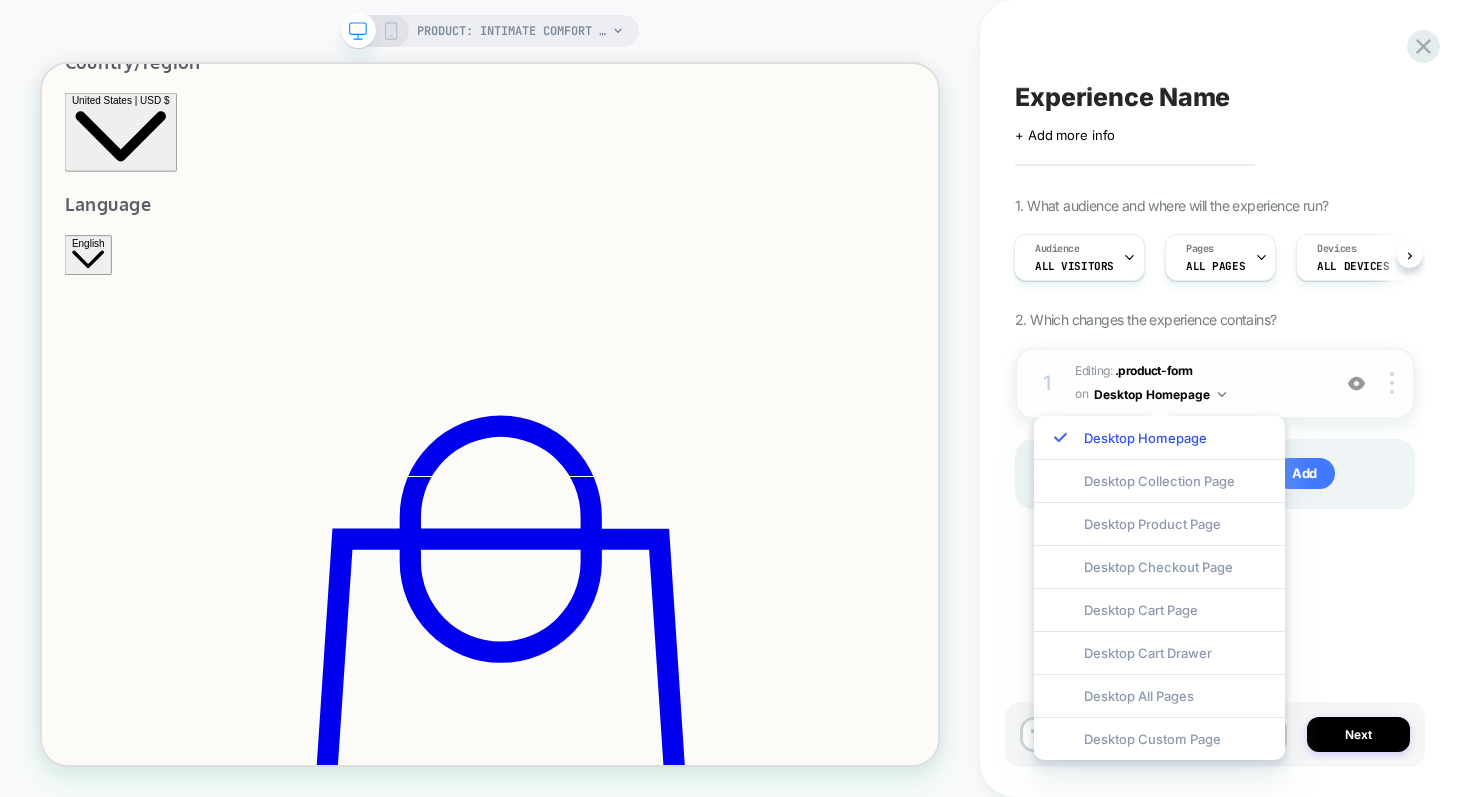 click on "Editing :   .product-form .product-form   on Desktop Homepage" at bounding box center (1197, 383) 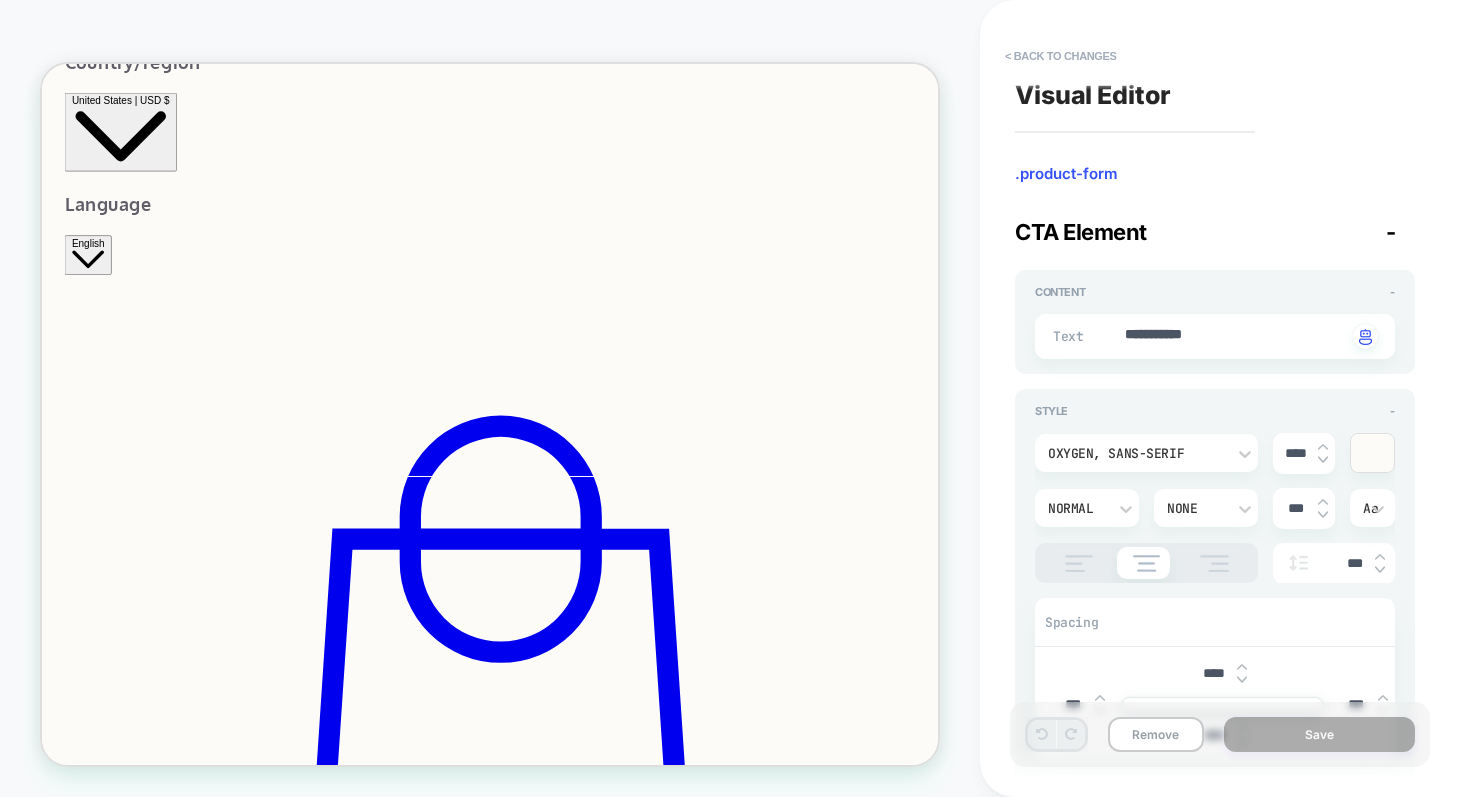 scroll, scrollTop: 293, scrollLeft: 0, axis: vertical 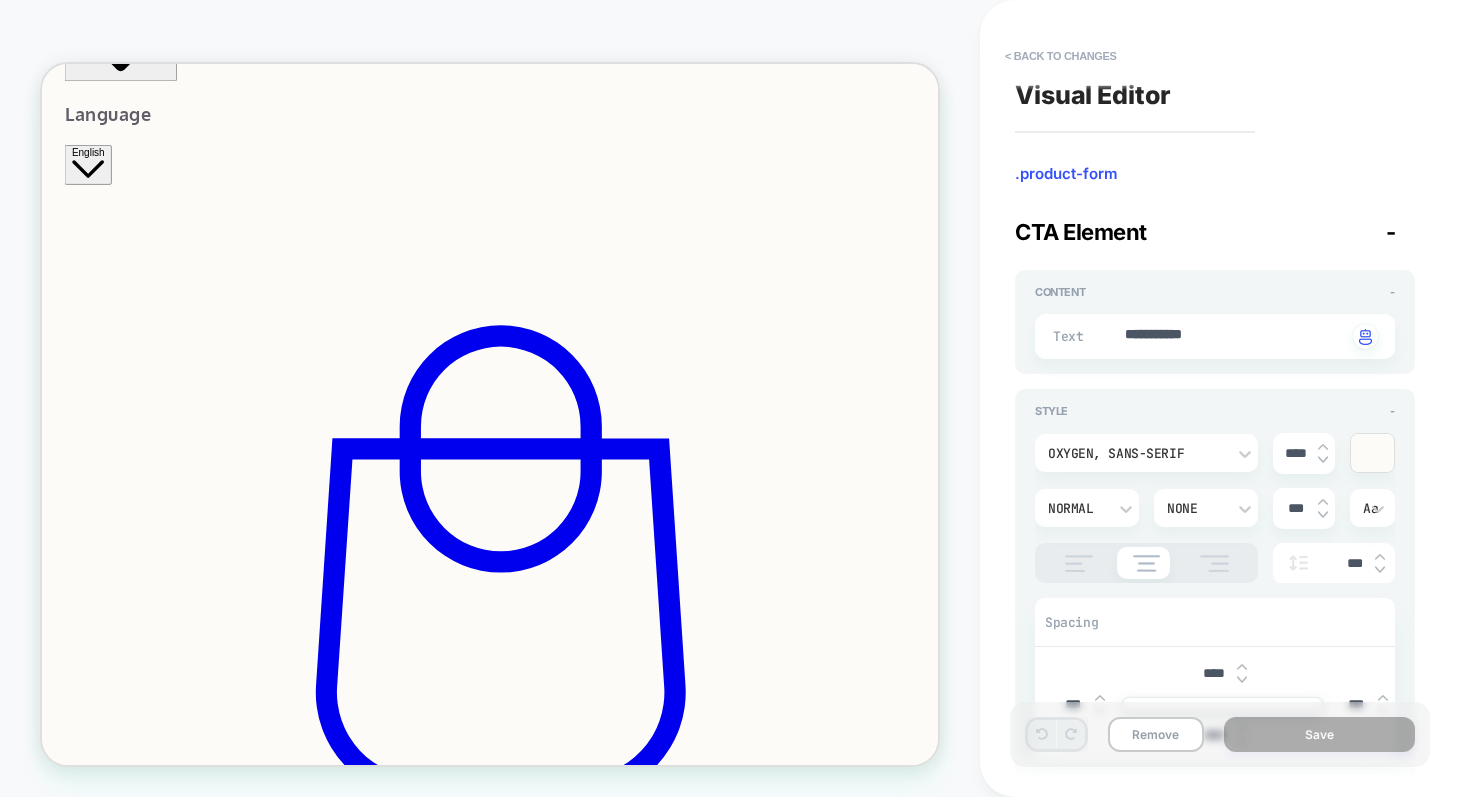 click on "**********" at bounding box center [1215, 336] 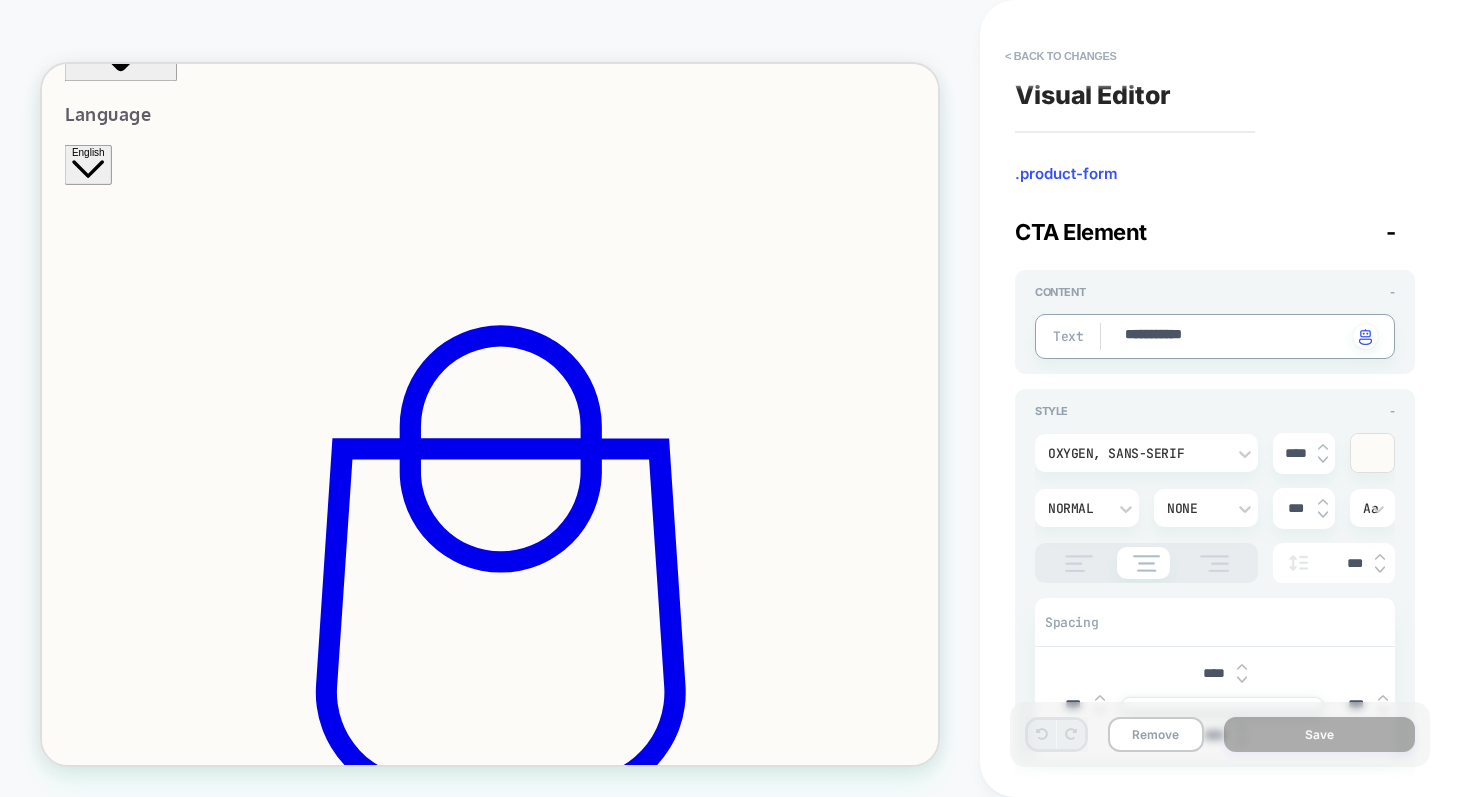 click on "**********" at bounding box center (1235, 336) 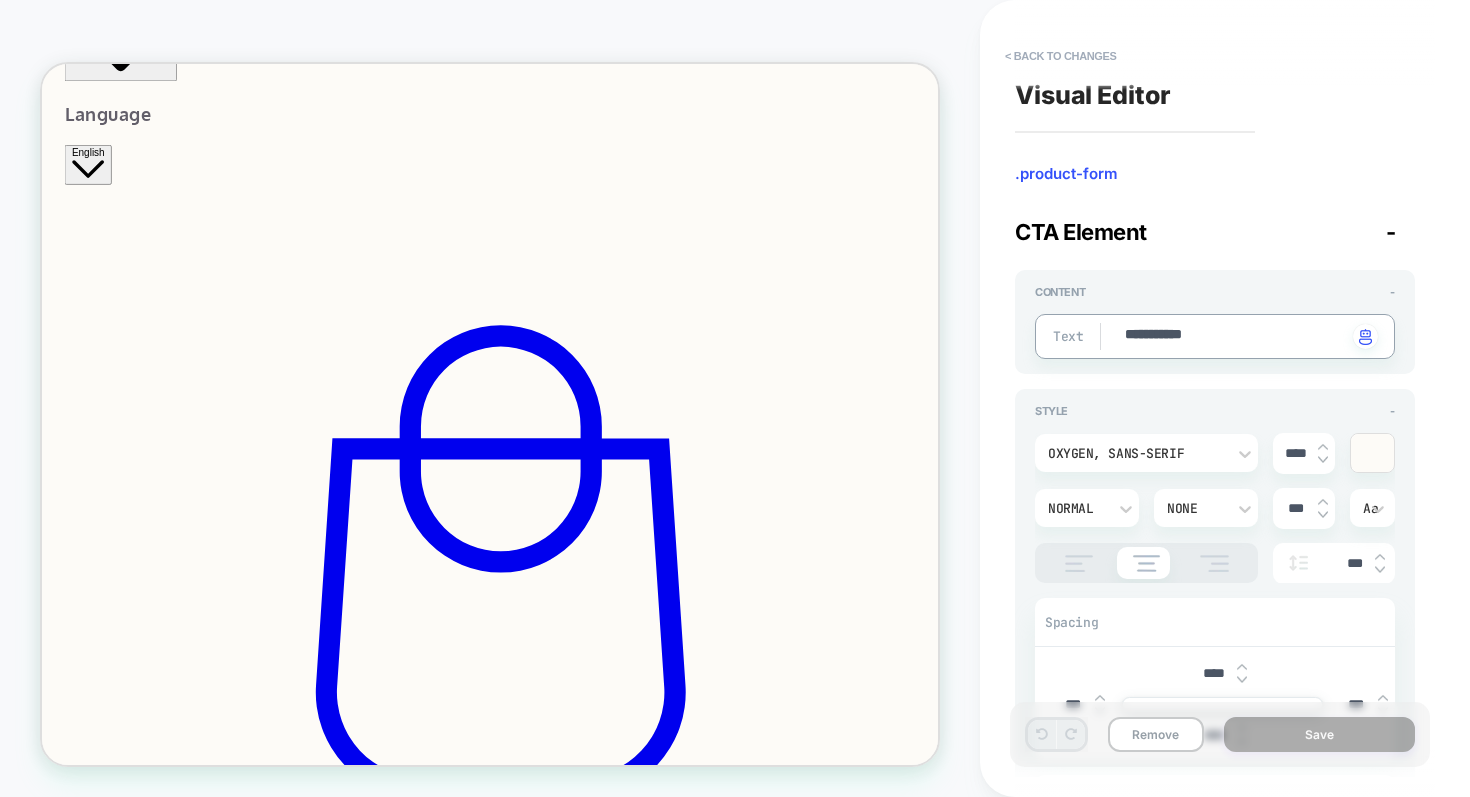 click on "**********" at bounding box center (1235, 336) 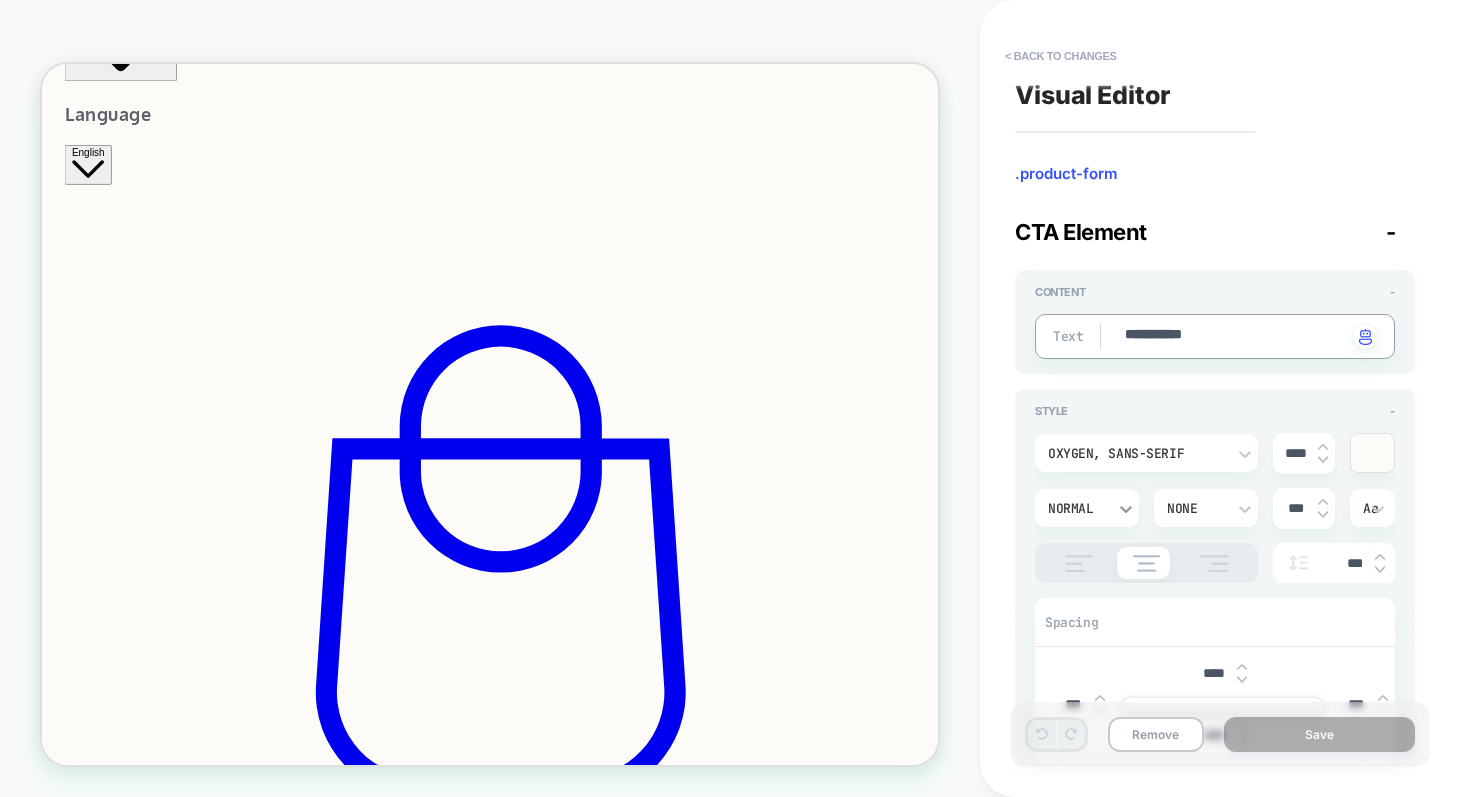 click 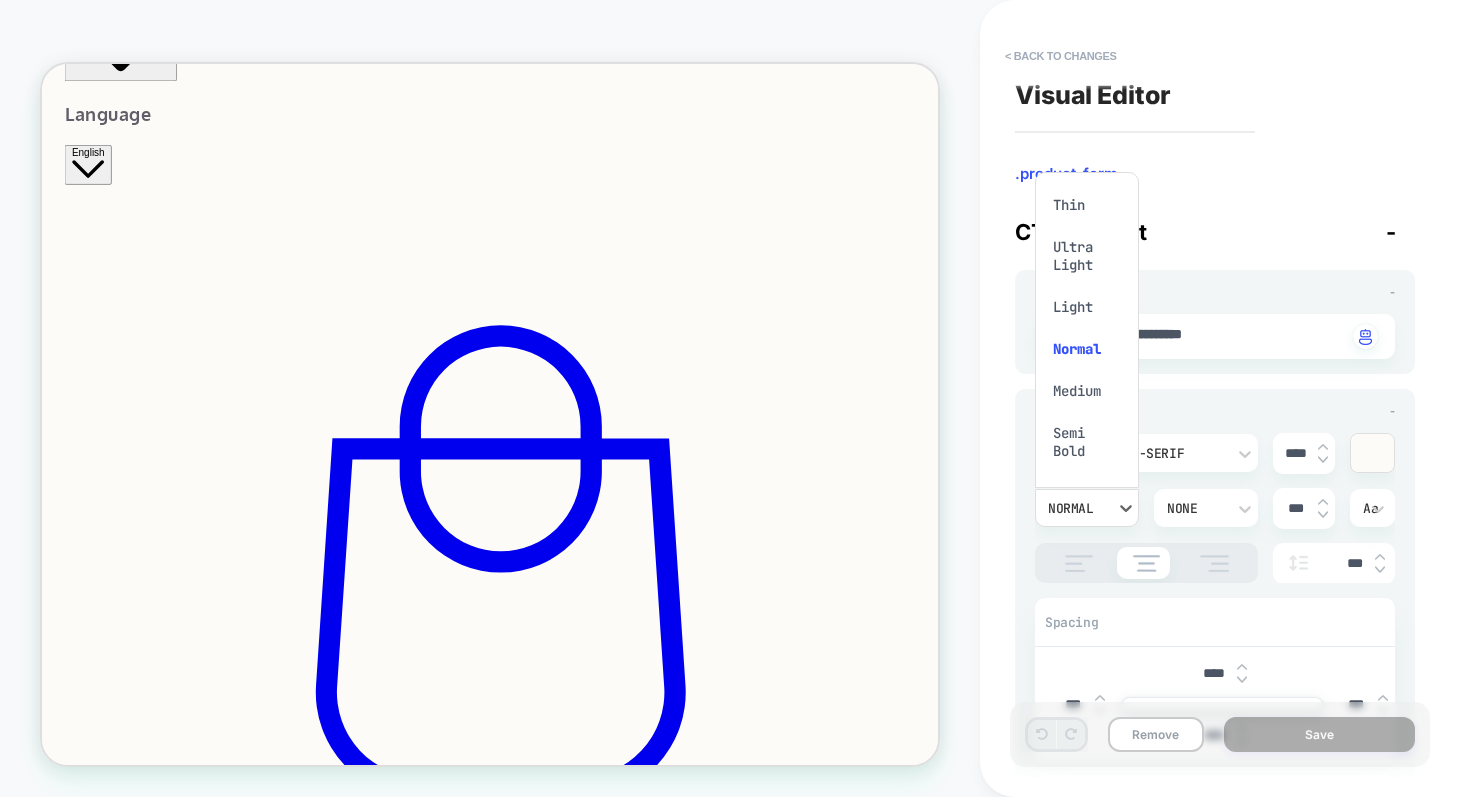 scroll, scrollTop: 53, scrollLeft: 0, axis: vertical 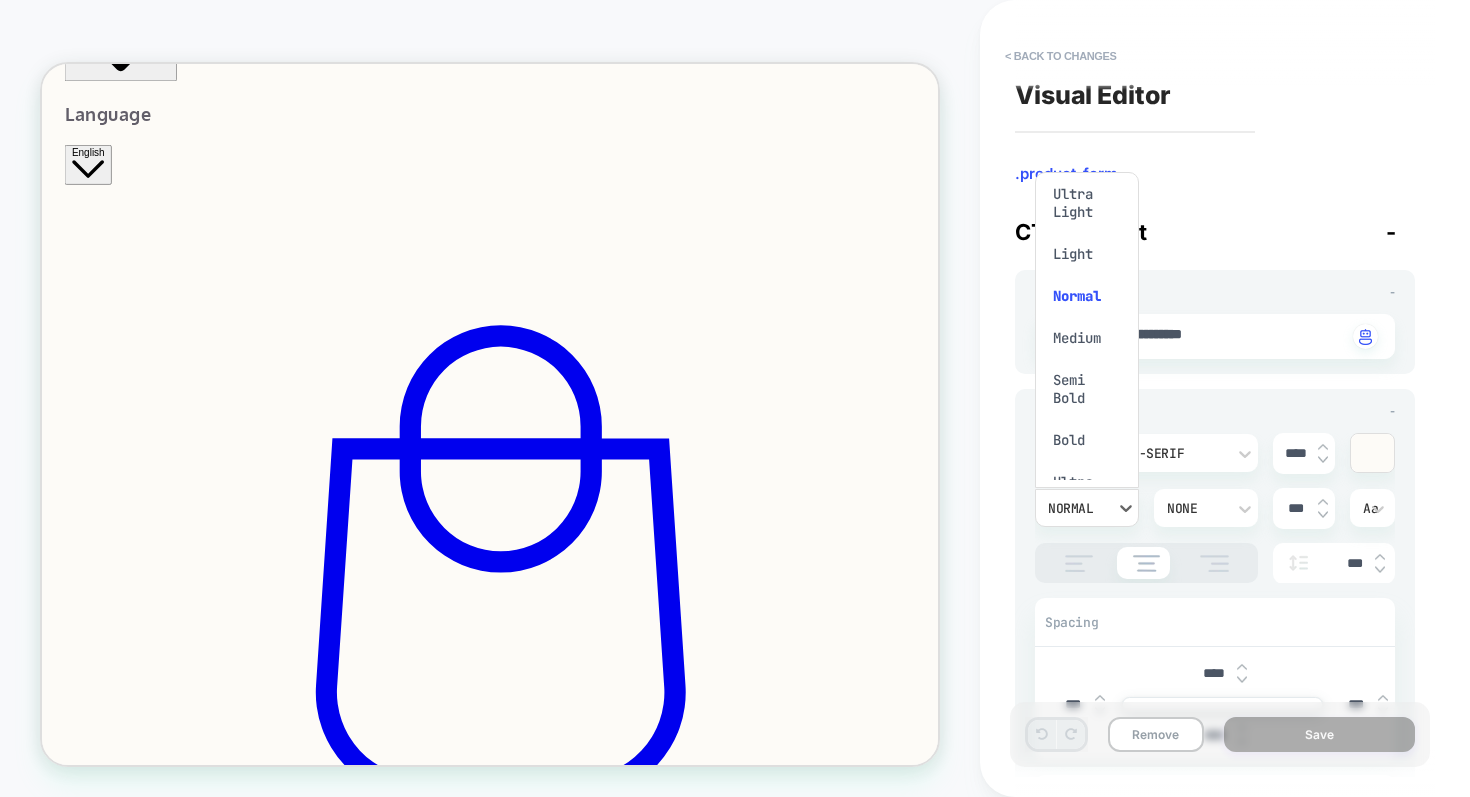 click on "Bold" at bounding box center [1087, 440] 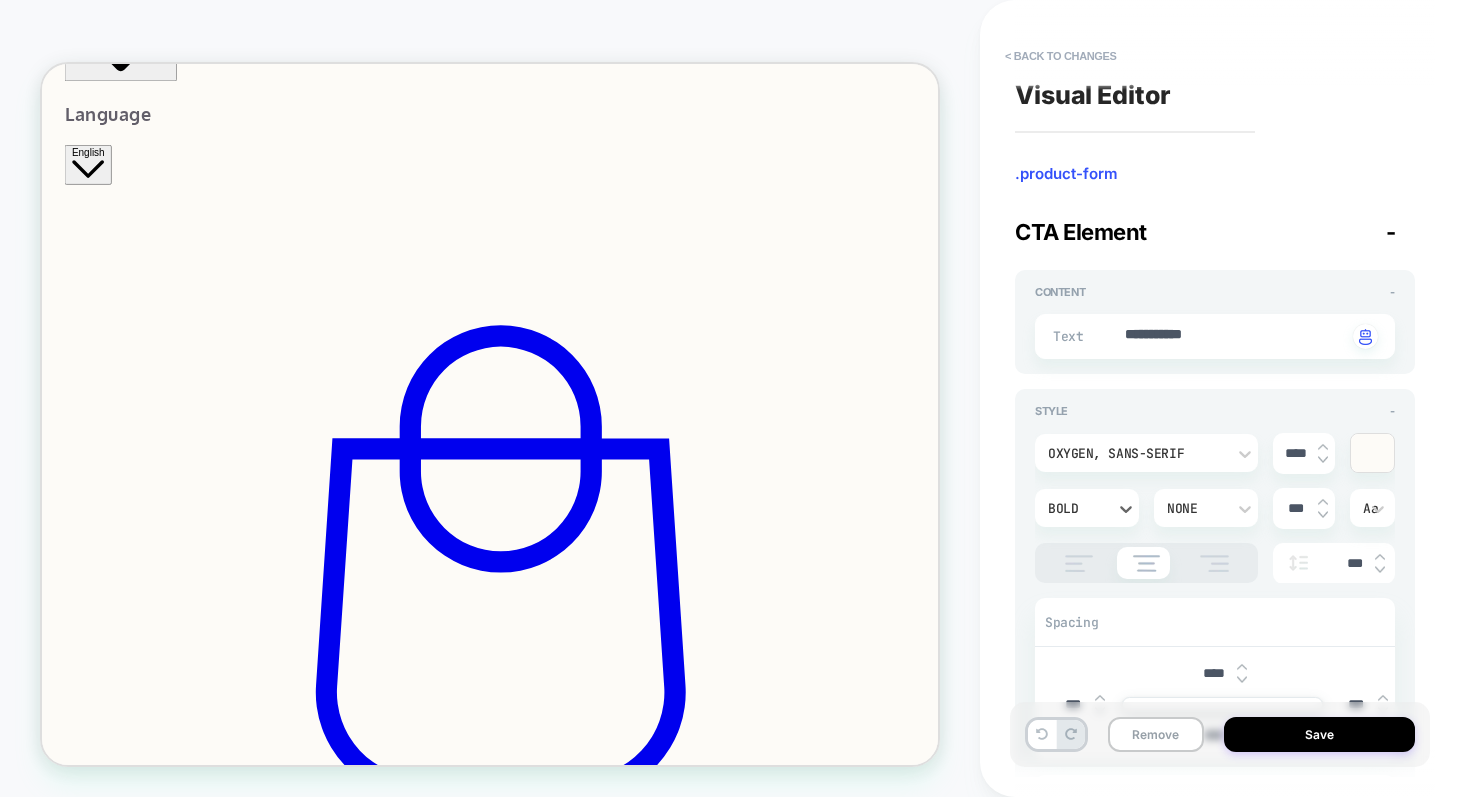 click on "Bold" at bounding box center [1077, 508] 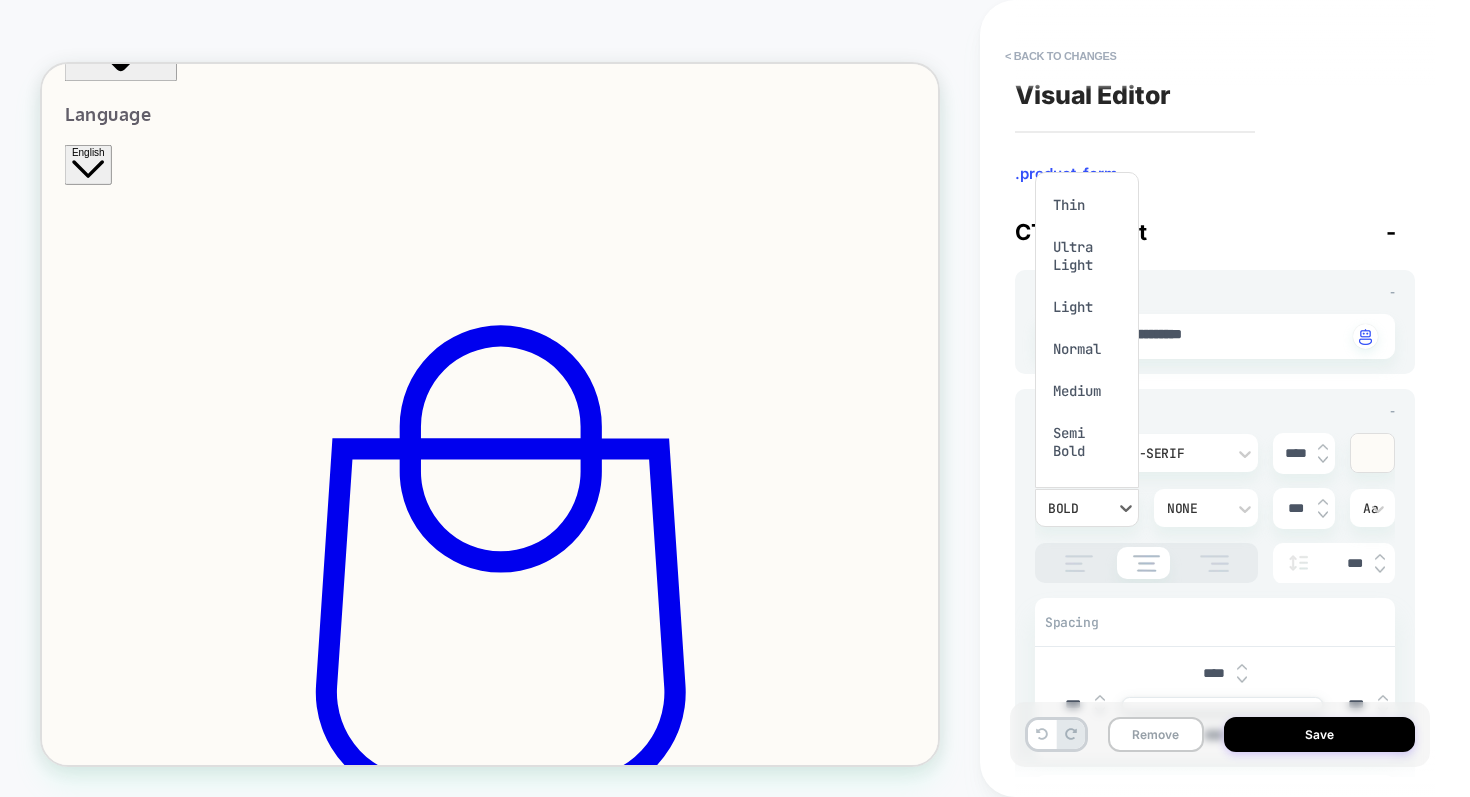 scroll, scrollTop: 16, scrollLeft: 0, axis: vertical 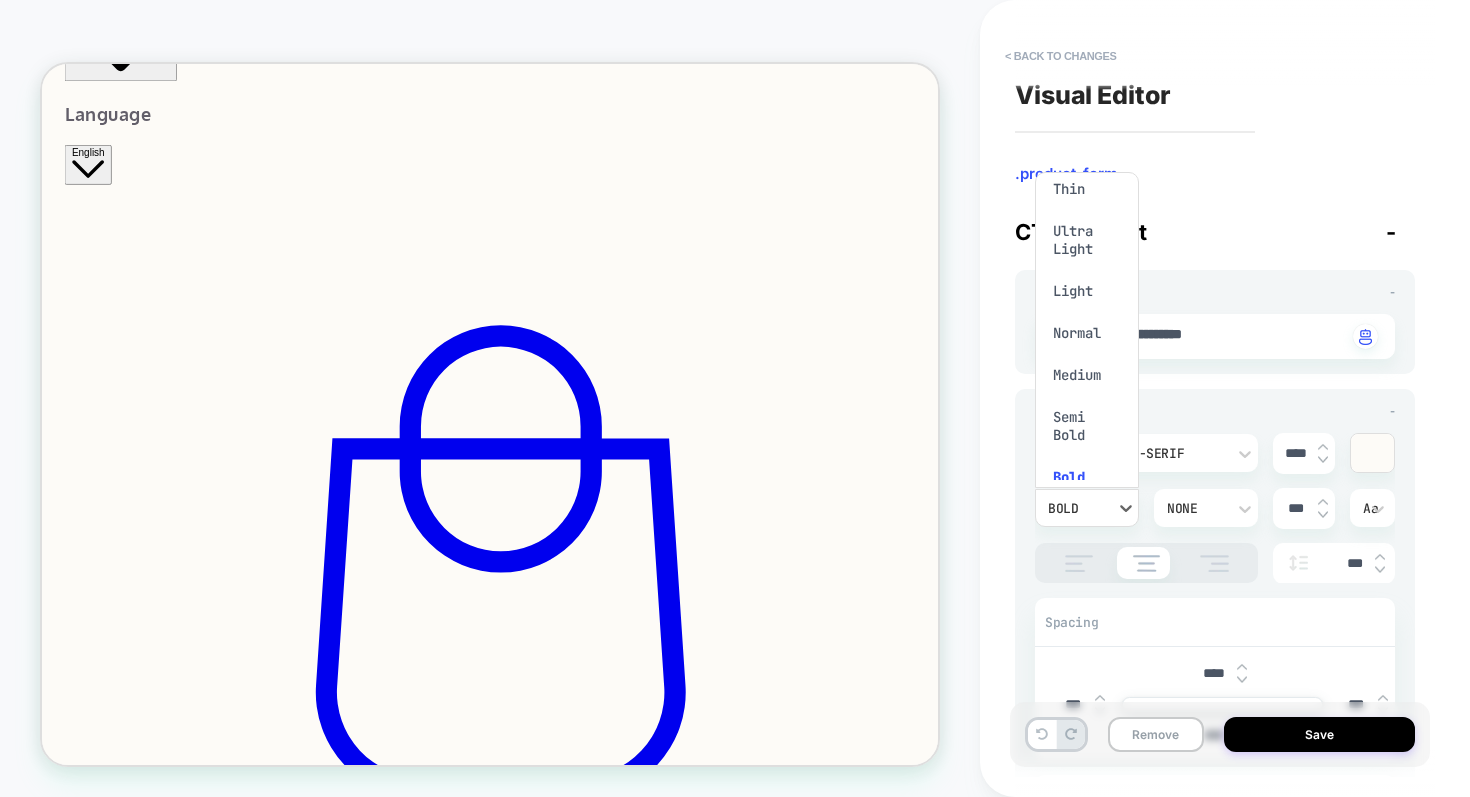 click on "Medium" at bounding box center (1087, 375) 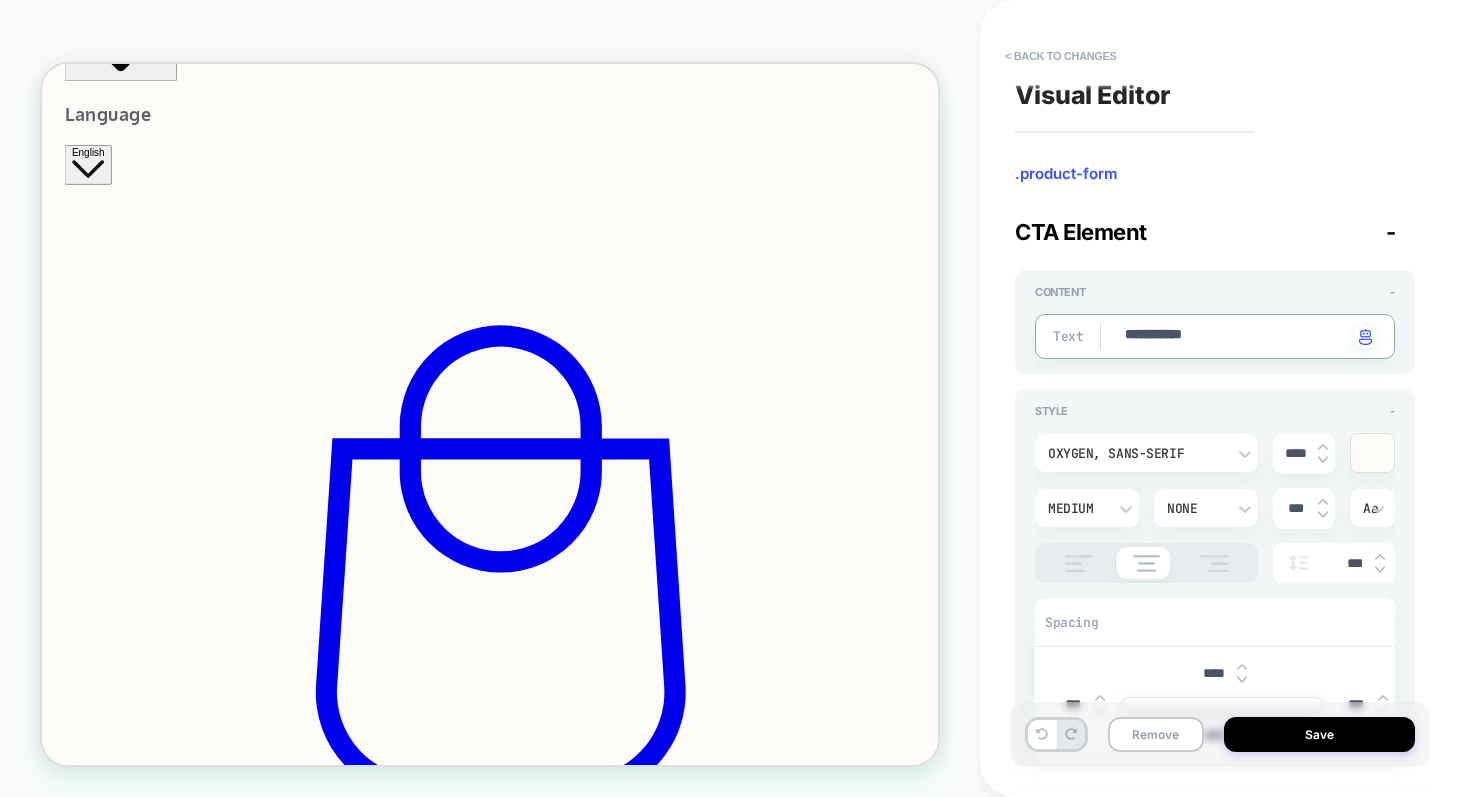 click on "**********" at bounding box center [1235, 336] 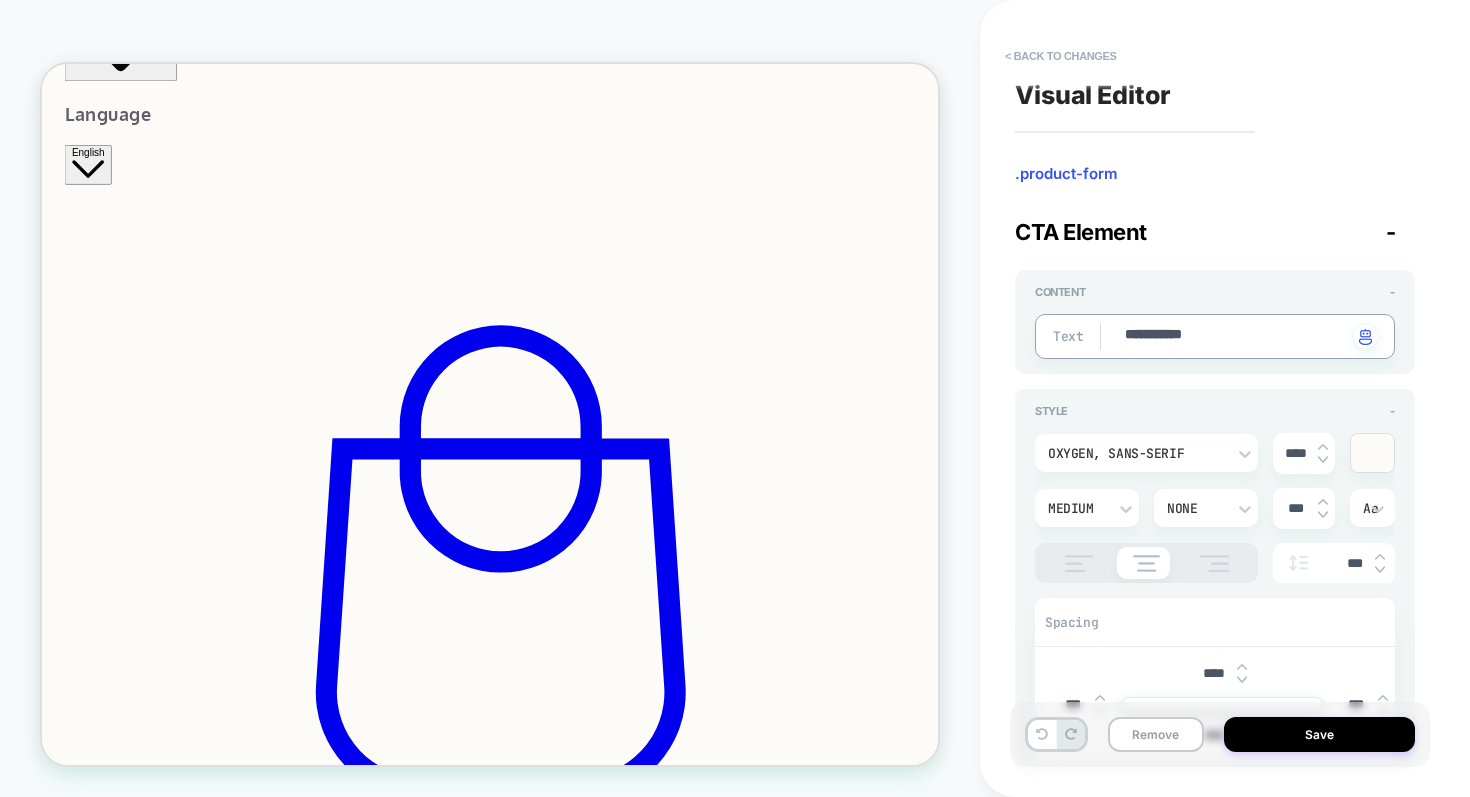 click on "**********" at bounding box center [1235, 336] 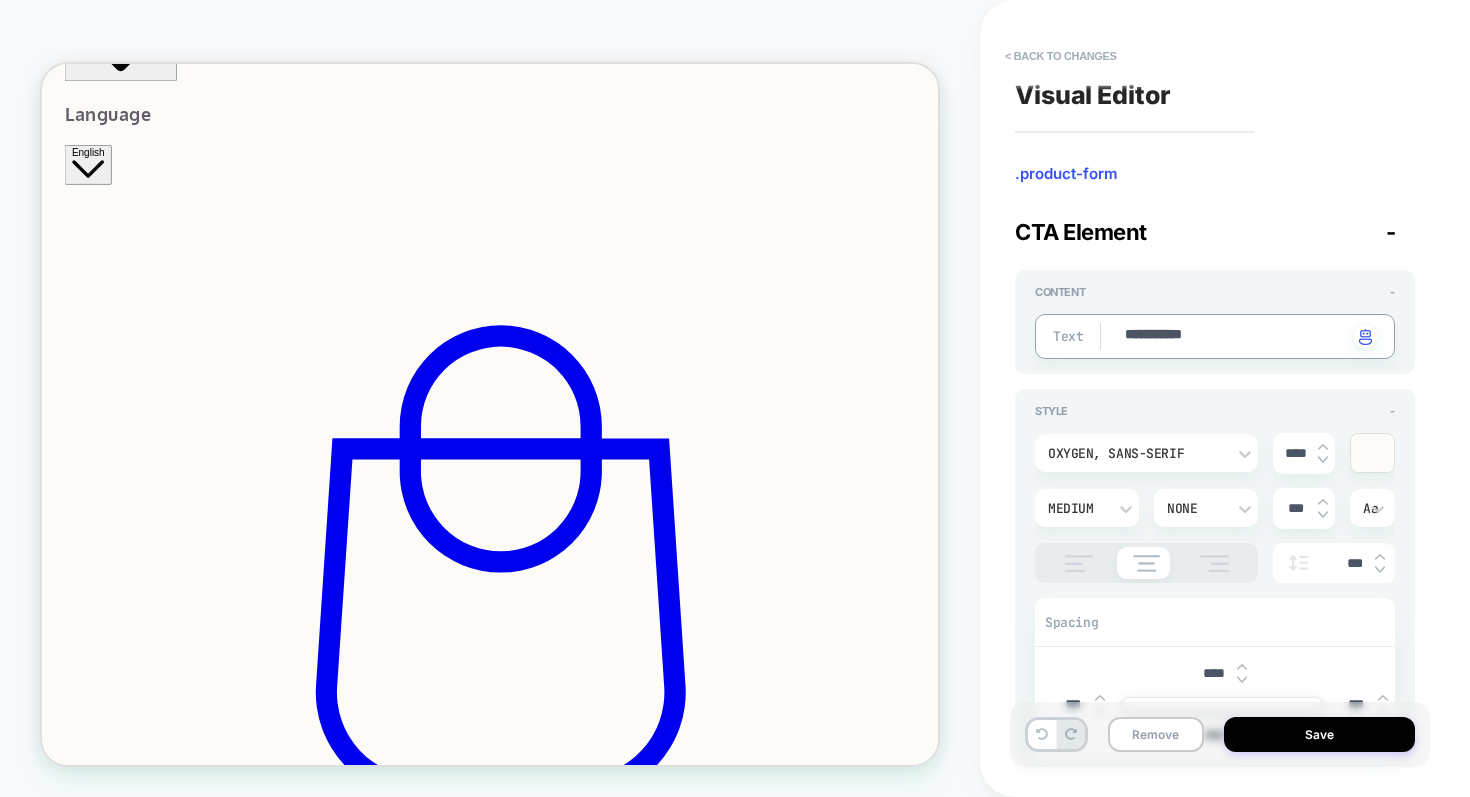 click at bounding box center [1126, 508] 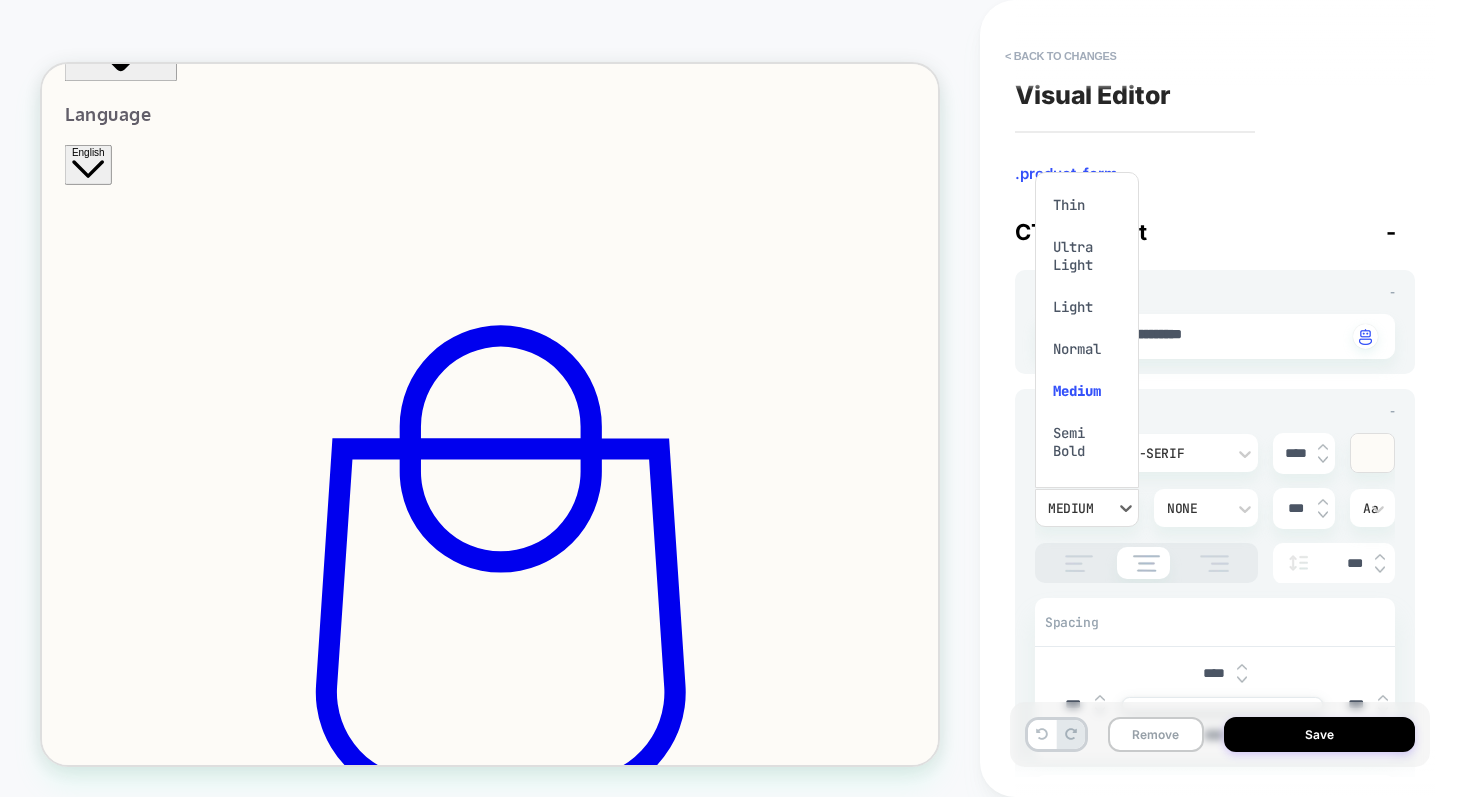 scroll, scrollTop: 16, scrollLeft: 0, axis: vertical 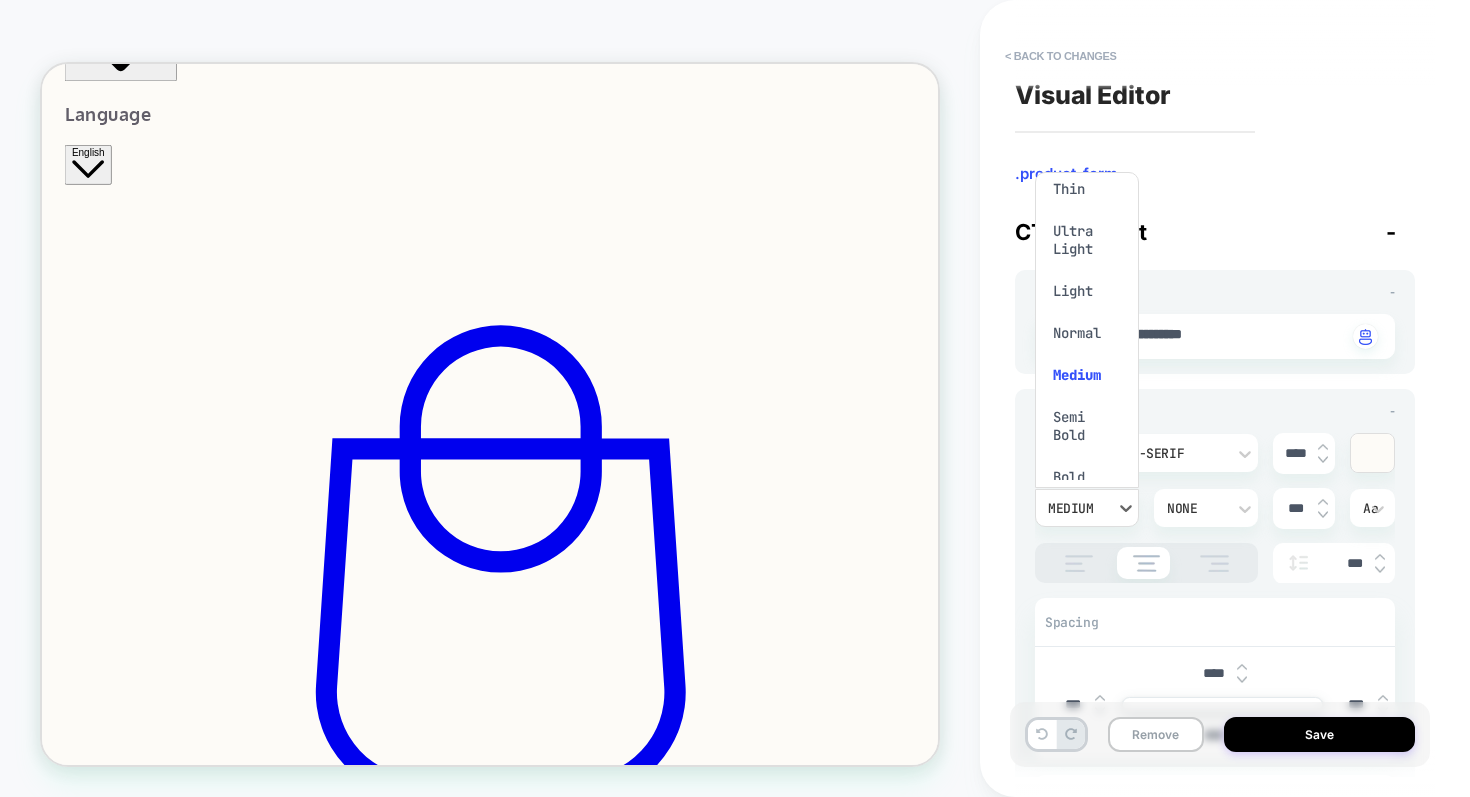 click on "Semi Bold" at bounding box center (1087, 426) 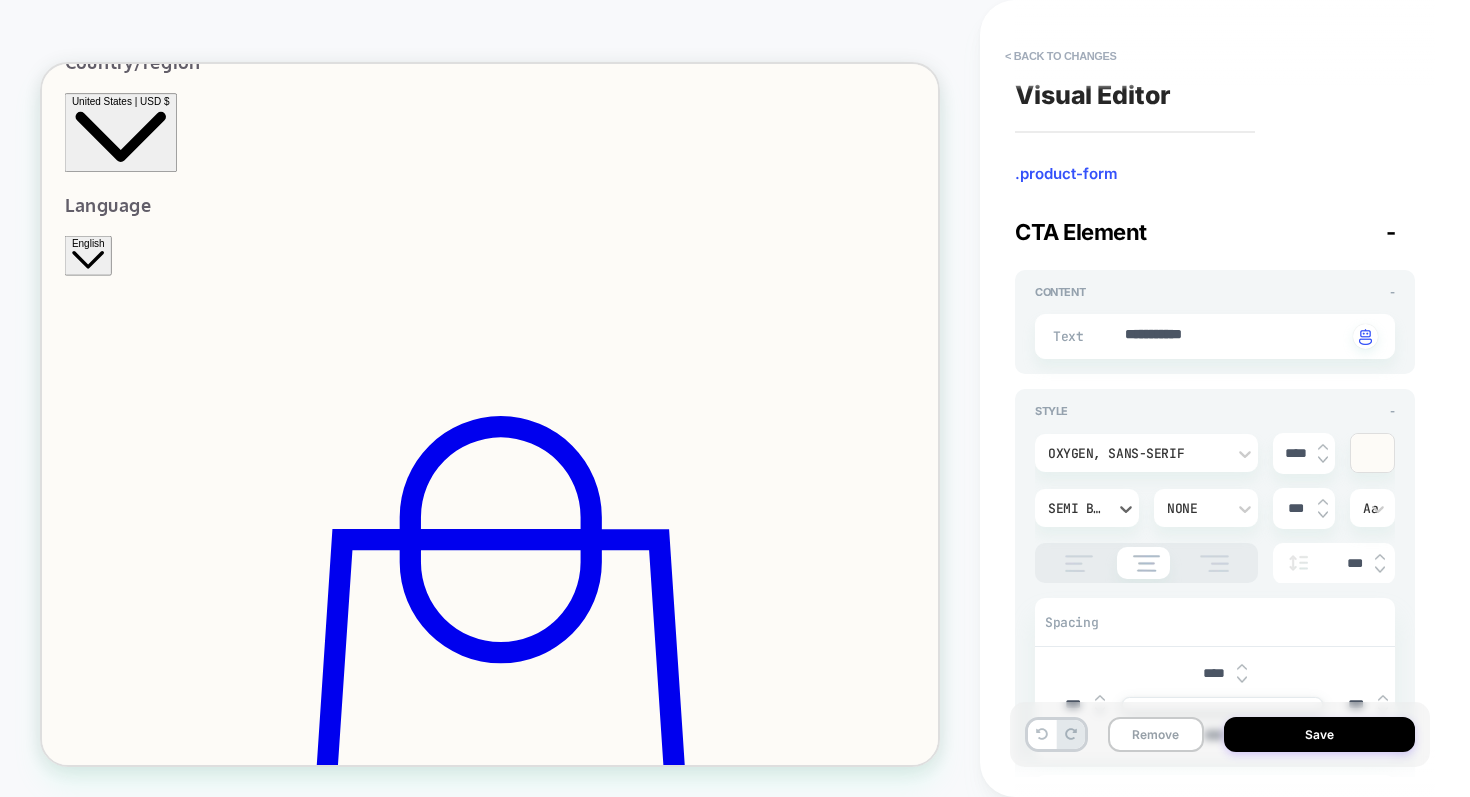 scroll, scrollTop: 0, scrollLeft: 0, axis: both 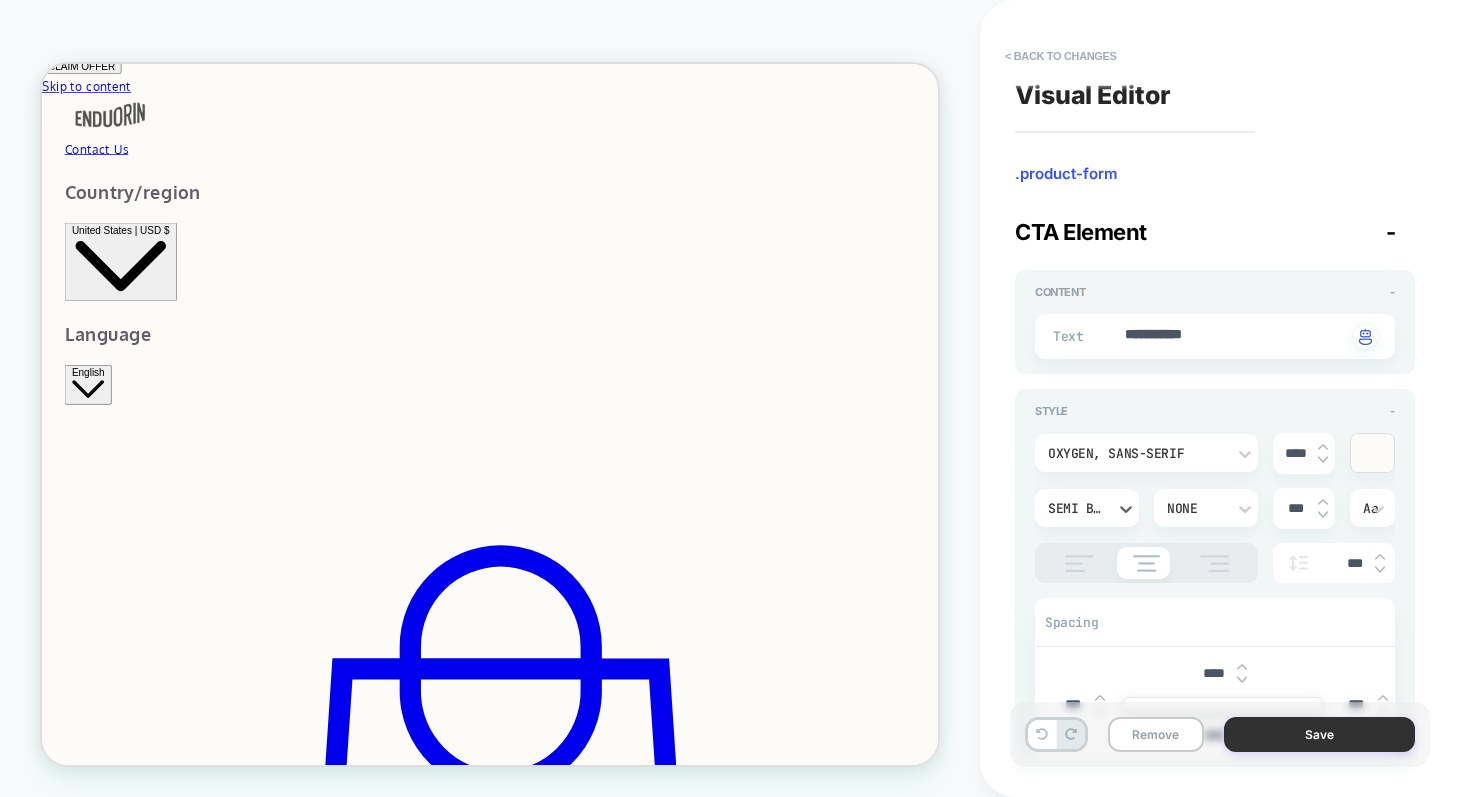 click on "Save" at bounding box center (1319, 734) 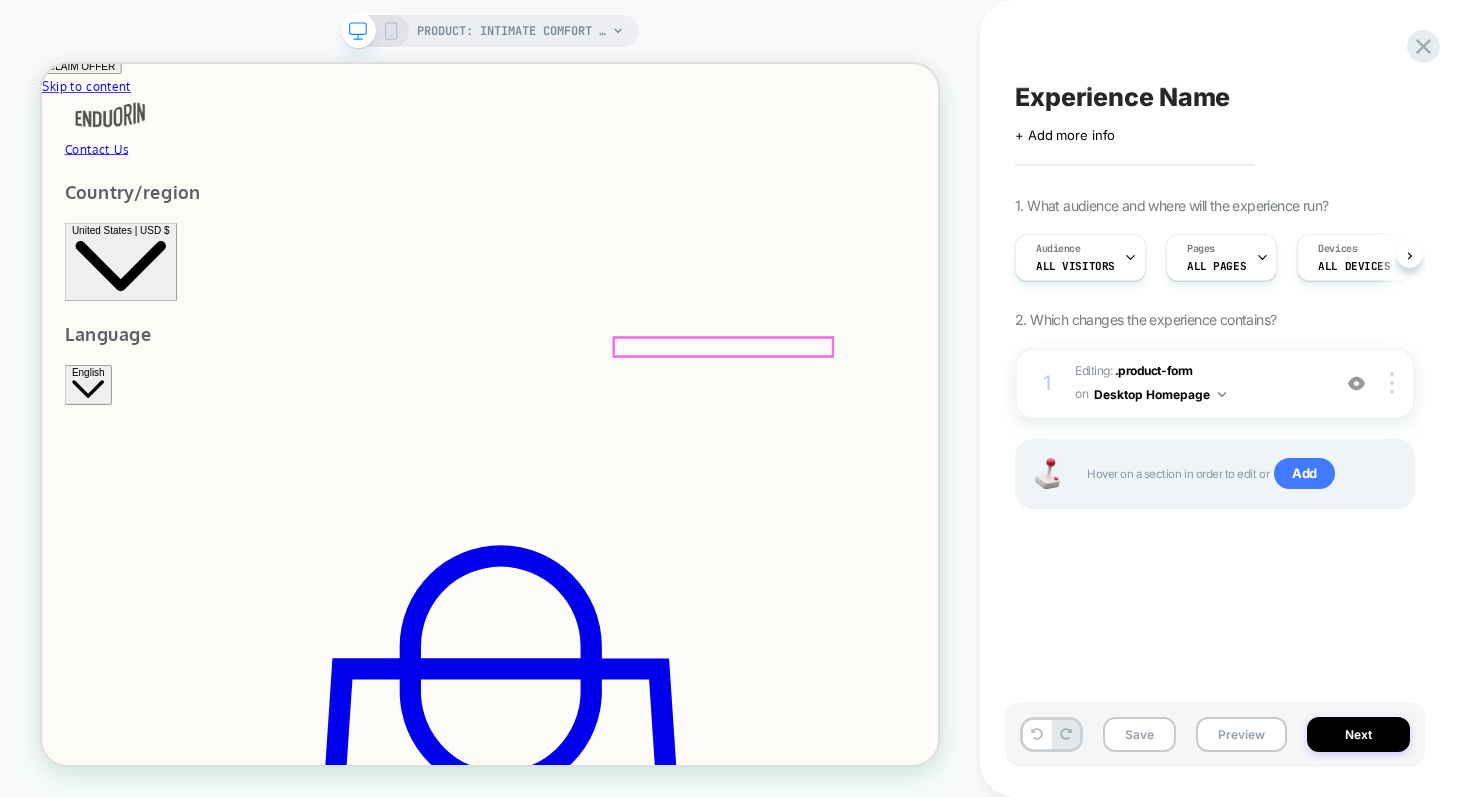 scroll, scrollTop: 0, scrollLeft: 1, axis: horizontal 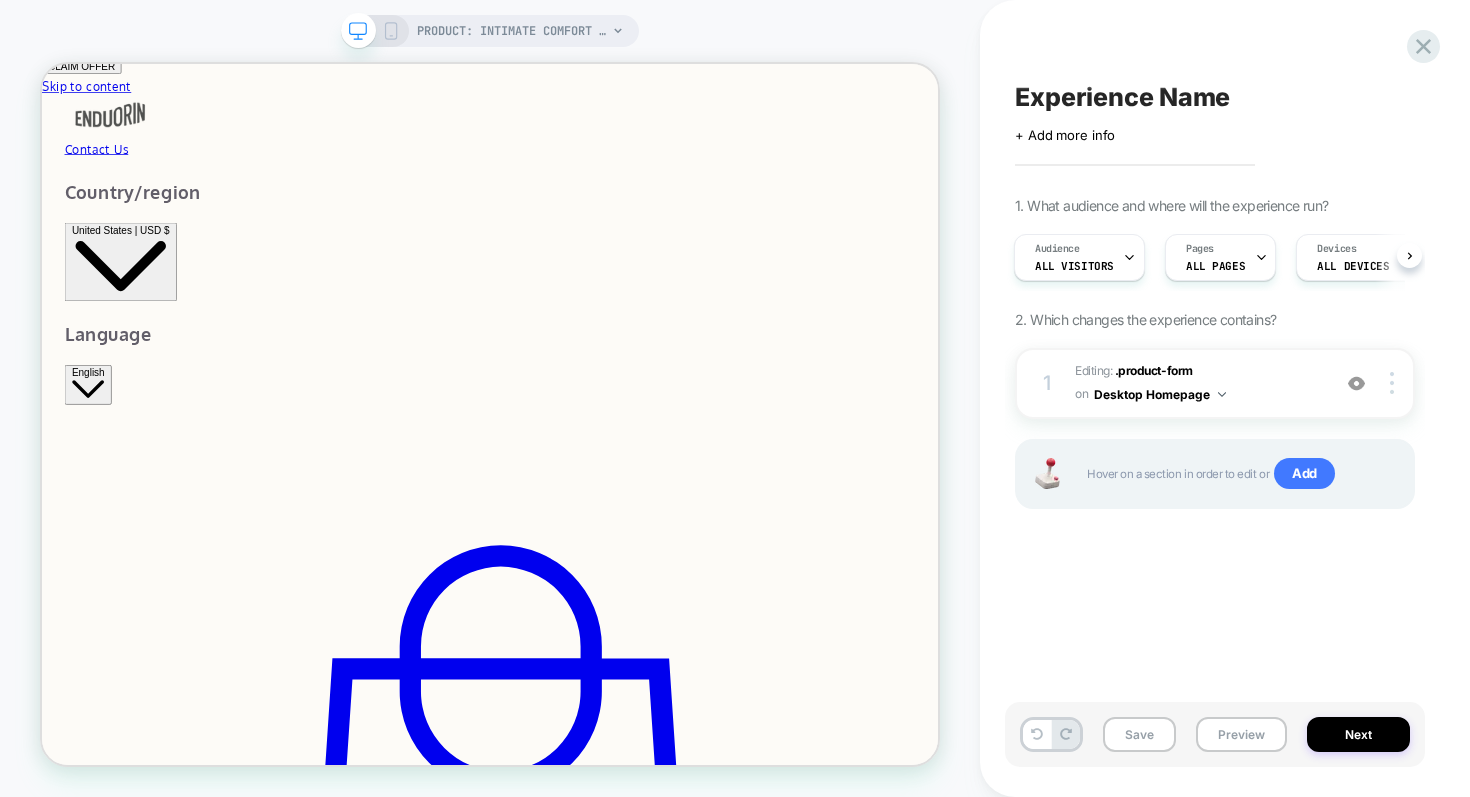 click 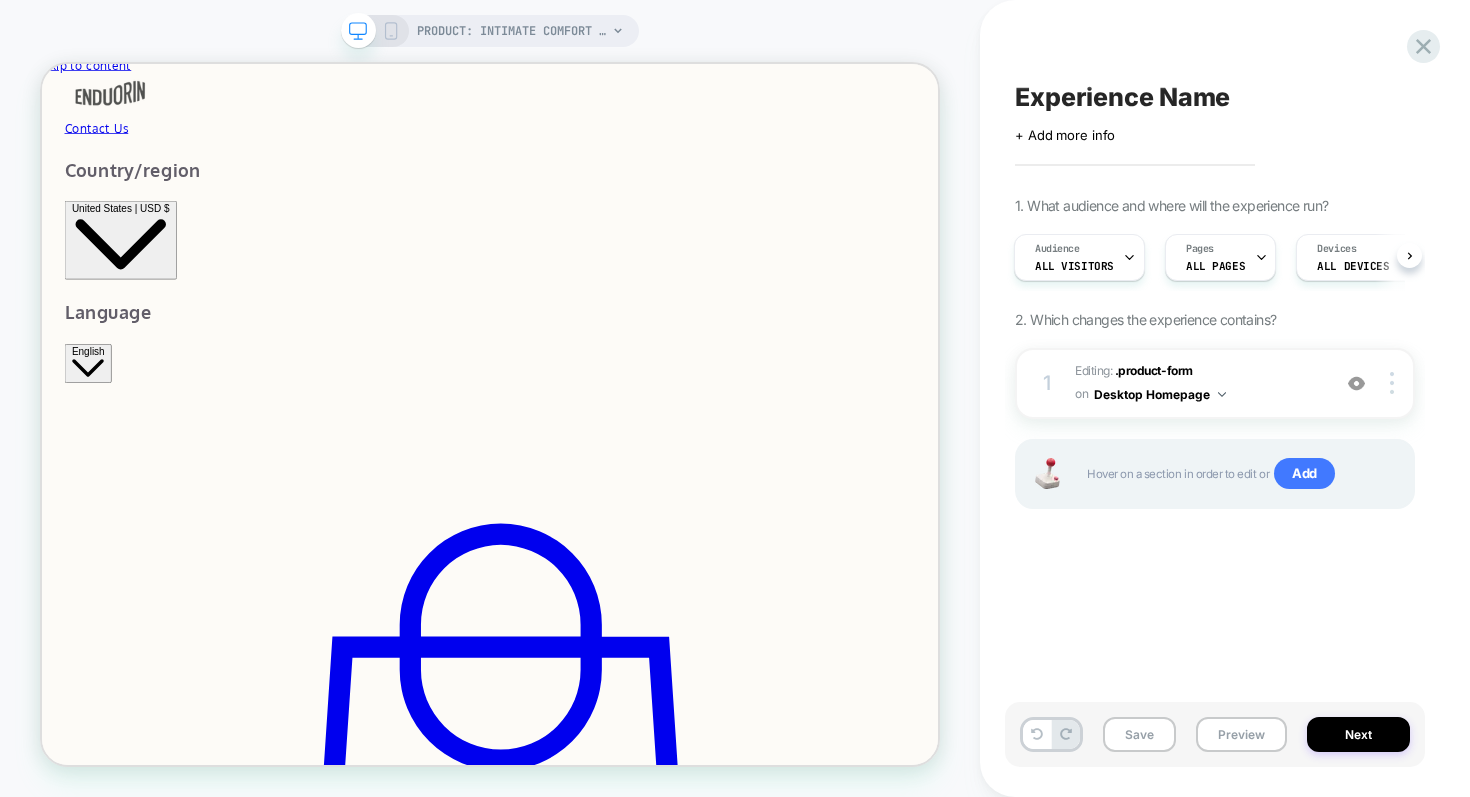 scroll, scrollTop: 0, scrollLeft: 0, axis: both 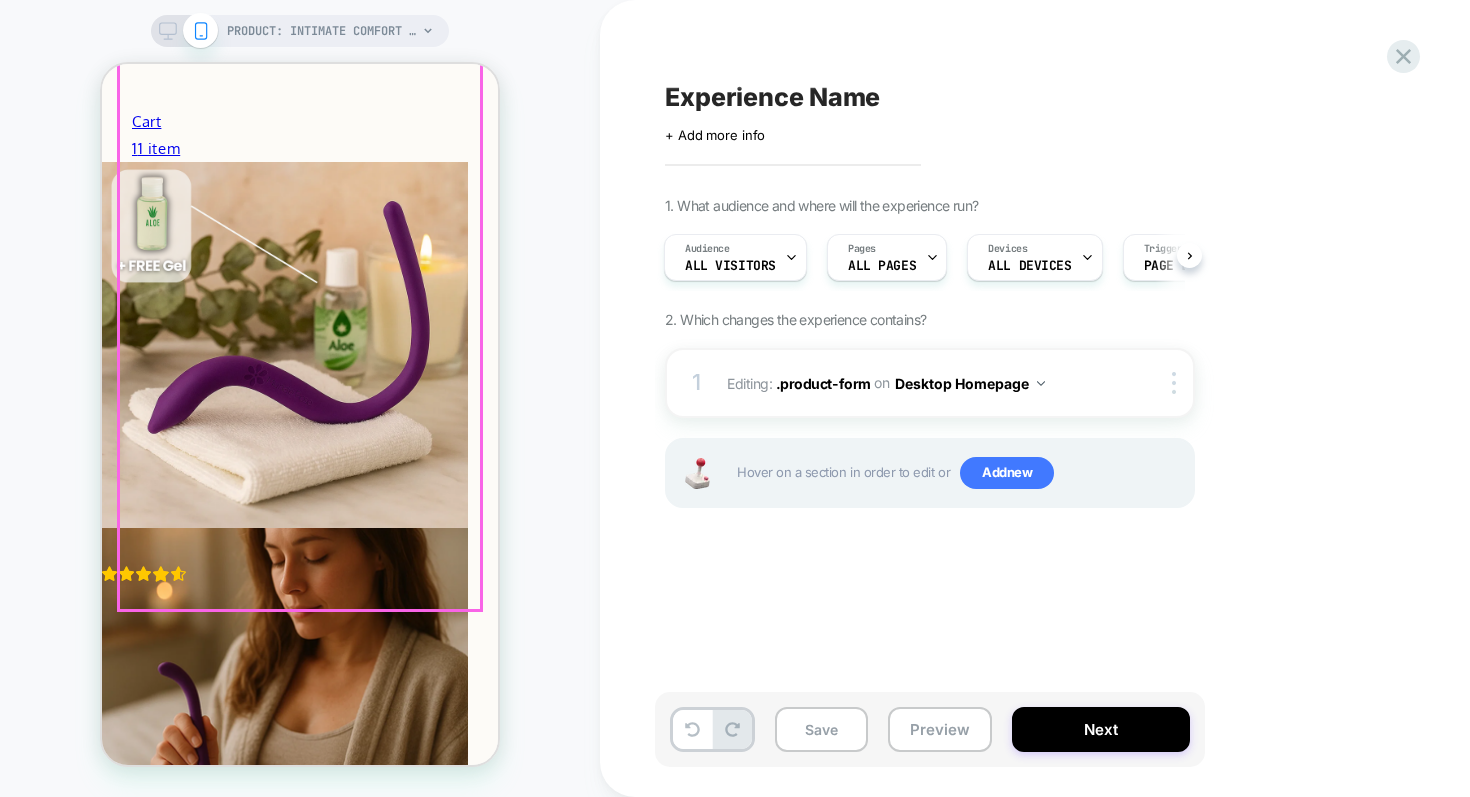 click on "Add to cart" at bounding box center [142, 1088] 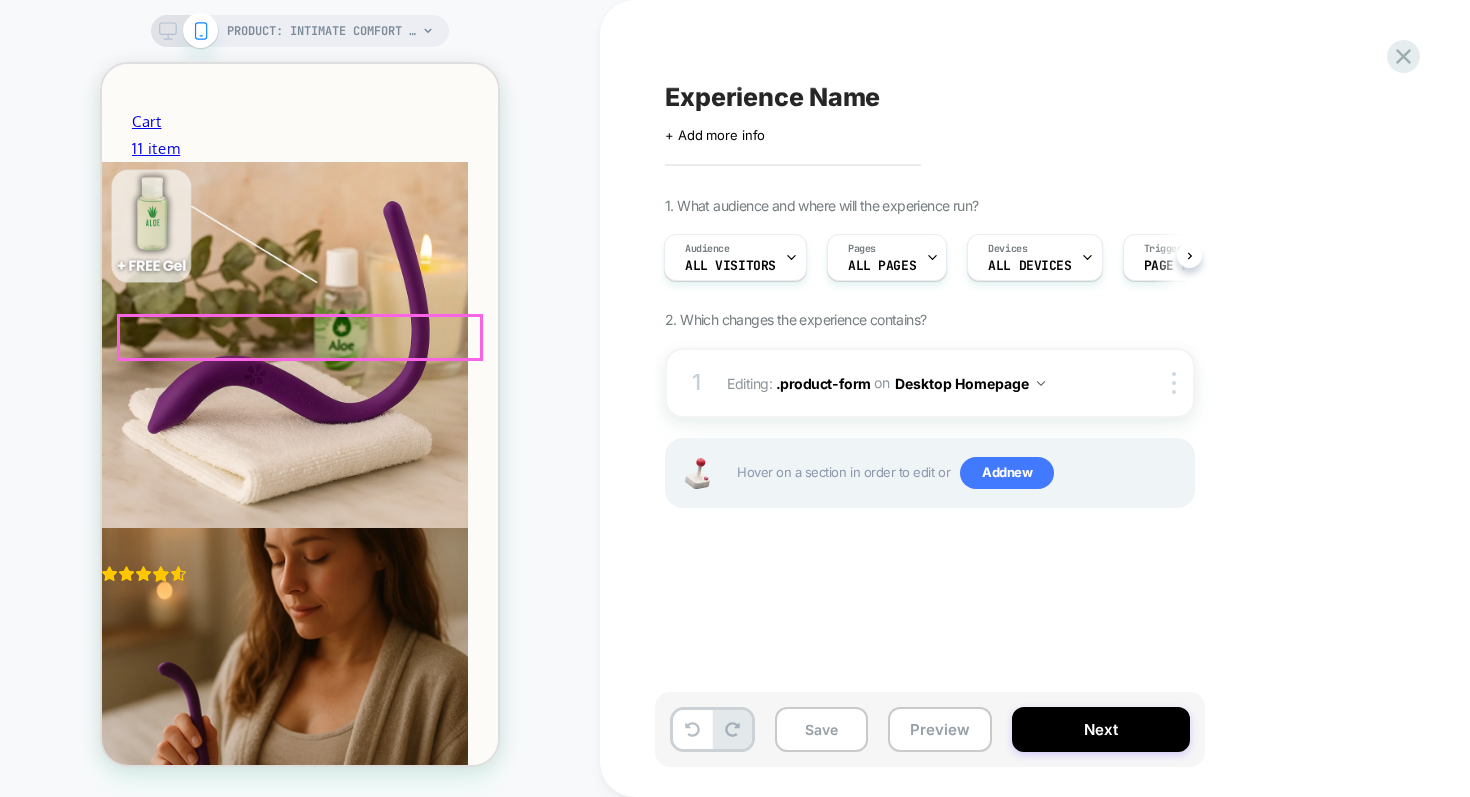 click on "Add to cart" at bounding box center [142, 1088] 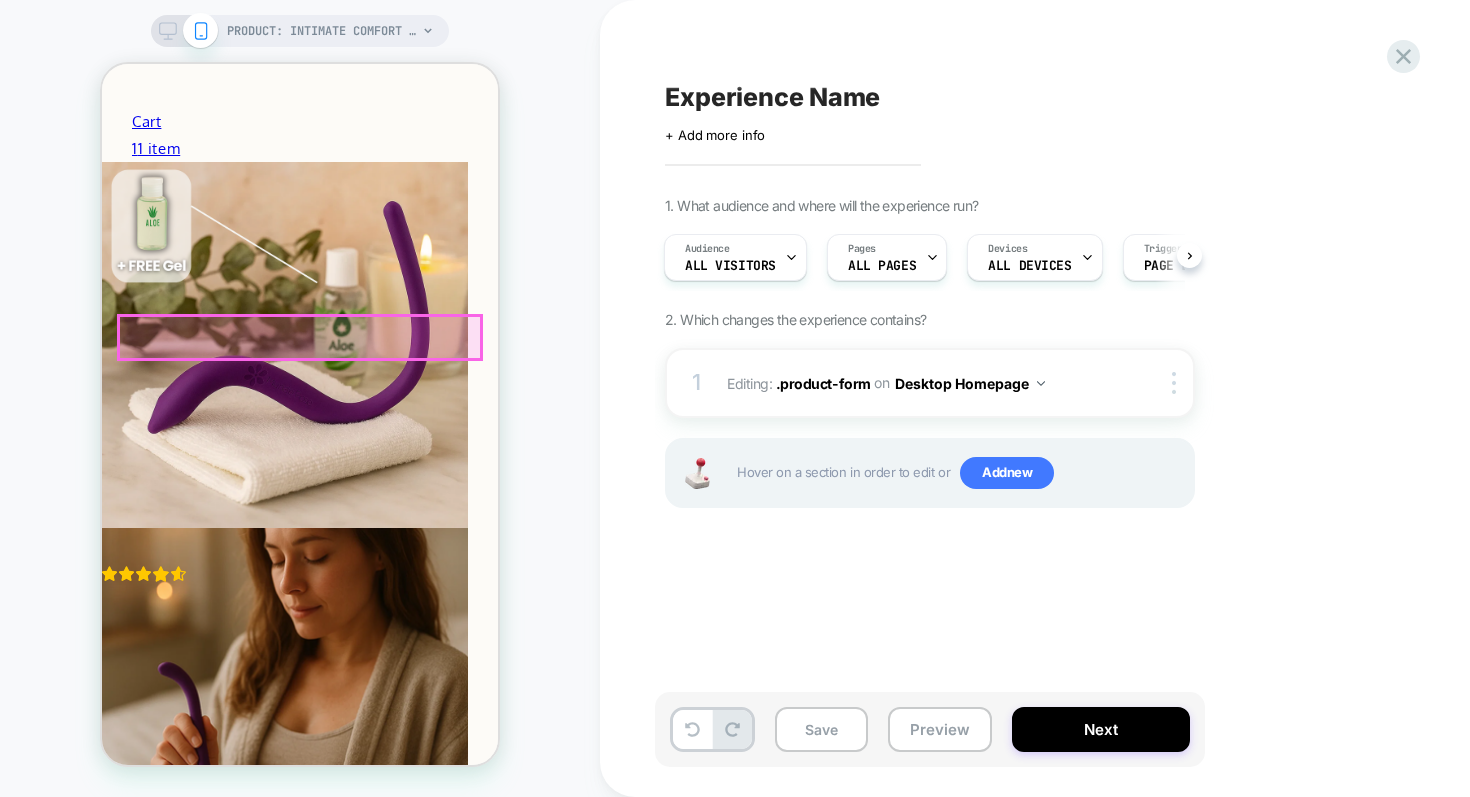 click on "FREE Shipping + FREE Gift FREE Shipping + FREE Gift FREE Shipping + FREE Gift FREE Shipping + FREE Gift FREE Shipping + FREE Gift FREE Shipping + FREE Gift FREE Shipping + FREE Gift FREE Shipping + FREE Gift FREE Shipping + FREE Gift FREE Shipping + FREE Gift FREE Shipping + FREE Gift FREE Shipping + FREE Gift FREE Shipping + FREE Gift FREE Shipping + FREE Gift FREE Shipping + FREE Gift FREE Shipping + FREE Gift FREE Shipping + FREE Gift FREE Shipping + FREE Gift FREE Shipping + FREE Gift FREE Shipping + FREE Gift FREE Shipping + FREE Gift FREE Shipping + FREE Gift FREE Shipping + FREE Gift FREE Shipping + FREE Gift FREE Shipping + FREE Gift FREE Shipping + FREE Gift FREE Shipping + FREE Gift FREE Shipping + FREE Gift FREE Shipping + FREE Gift FREE Shipping + FREE Gift FREE Shipping + FREE Gift FREE Shipping + FREE Gift FREE Shipping + FREE Gift FREE Shipping + FREE Gift" at bounding box center (300, 19748) 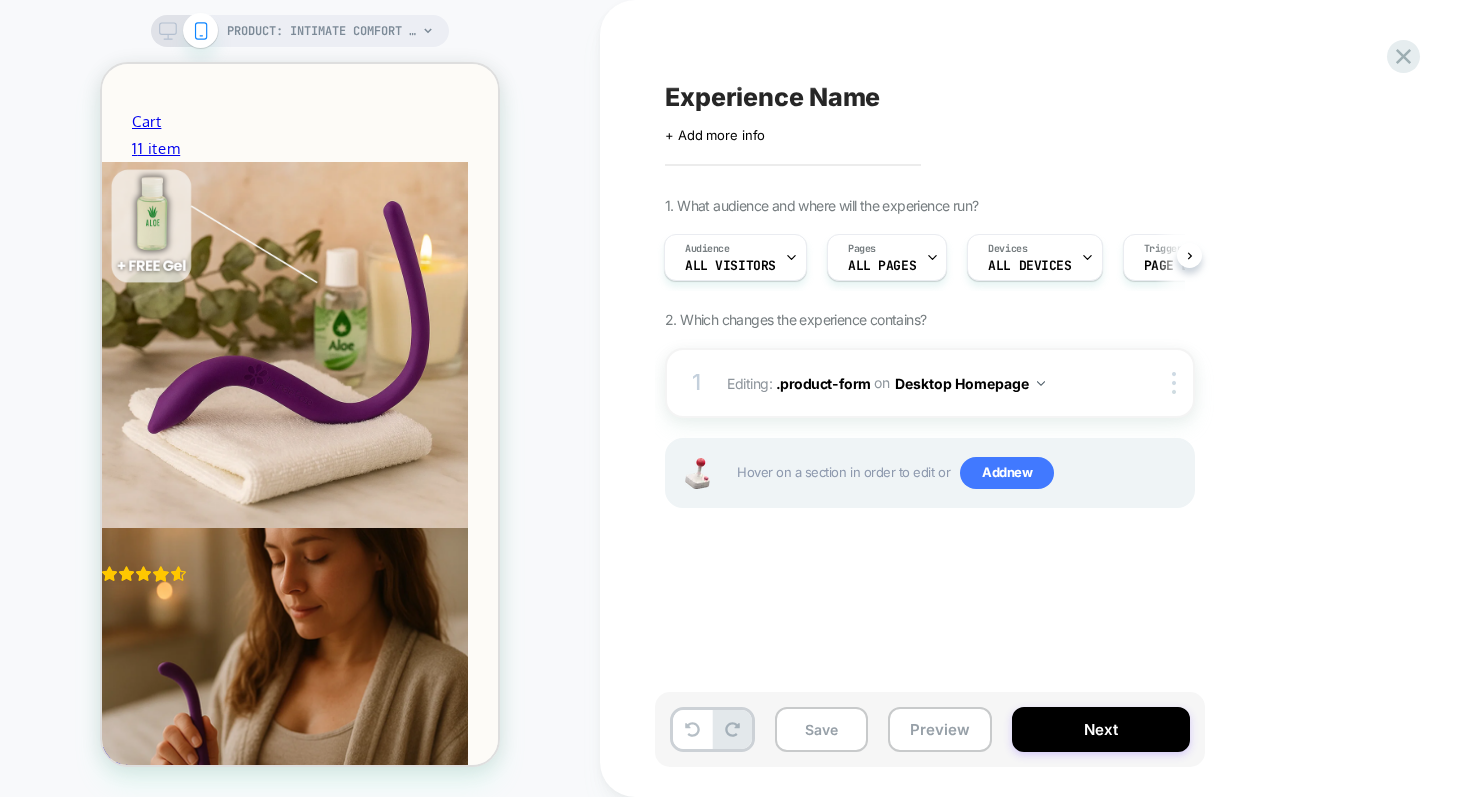 scroll, scrollTop: 0, scrollLeft: 0, axis: both 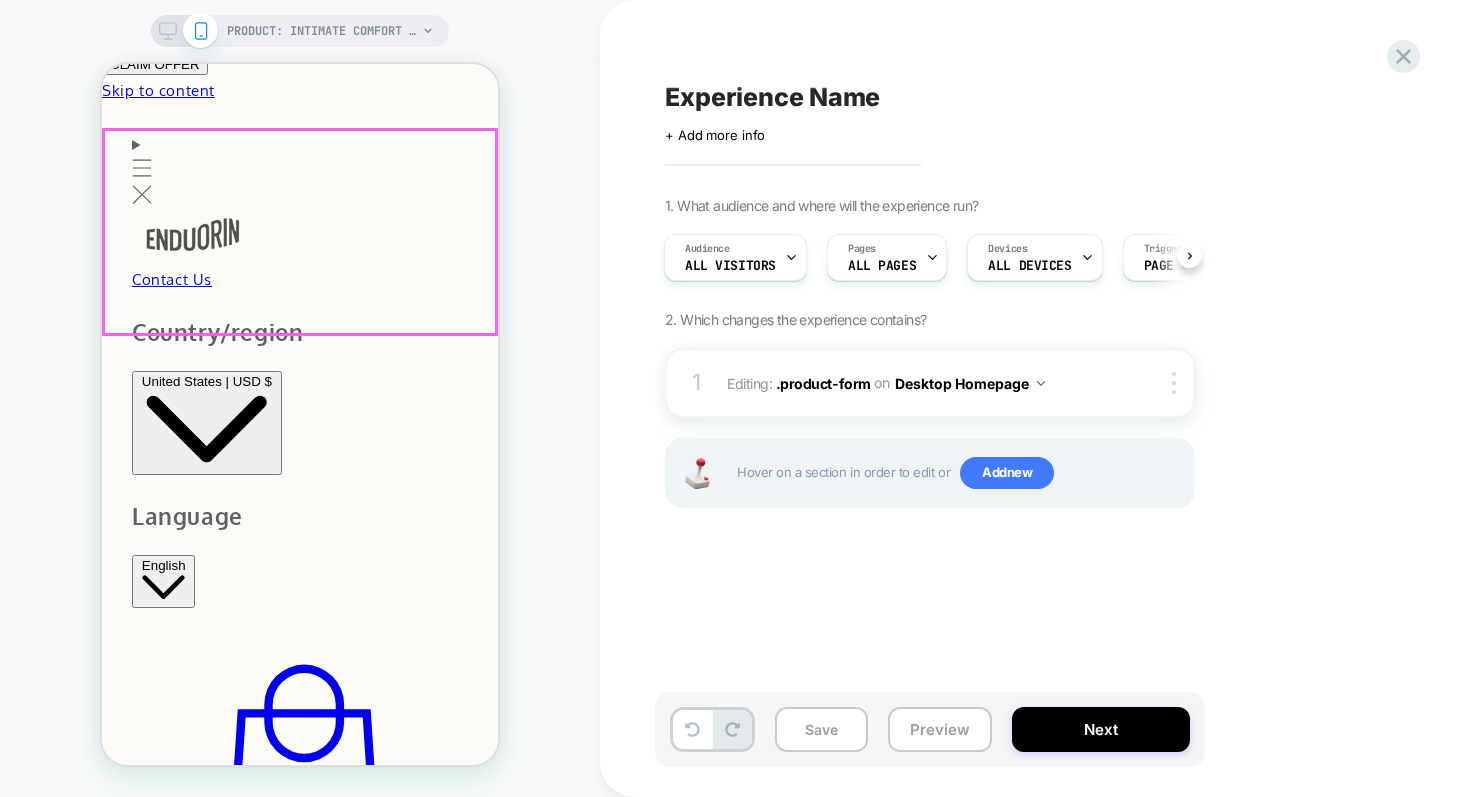 type on "*" 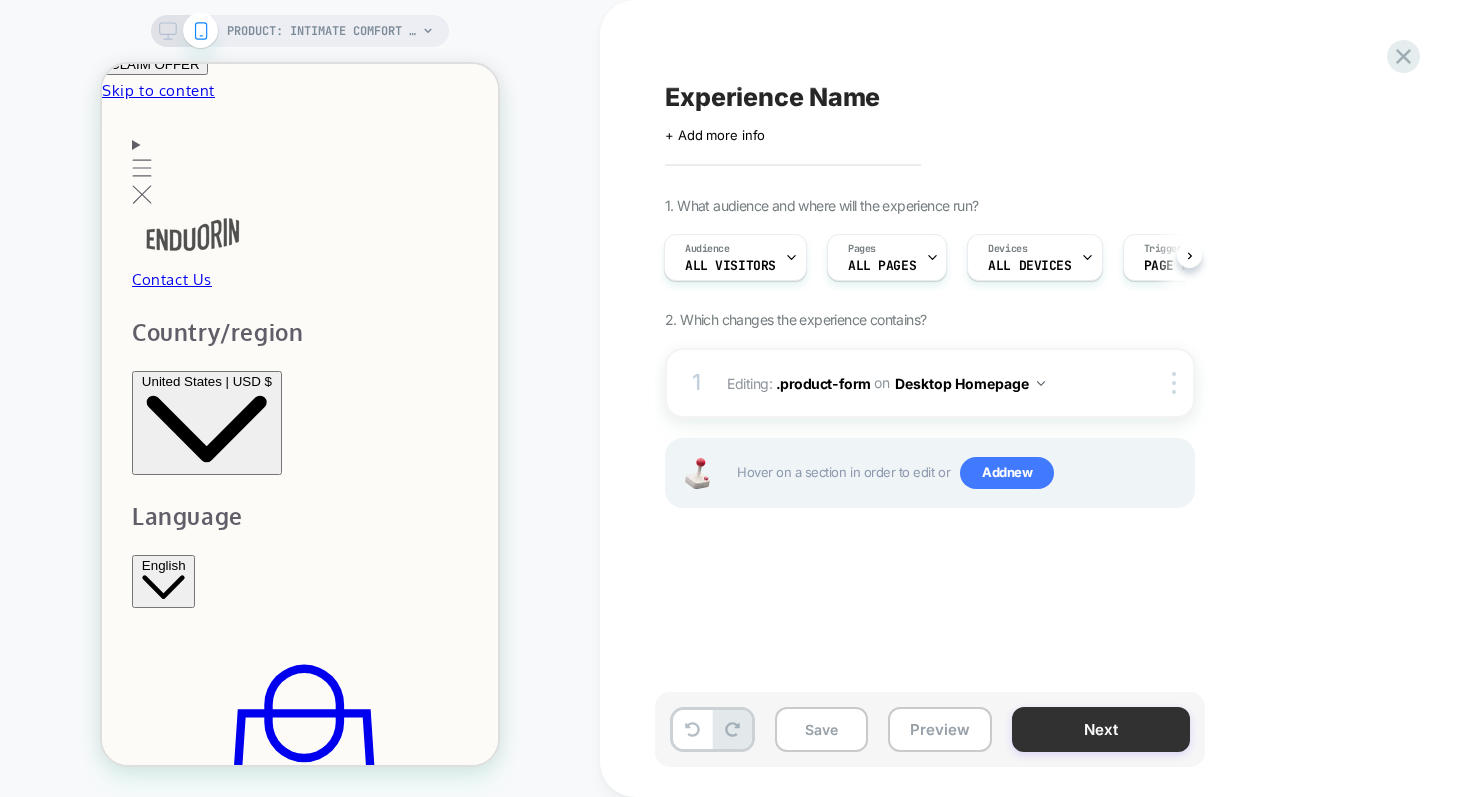click on "Next" at bounding box center [1101, 729] 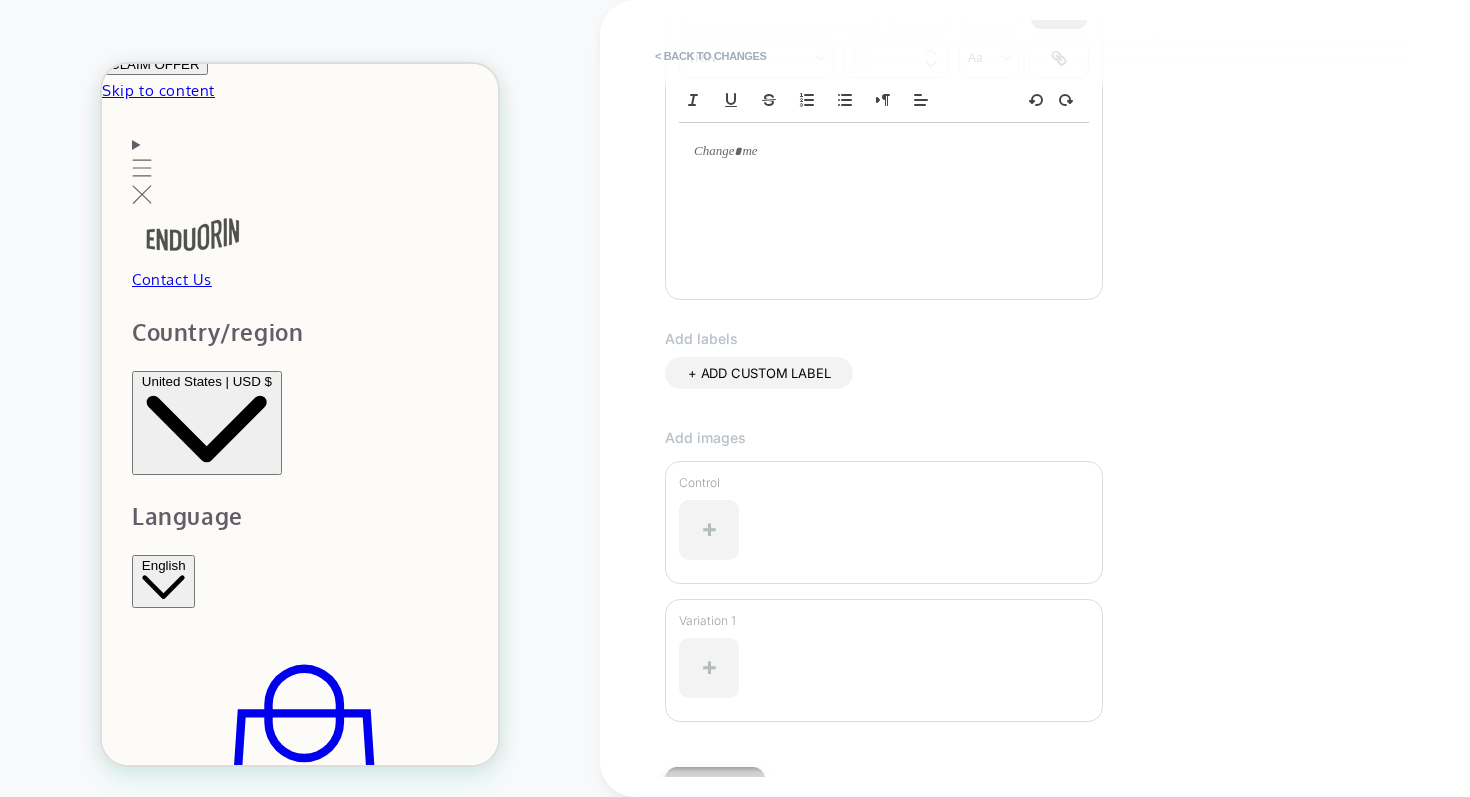 scroll, scrollTop: 477, scrollLeft: 0, axis: vertical 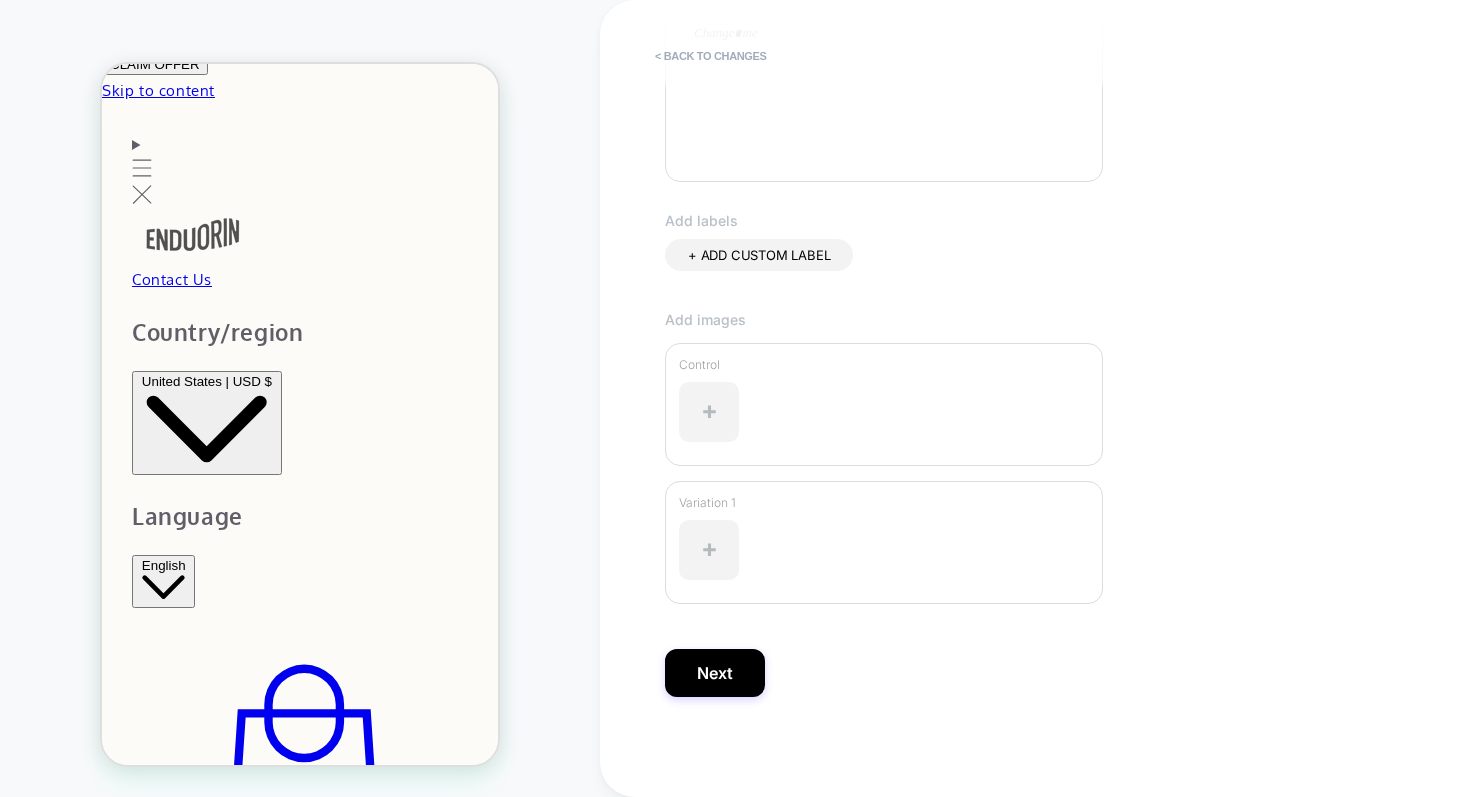 type on "**********" 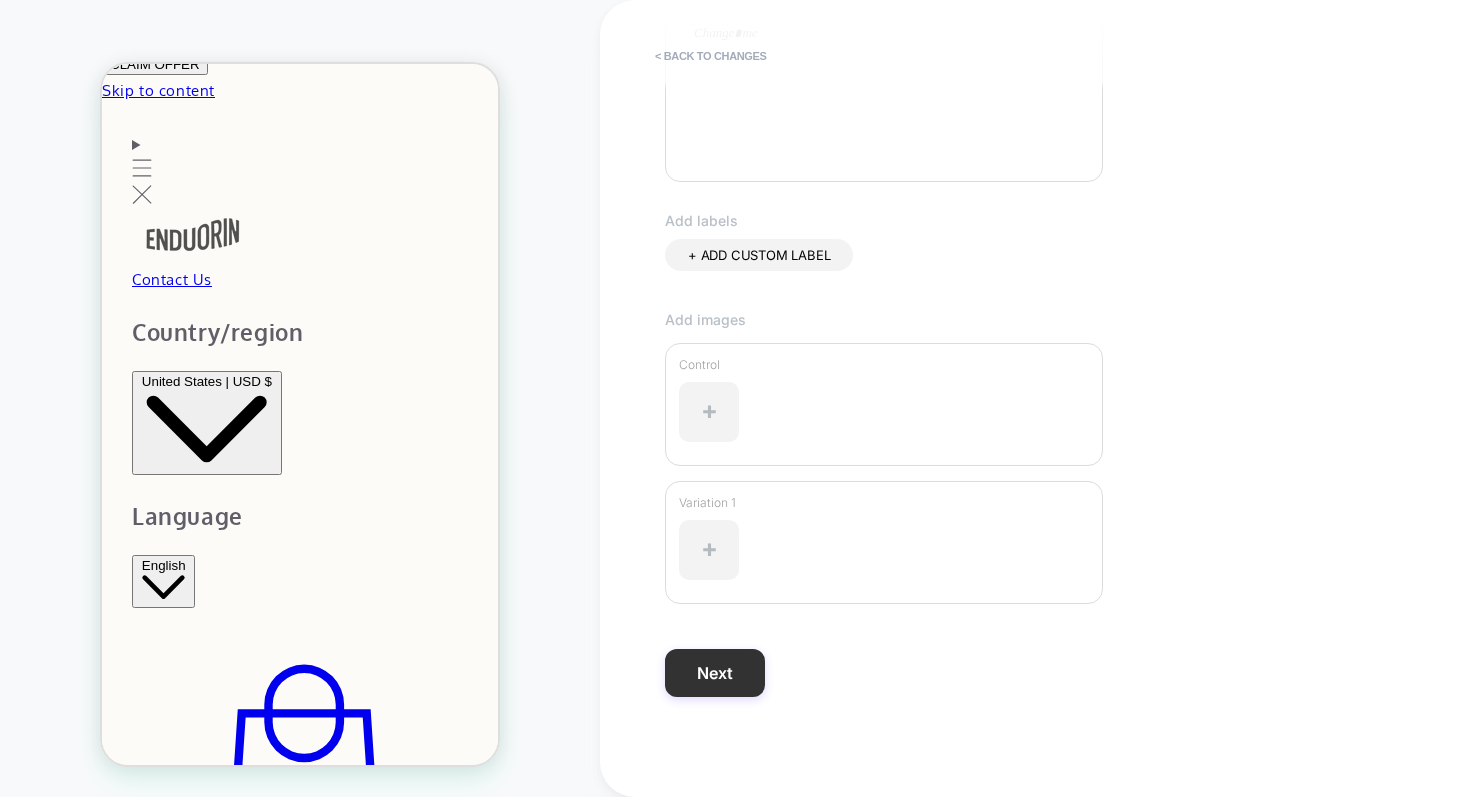 click on "Next" at bounding box center [715, 673] 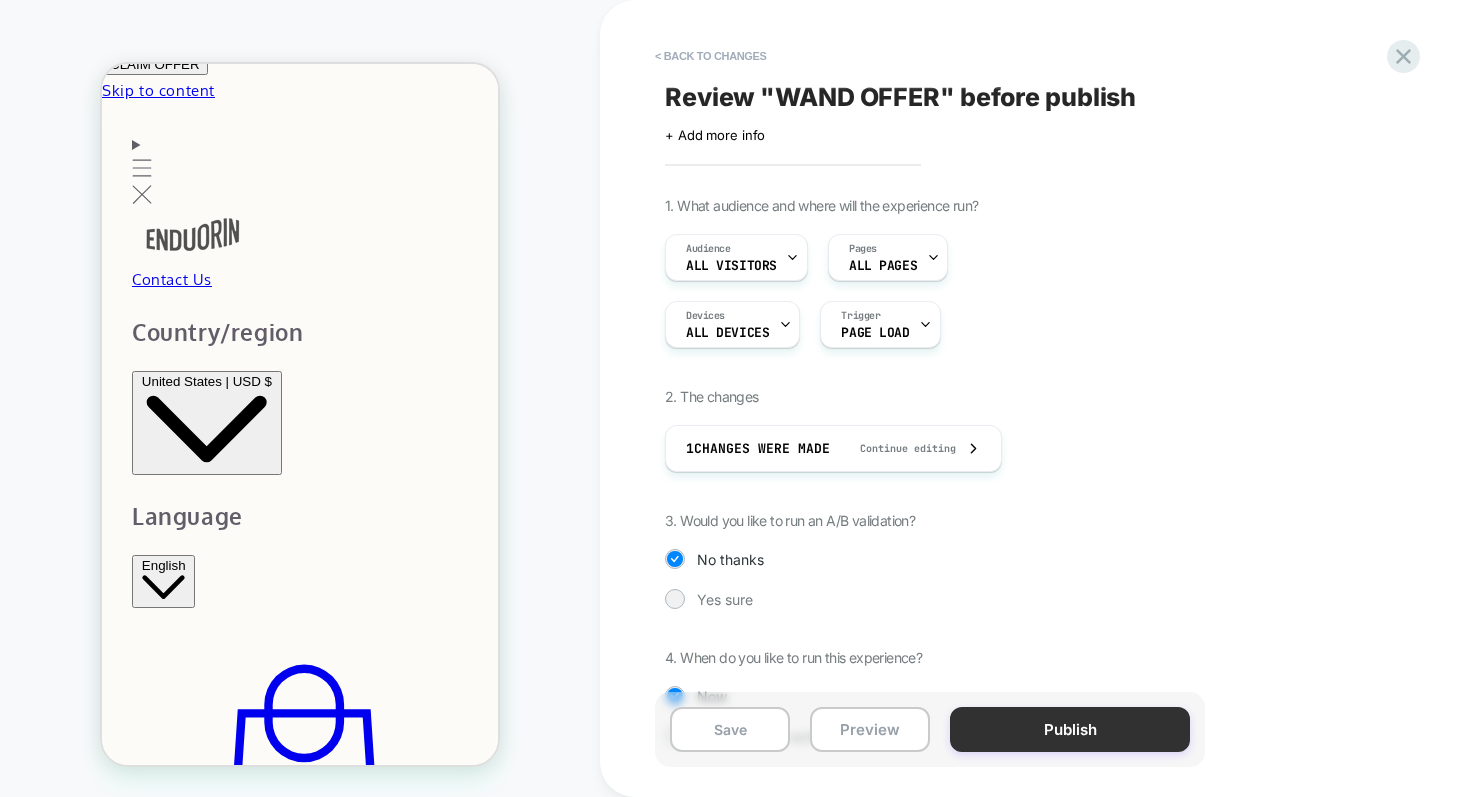 click on "Publish" at bounding box center [1070, 729] 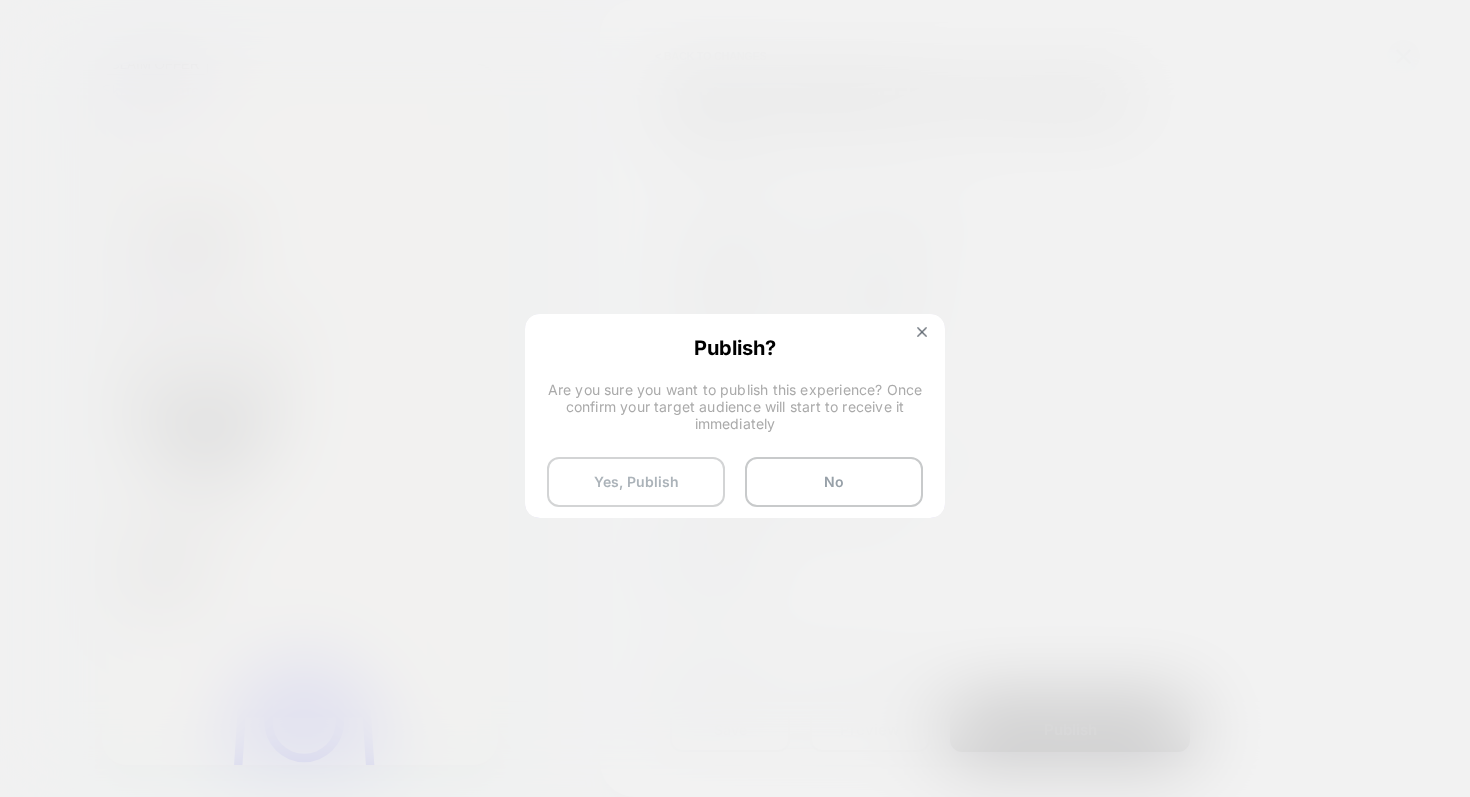 click on "Yes, Publish" at bounding box center (636, 482) 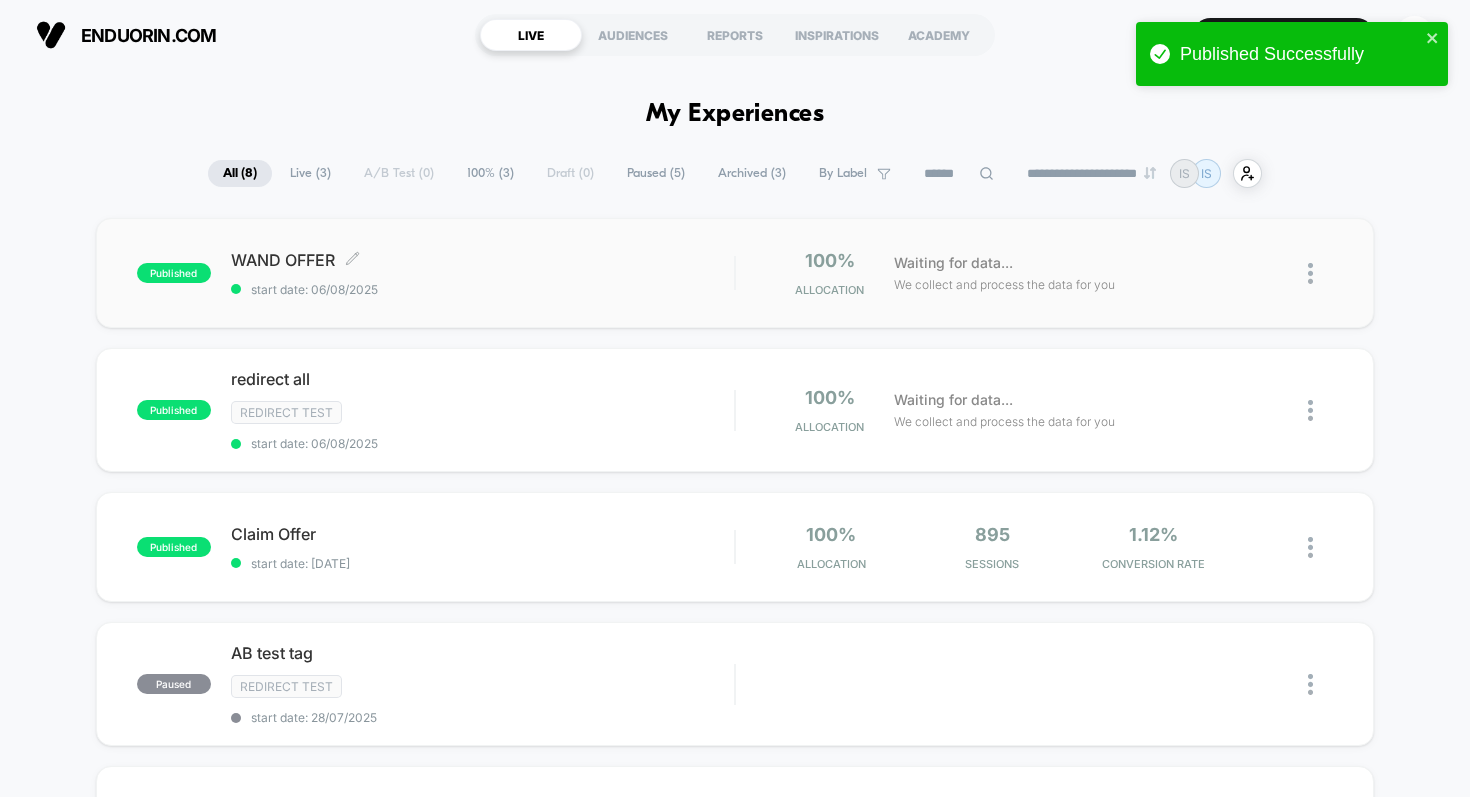 click on "WAND OFFER Click to edit experience details Click to edit experience details start date: 06/08/2025" at bounding box center (483, 273) 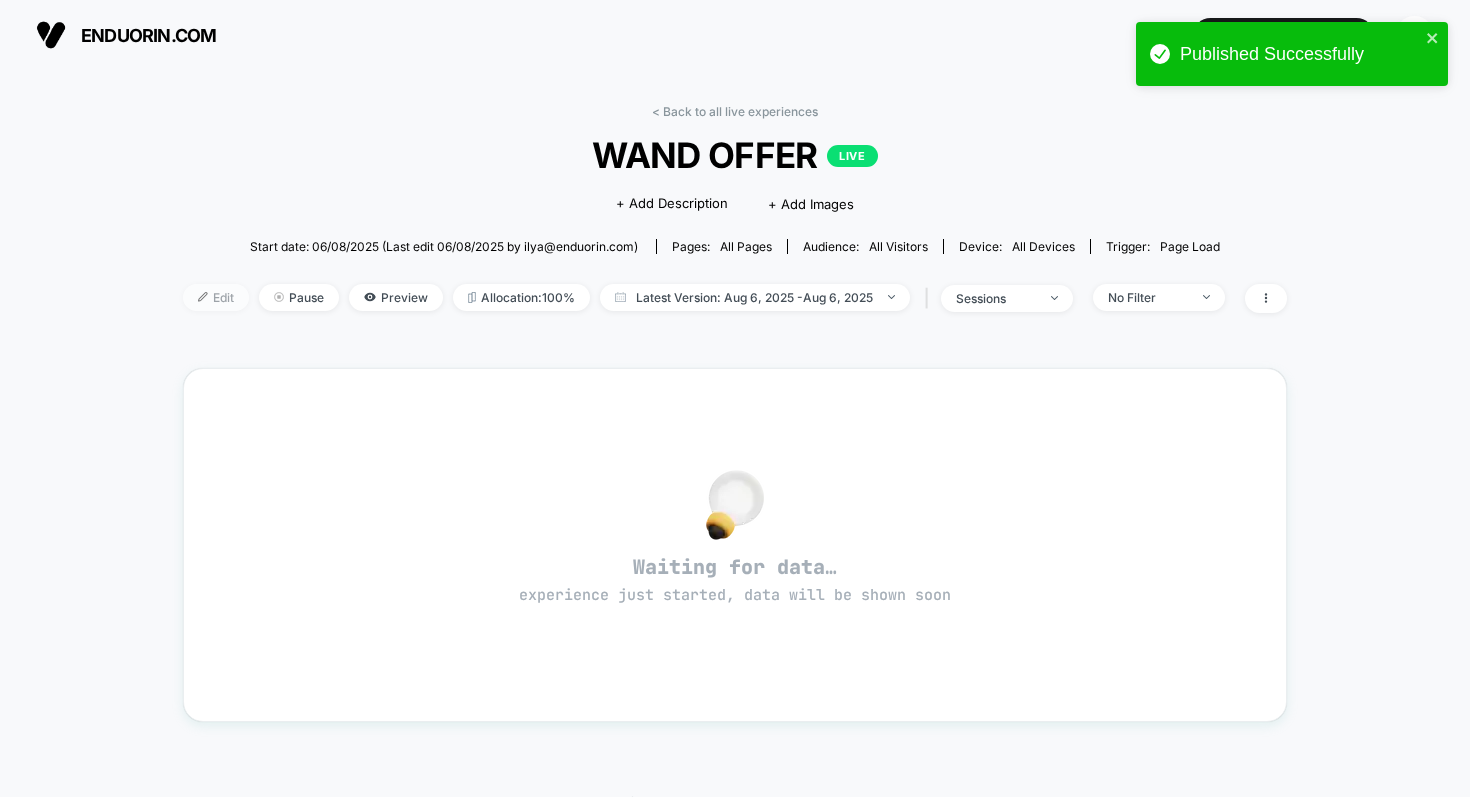 click on "Edit" at bounding box center [216, 297] 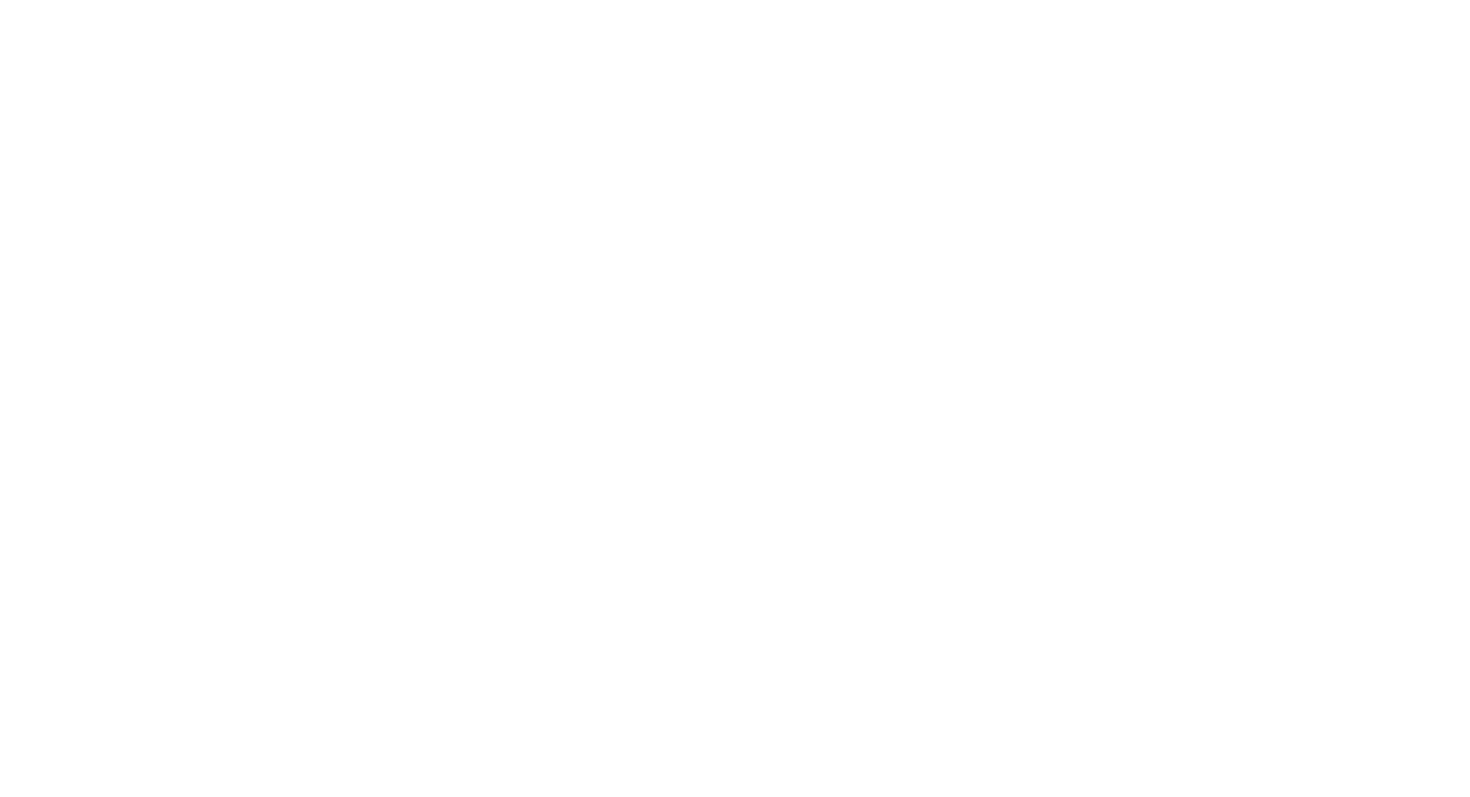 scroll, scrollTop: 0, scrollLeft: 0, axis: both 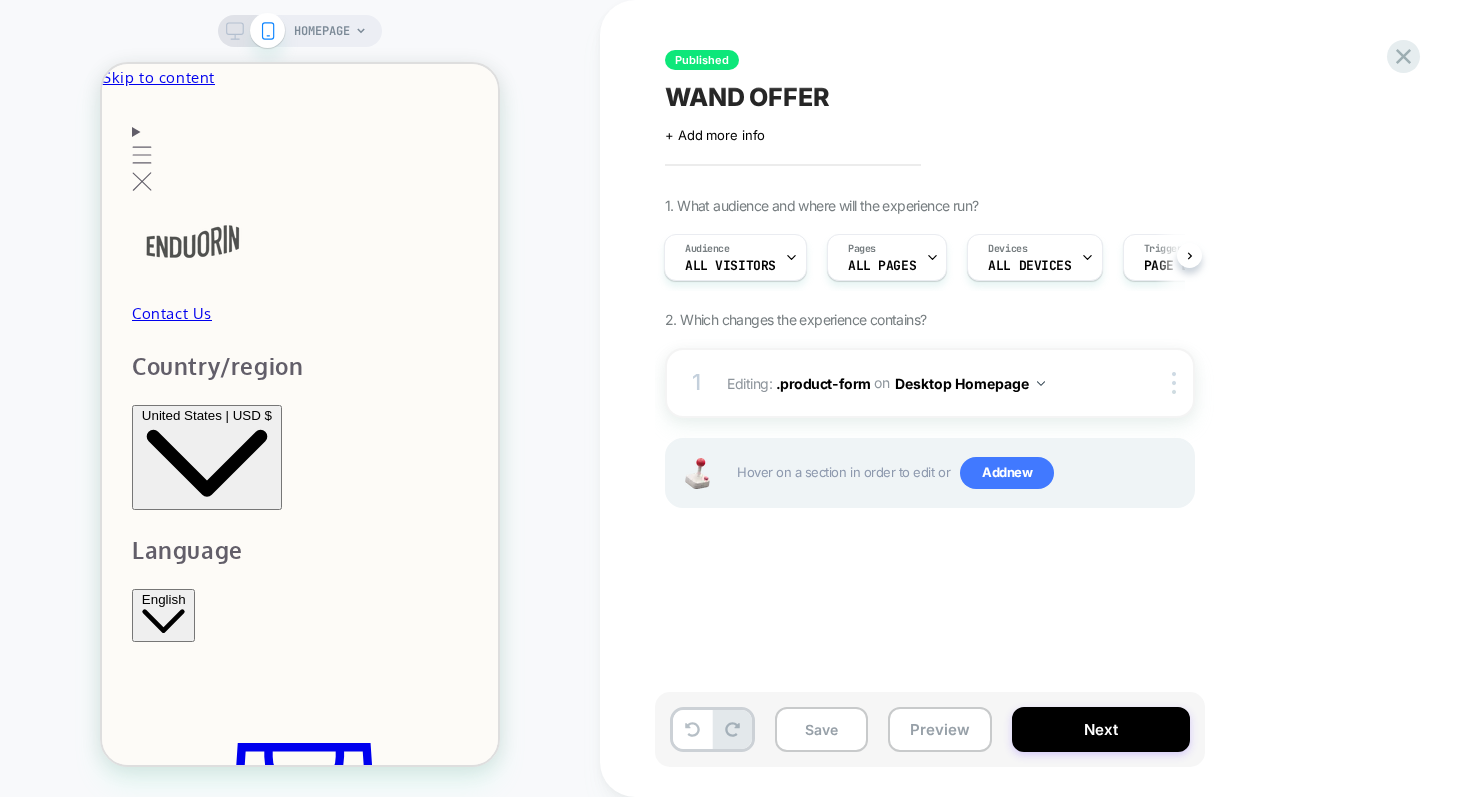 click on "HOMEPAGE" at bounding box center [322, 31] 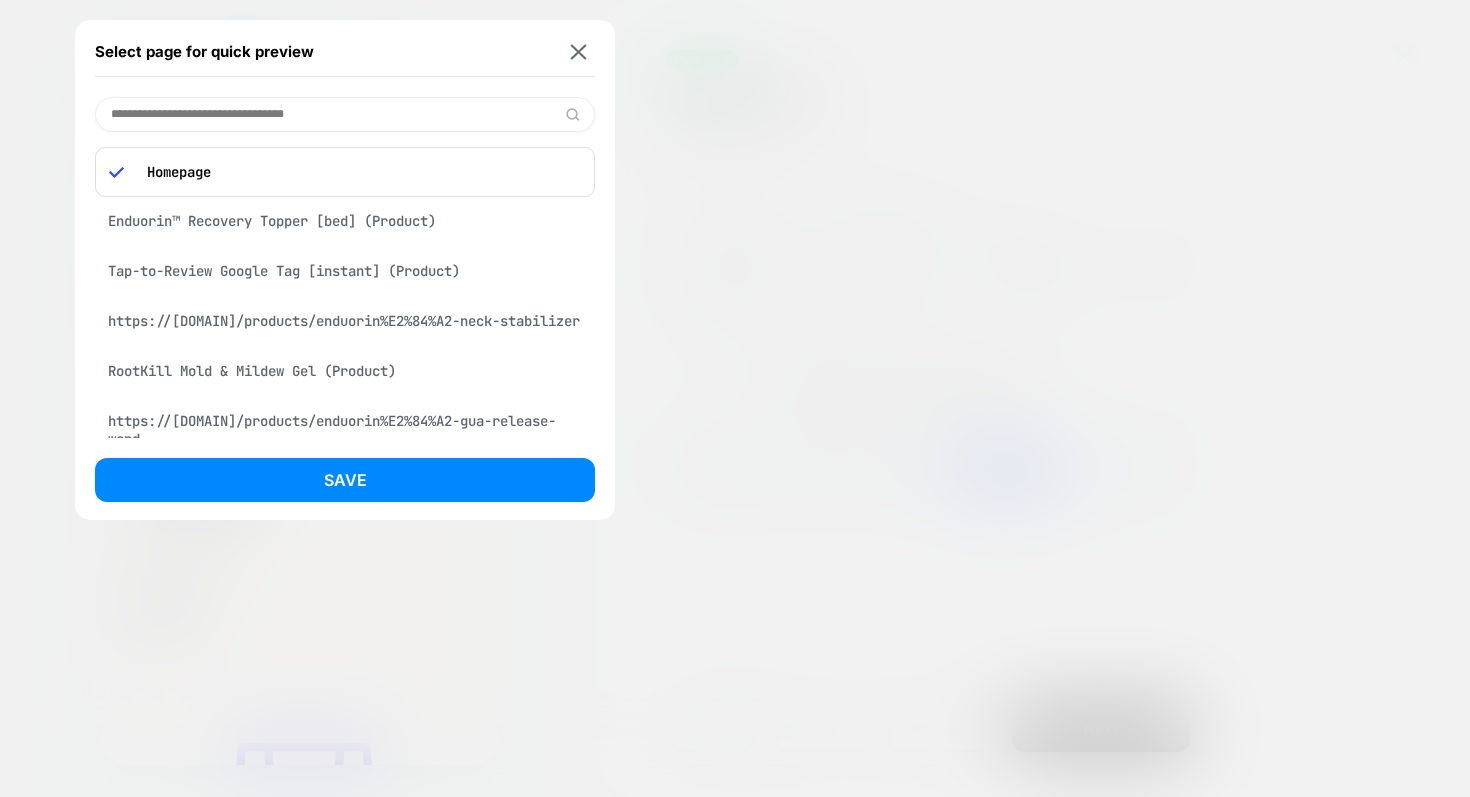 click at bounding box center (345, 114) 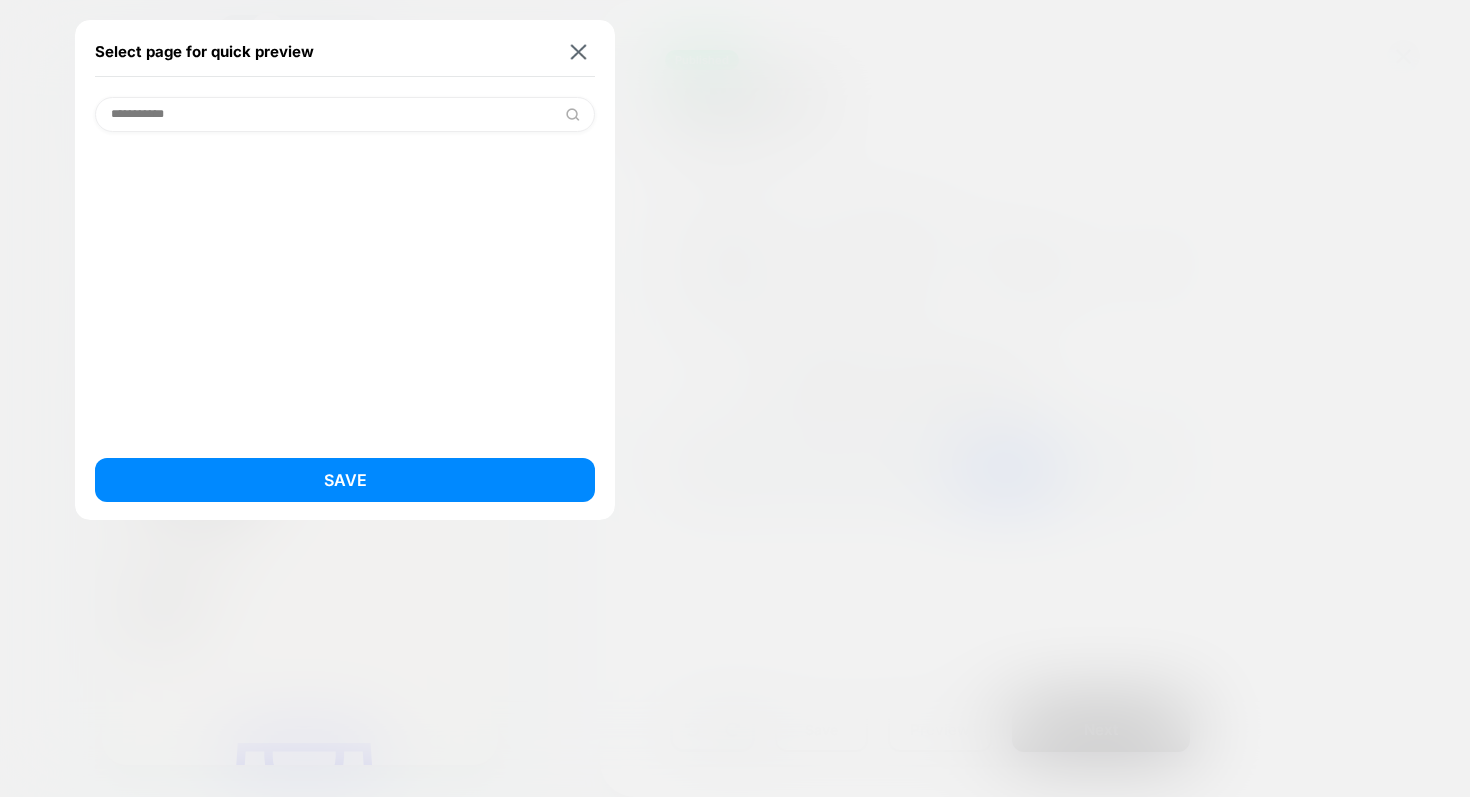 click on "**********" at bounding box center (345, 114) 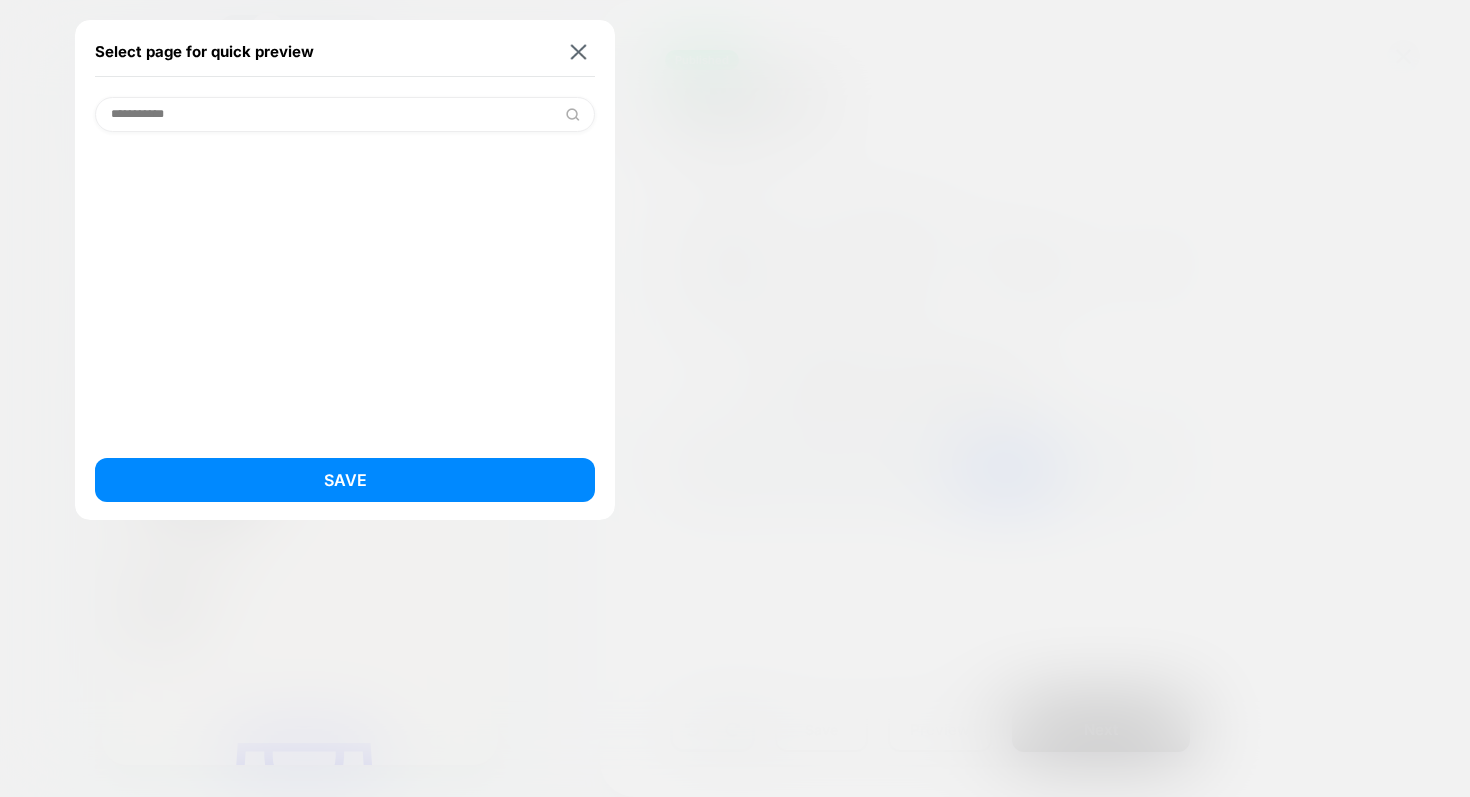 paste on "**********" 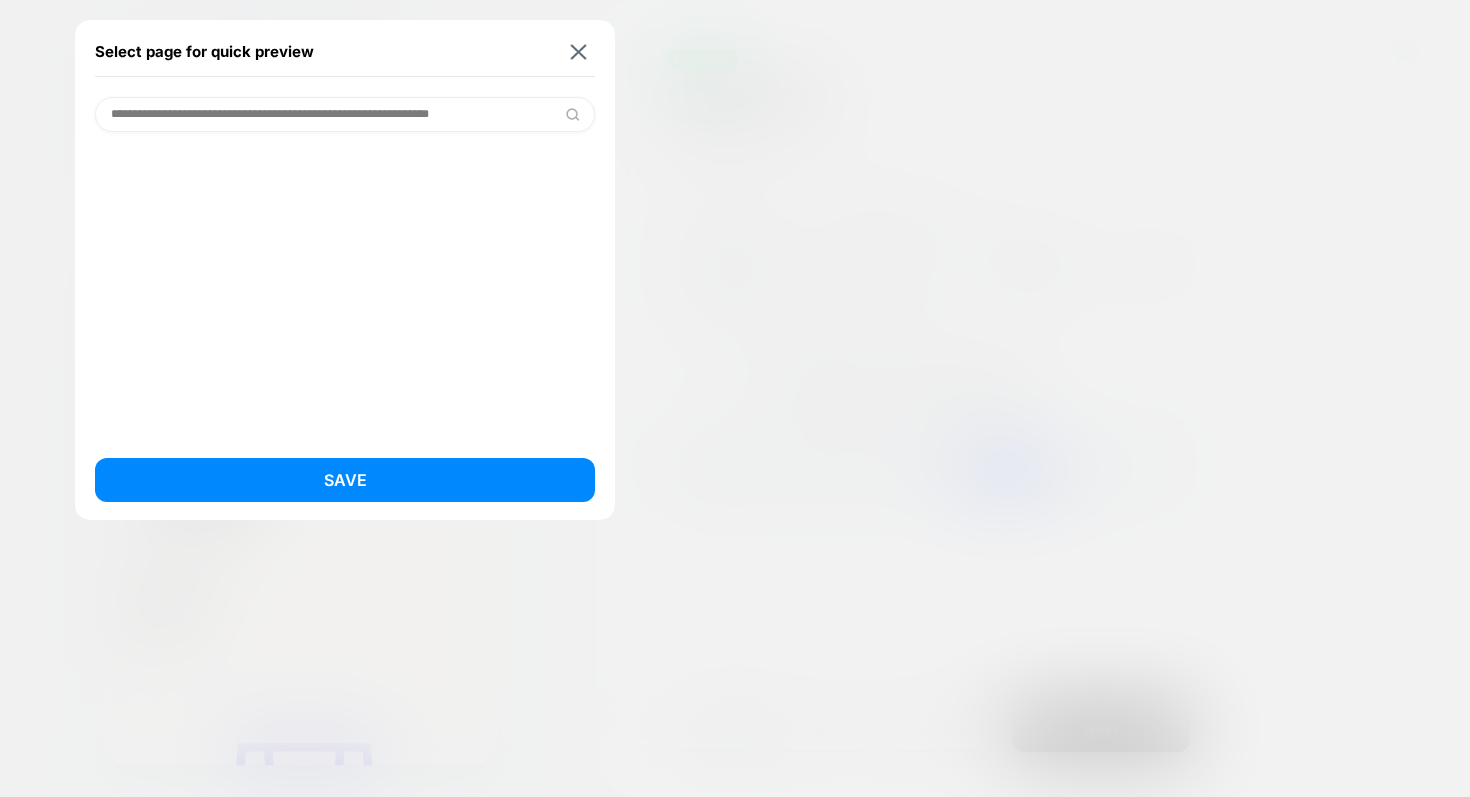 scroll, scrollTop: 0, scrollLeft: 9, axis: horizontal 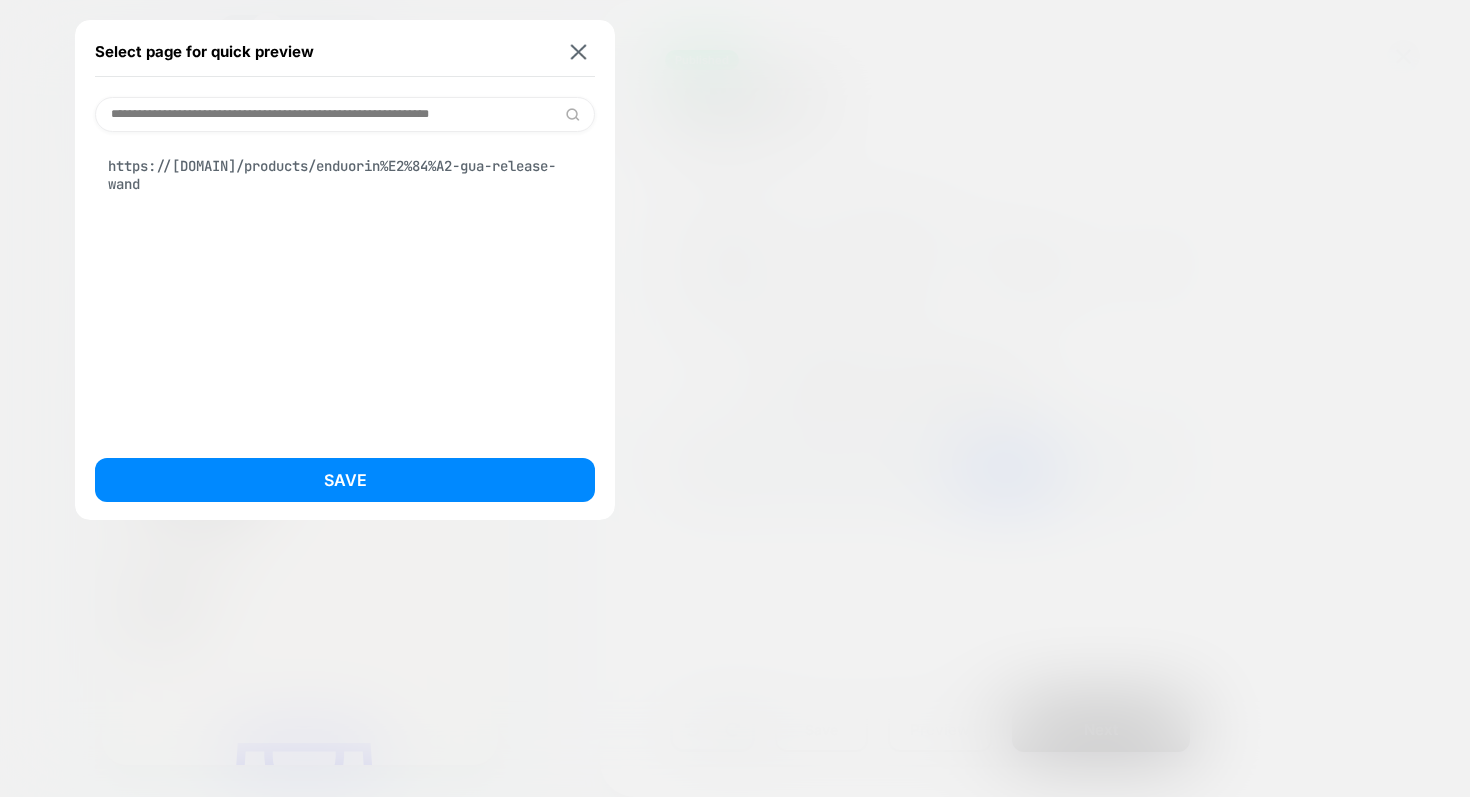 type on "**********" 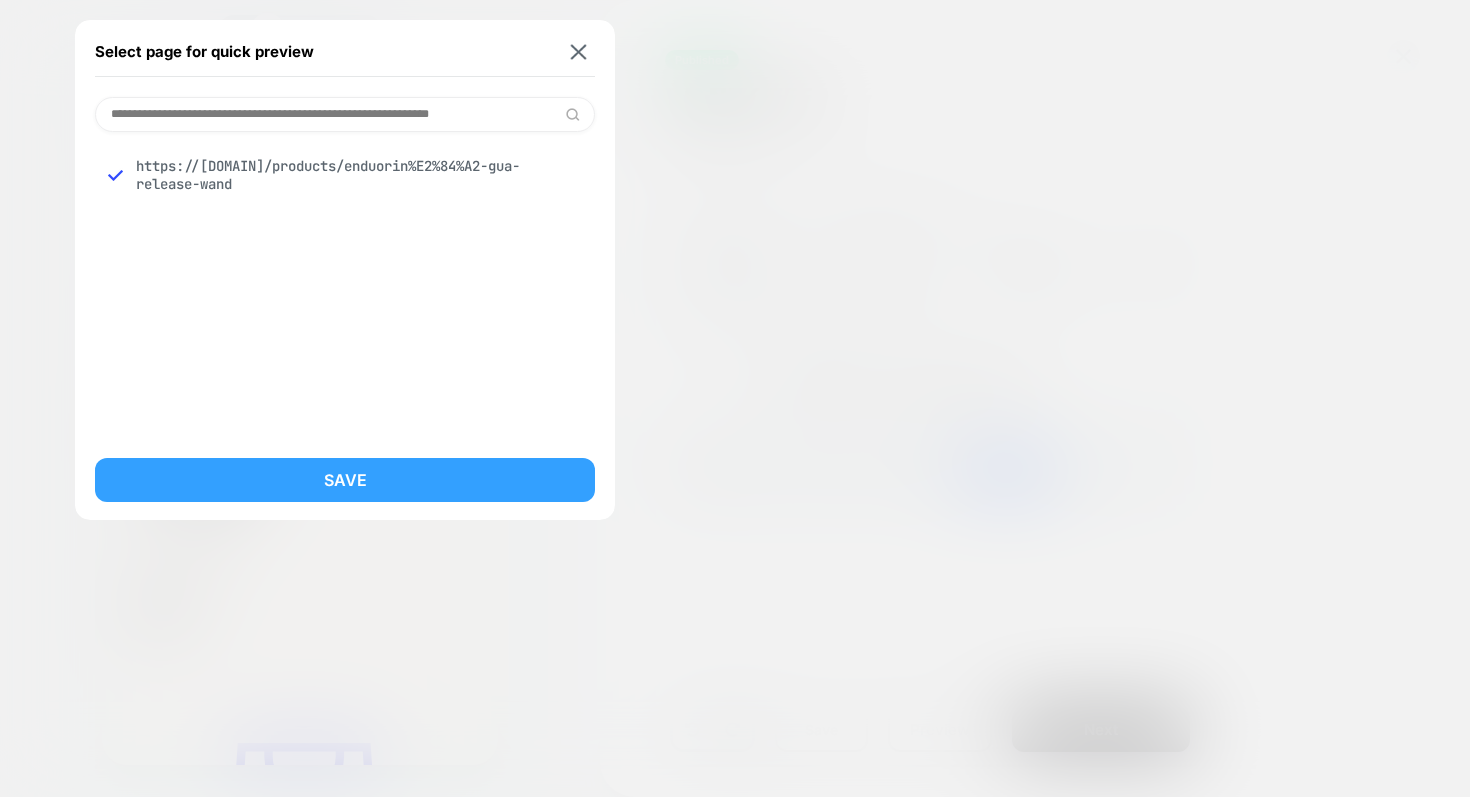 click on "Save" at bounding box center [345, 480] 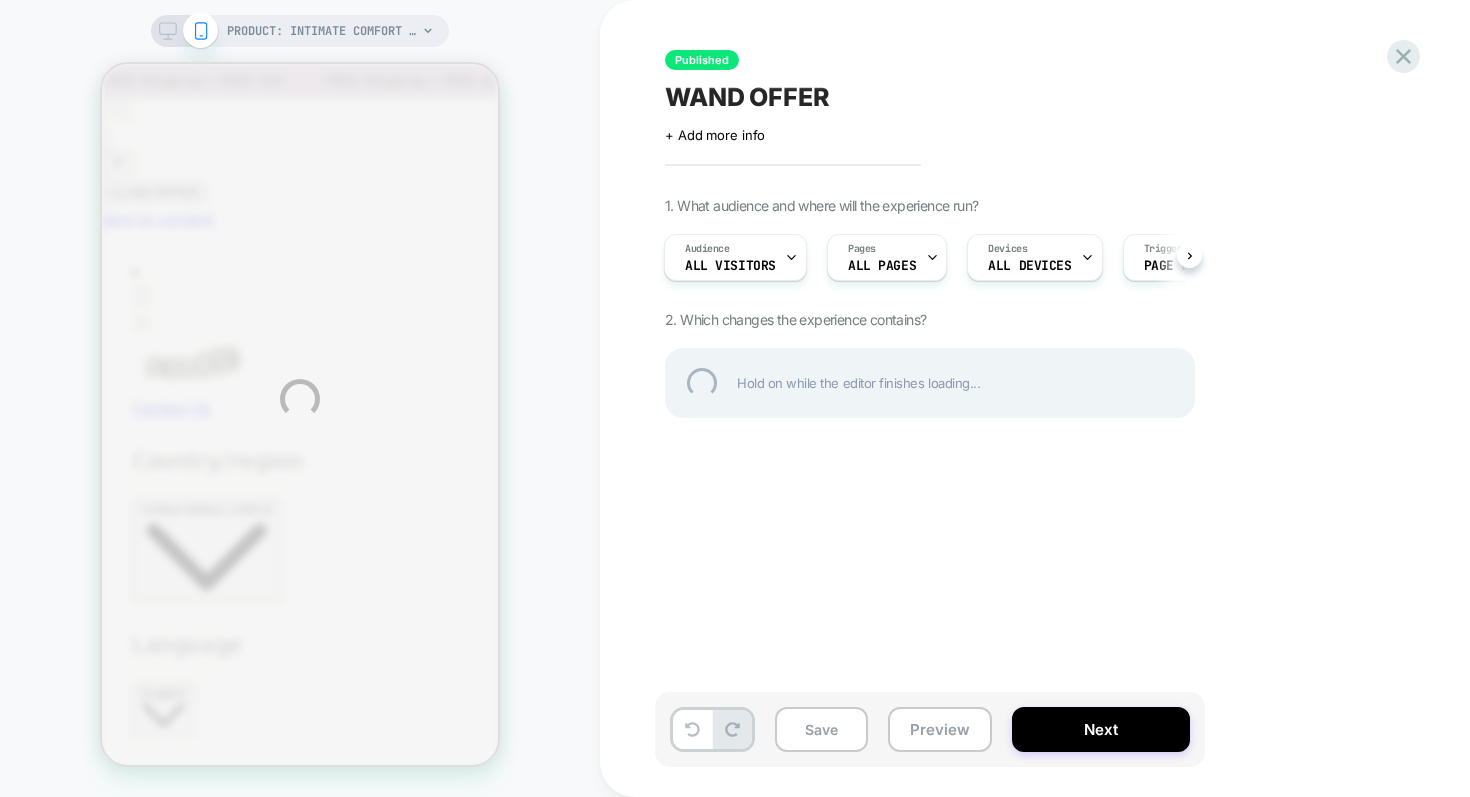 scroll, scrollTop: 0, scrollLeft: 0, axis: both 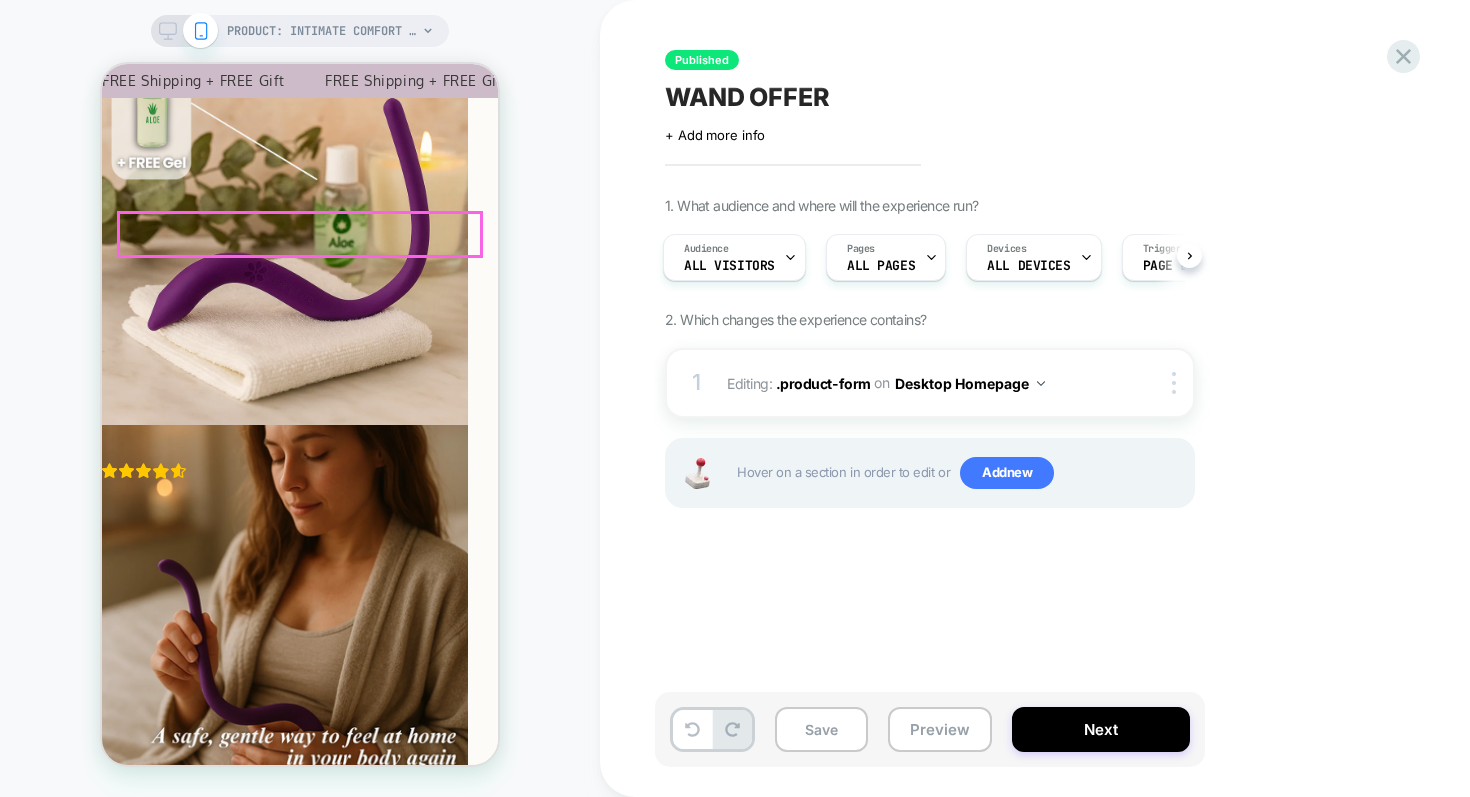 click on "Add to cart" at bounding box center (142, 985) 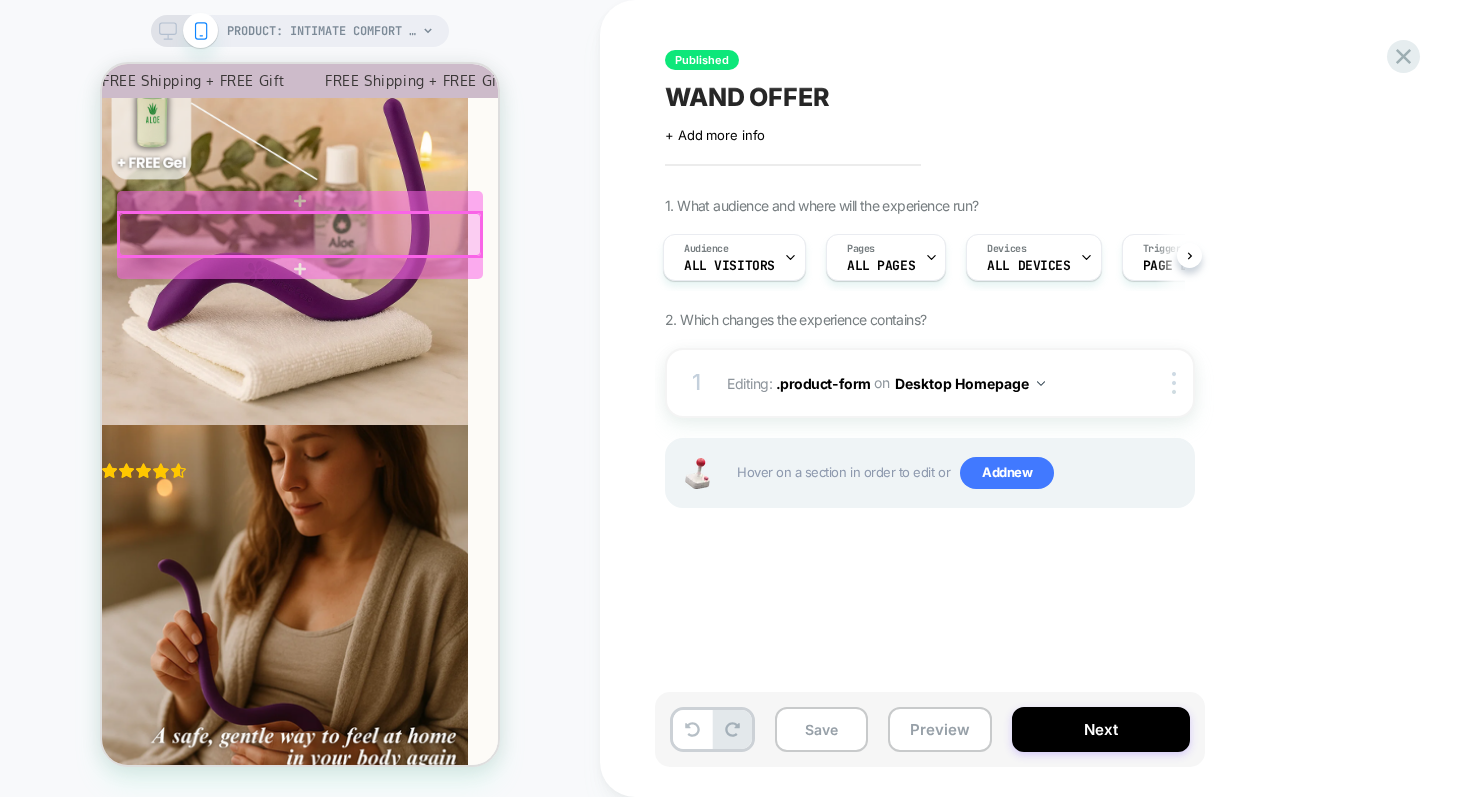 click at bounding box center [300, 234] 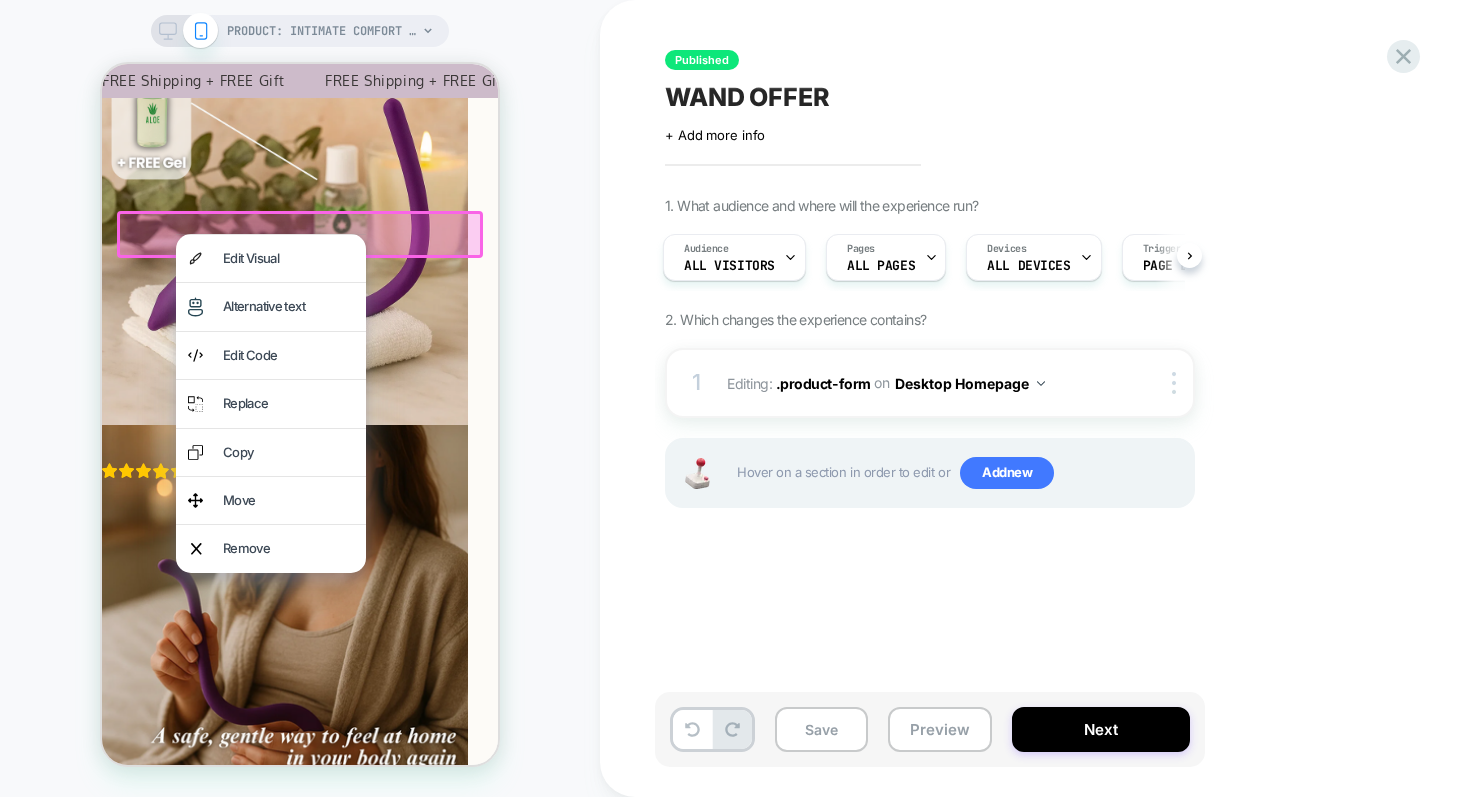 click at bounding box center [271, 234] 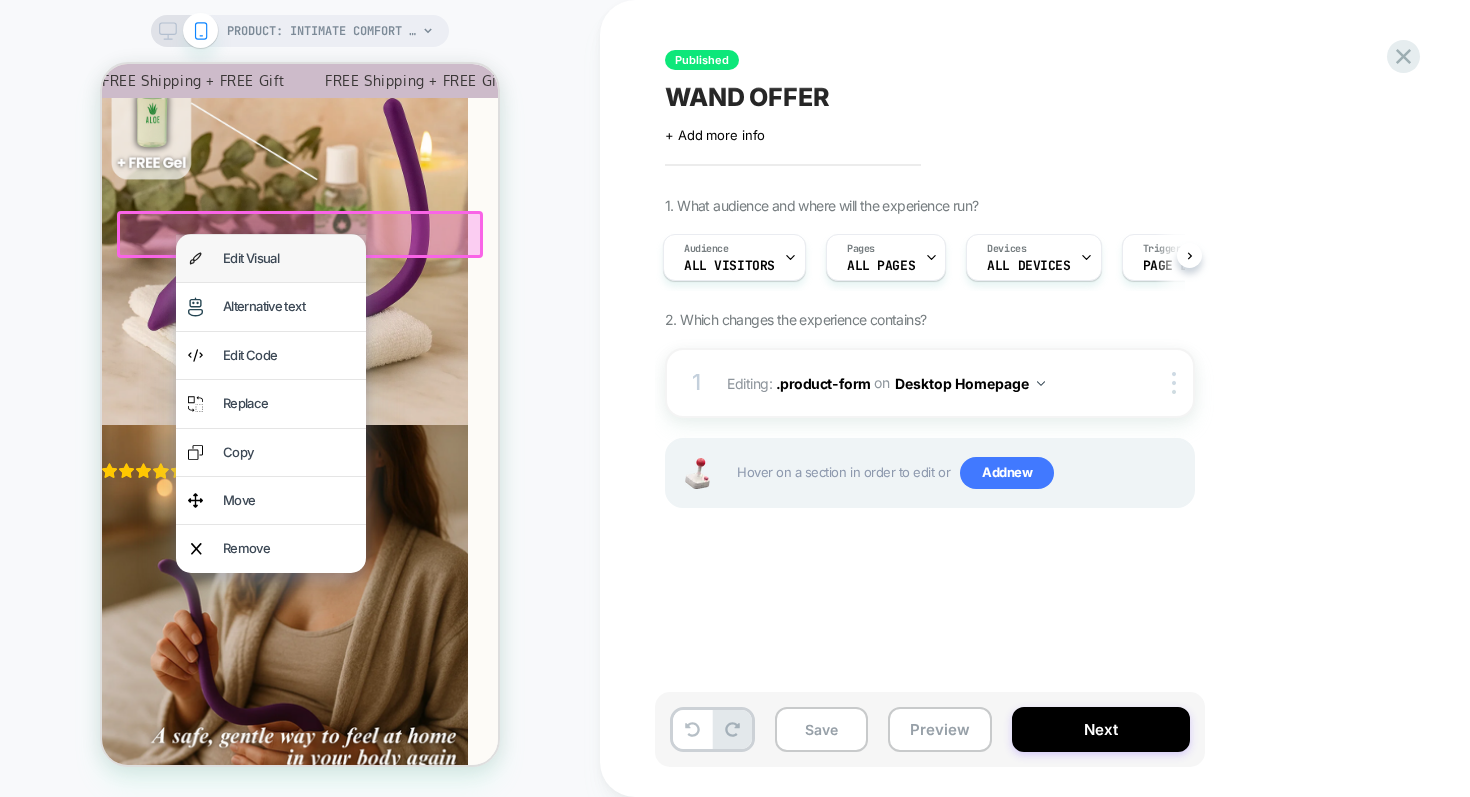 click on "Edit Visual" at bounding box center [288, 258] 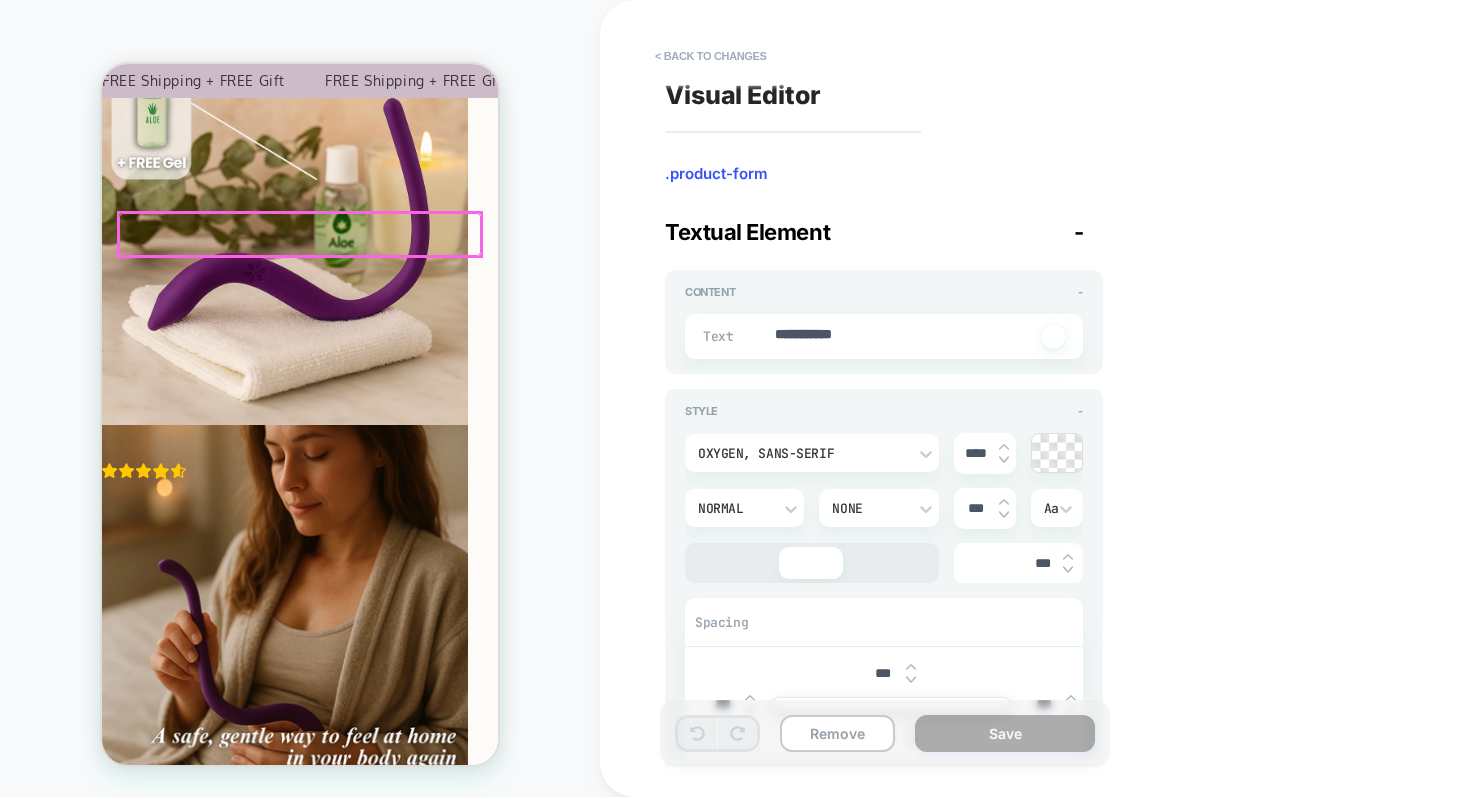 scroll, scrollTop: 998, scrollLeft: 0, axis: vertical 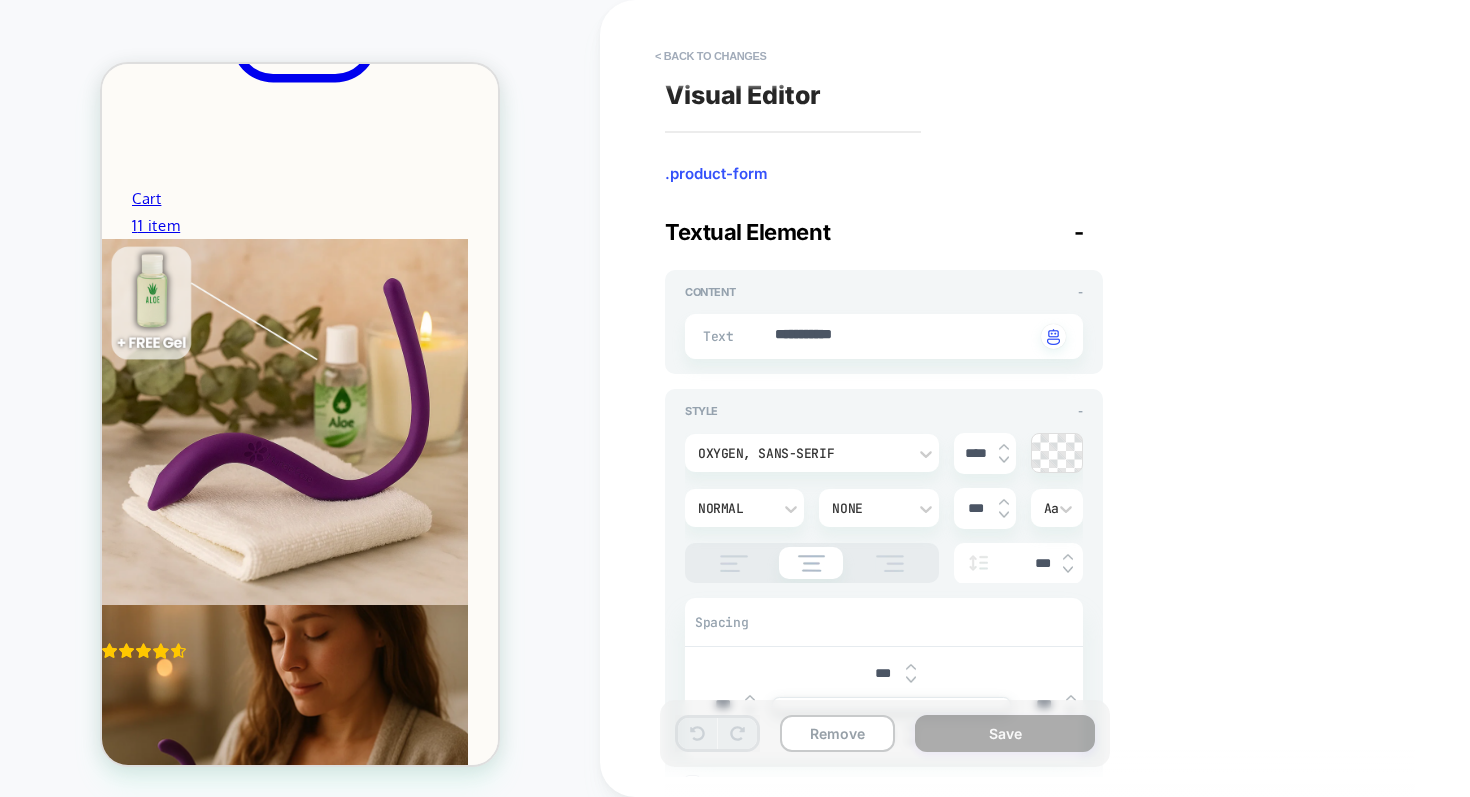 click on "**********" at bounding box center [884, 336] 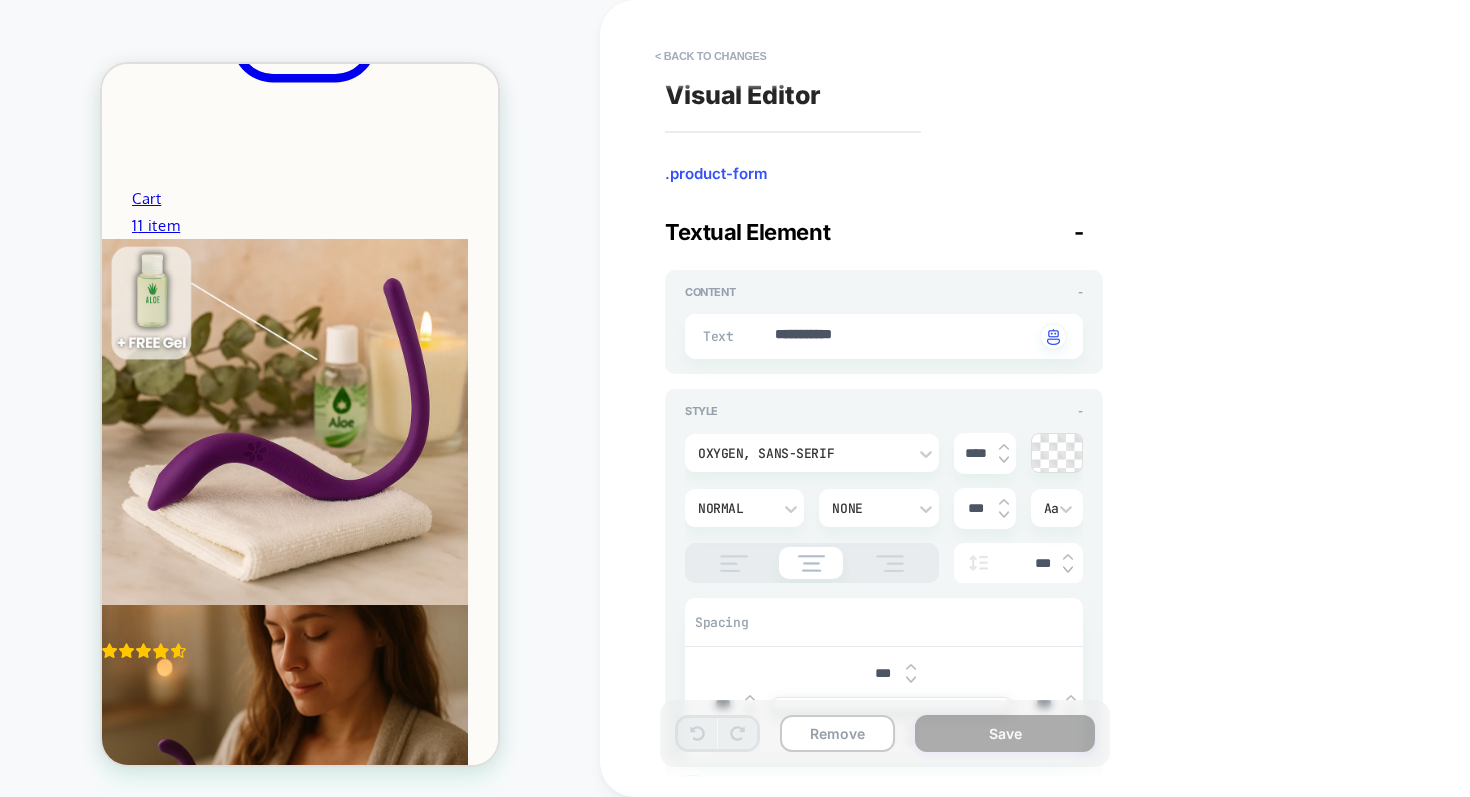 click on "**********" at bounding box center (884, 336) 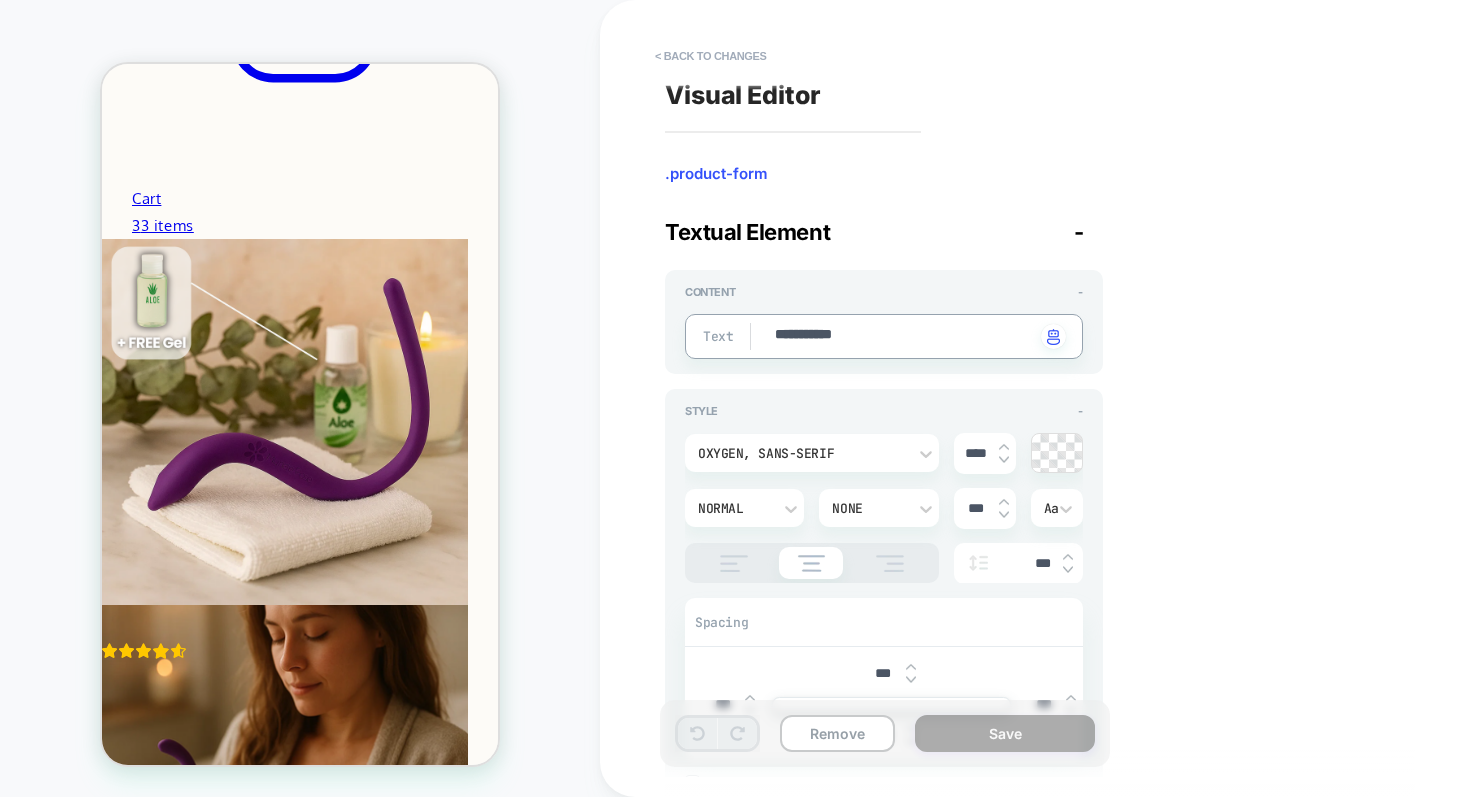 click on "**********" at bounding box center (904, 336) 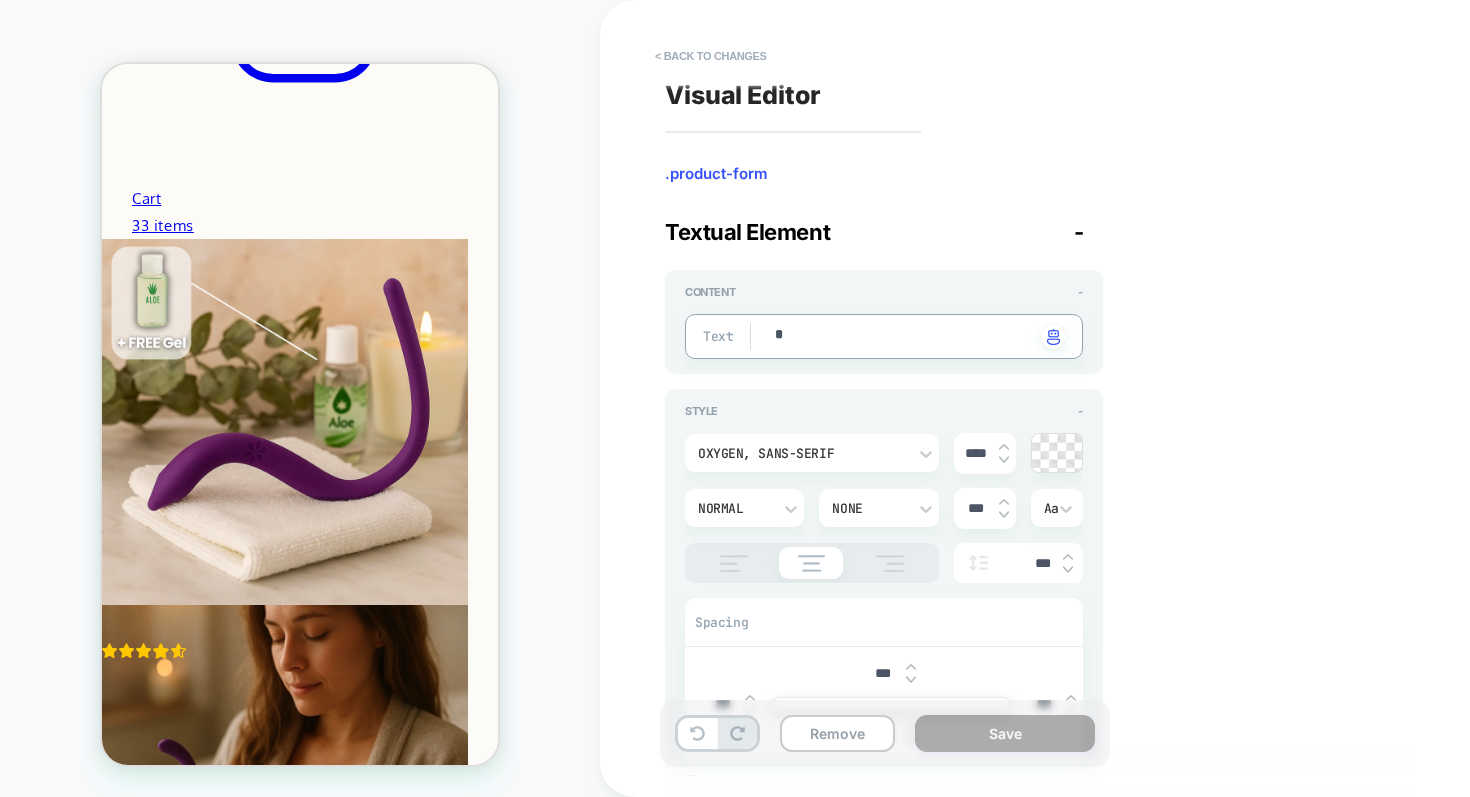 type on "*" 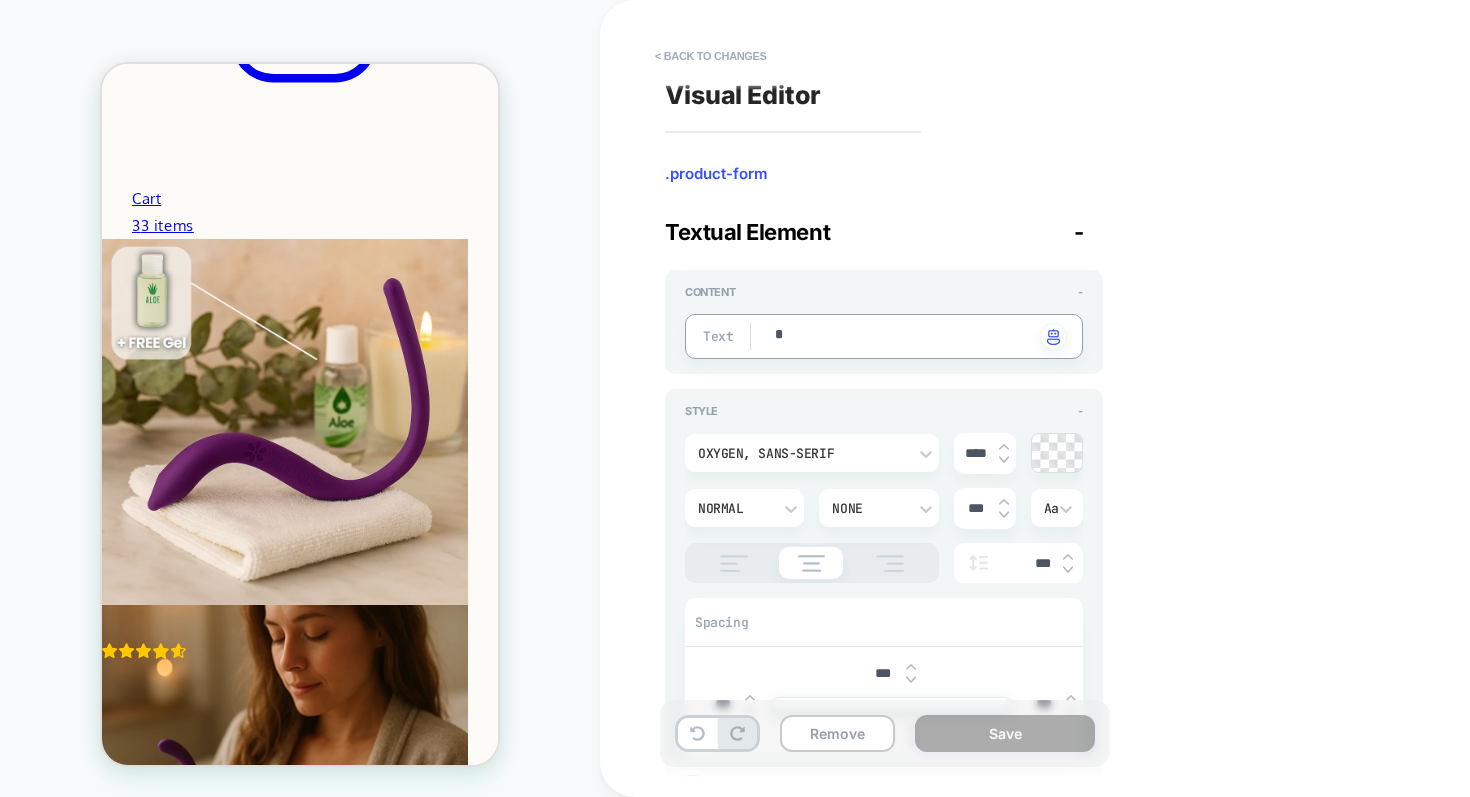 type on "**" 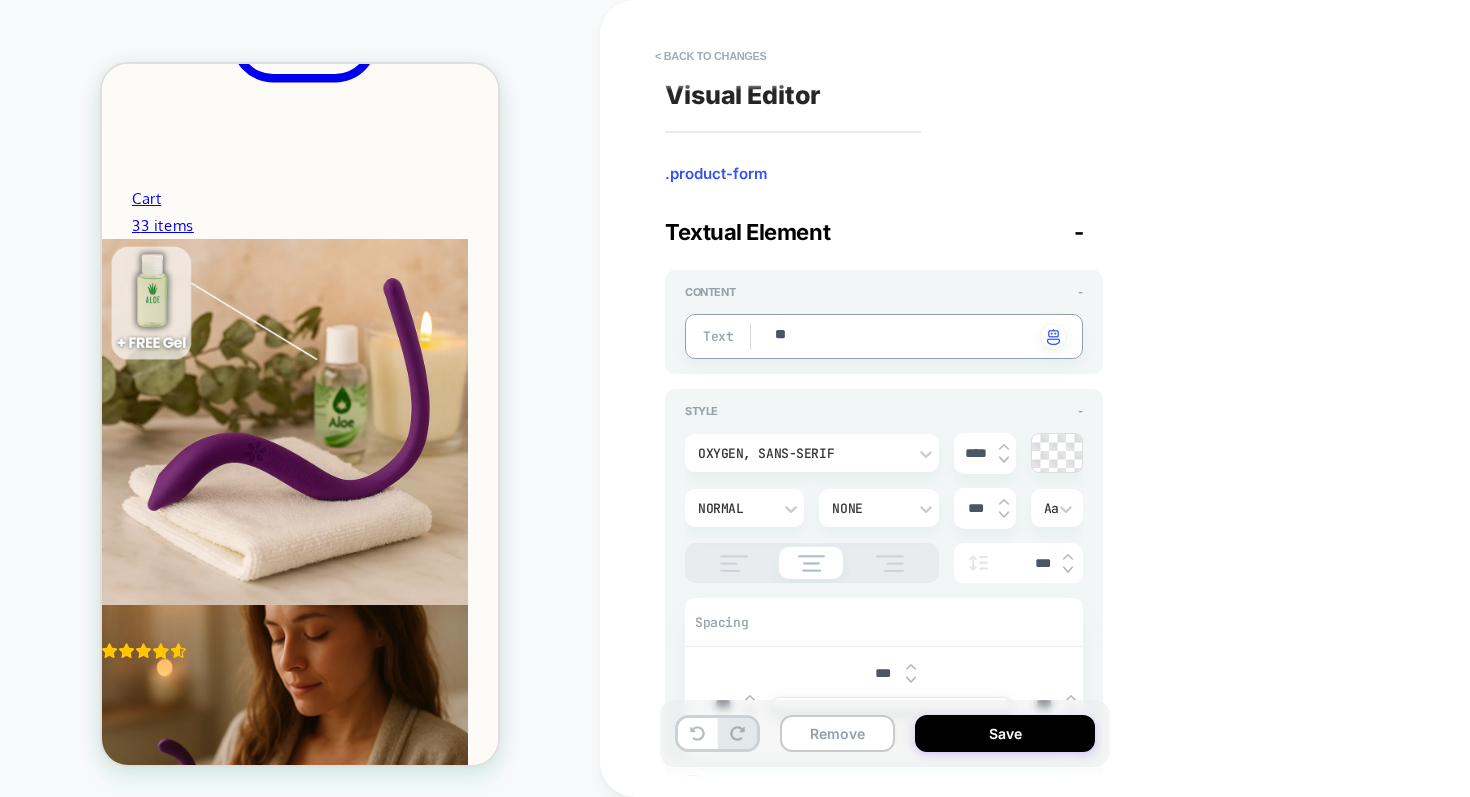type on "*" 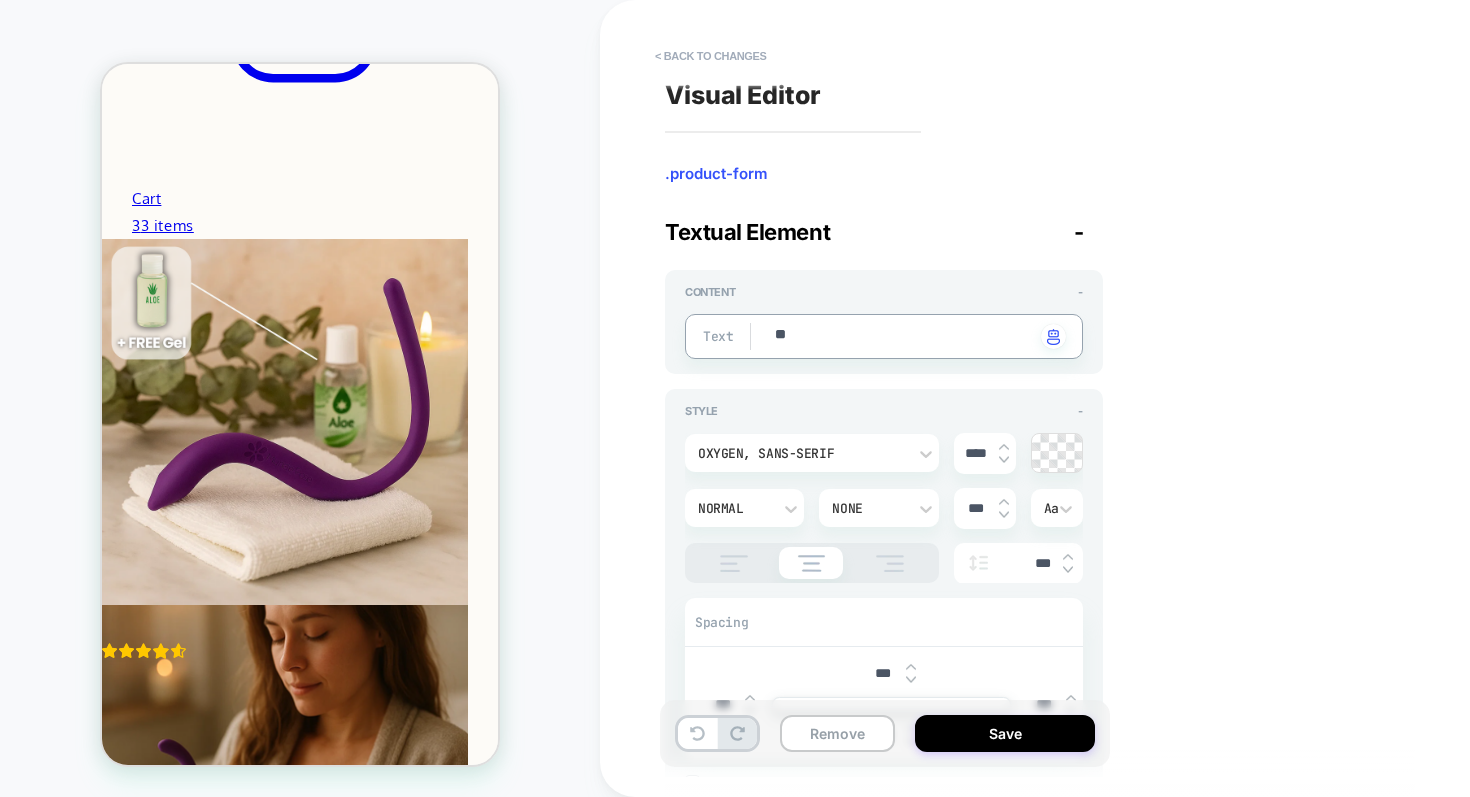 type on "***" 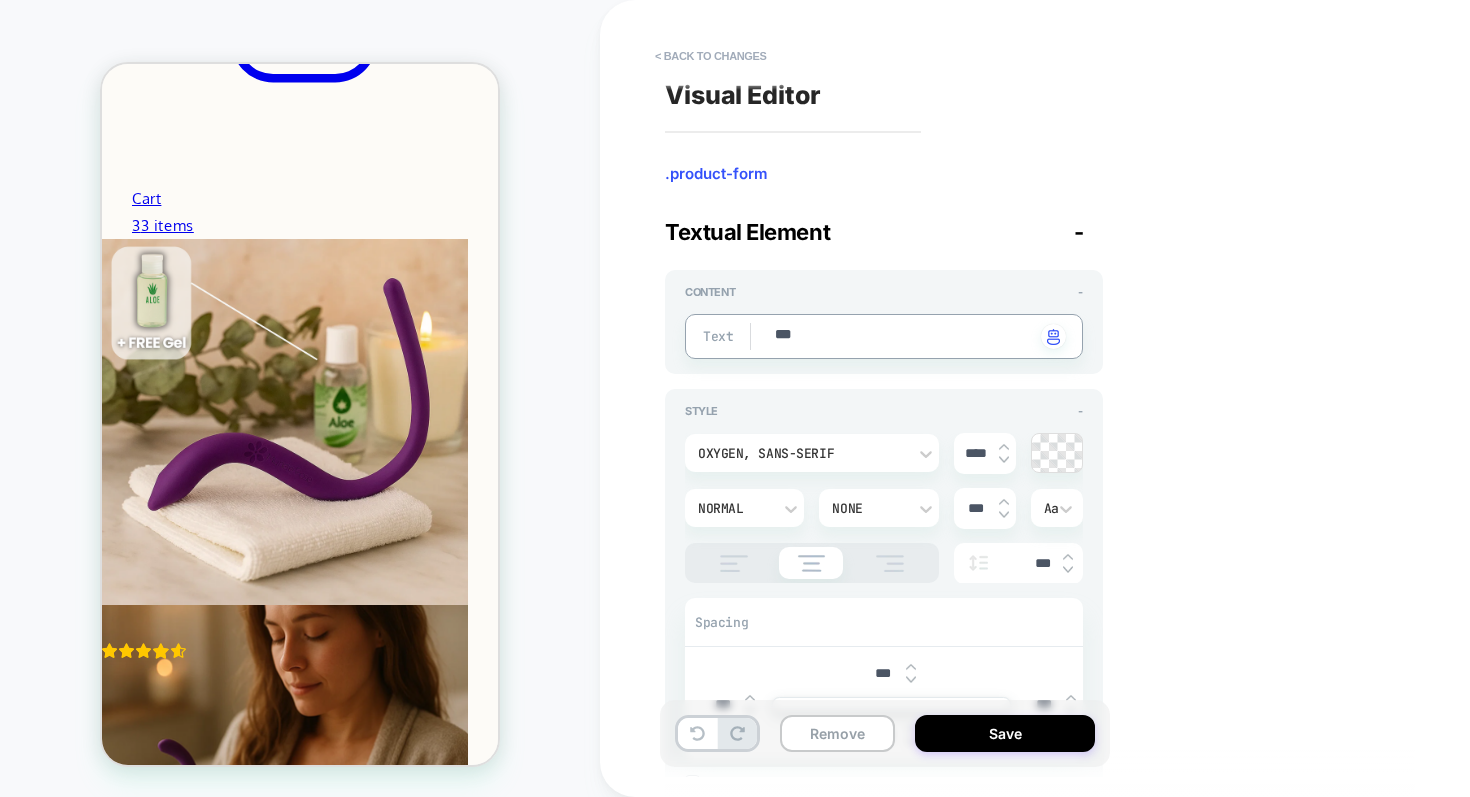 type on "*" 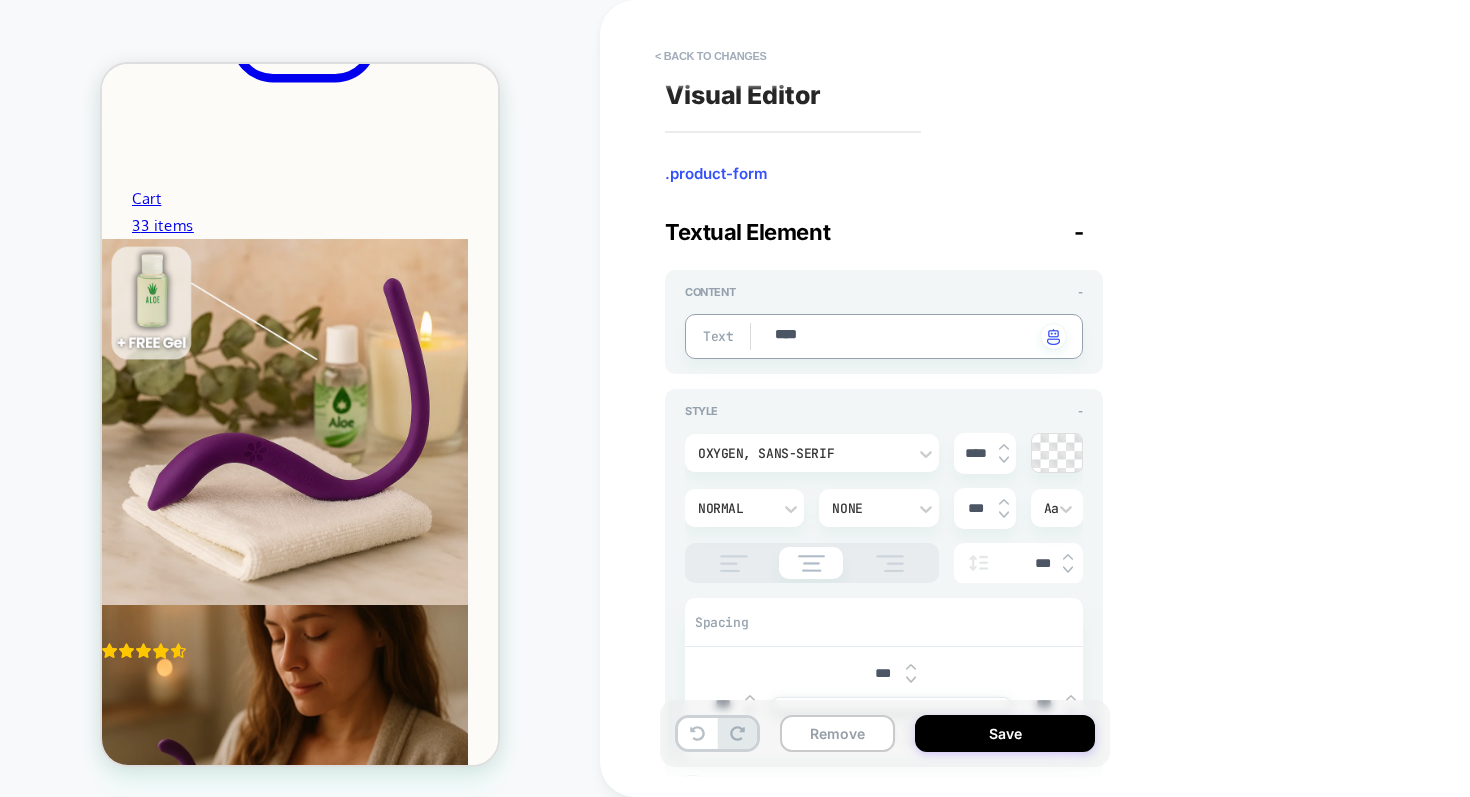type on "*" 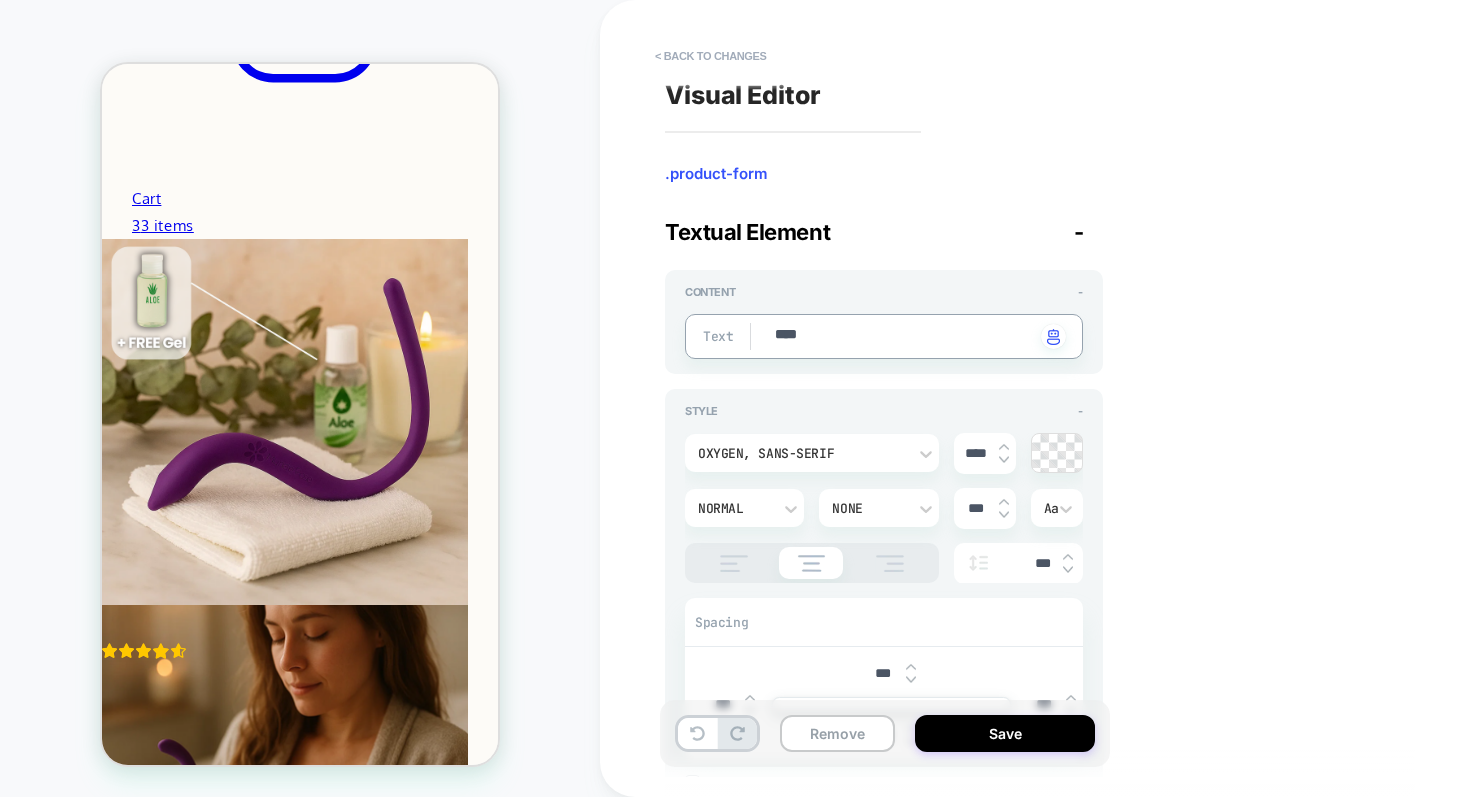 type on "*****" 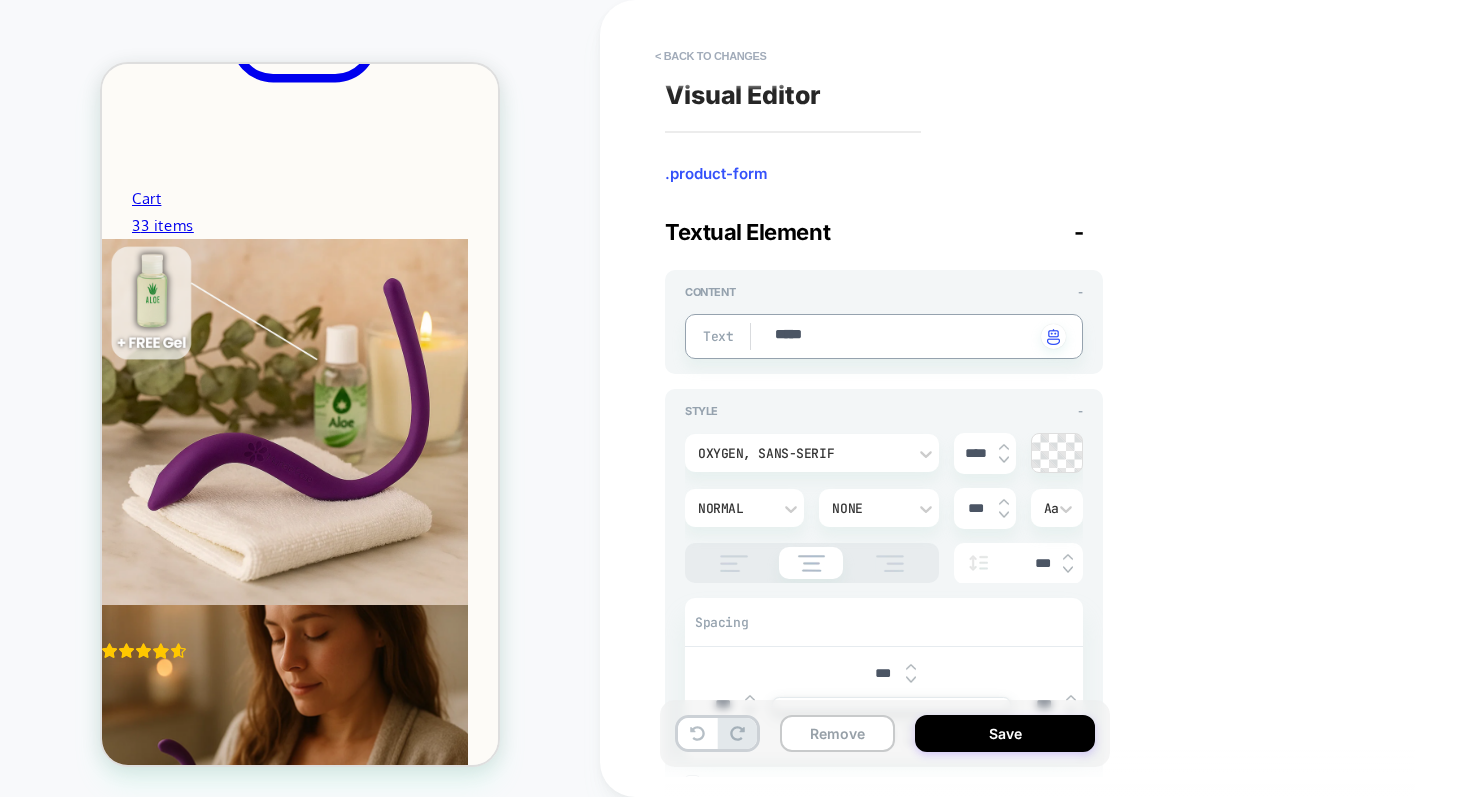 type on "*" 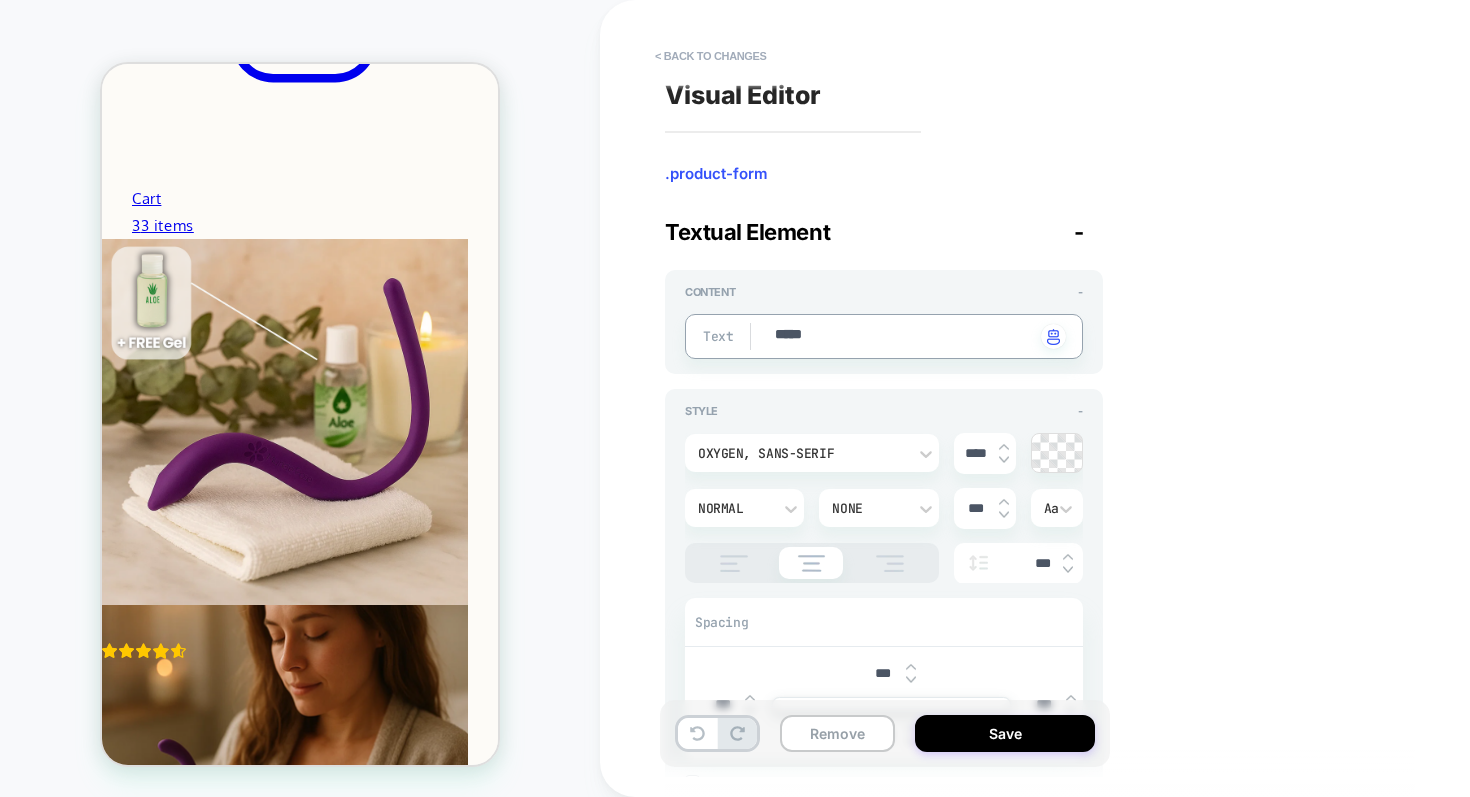 type on "*****" 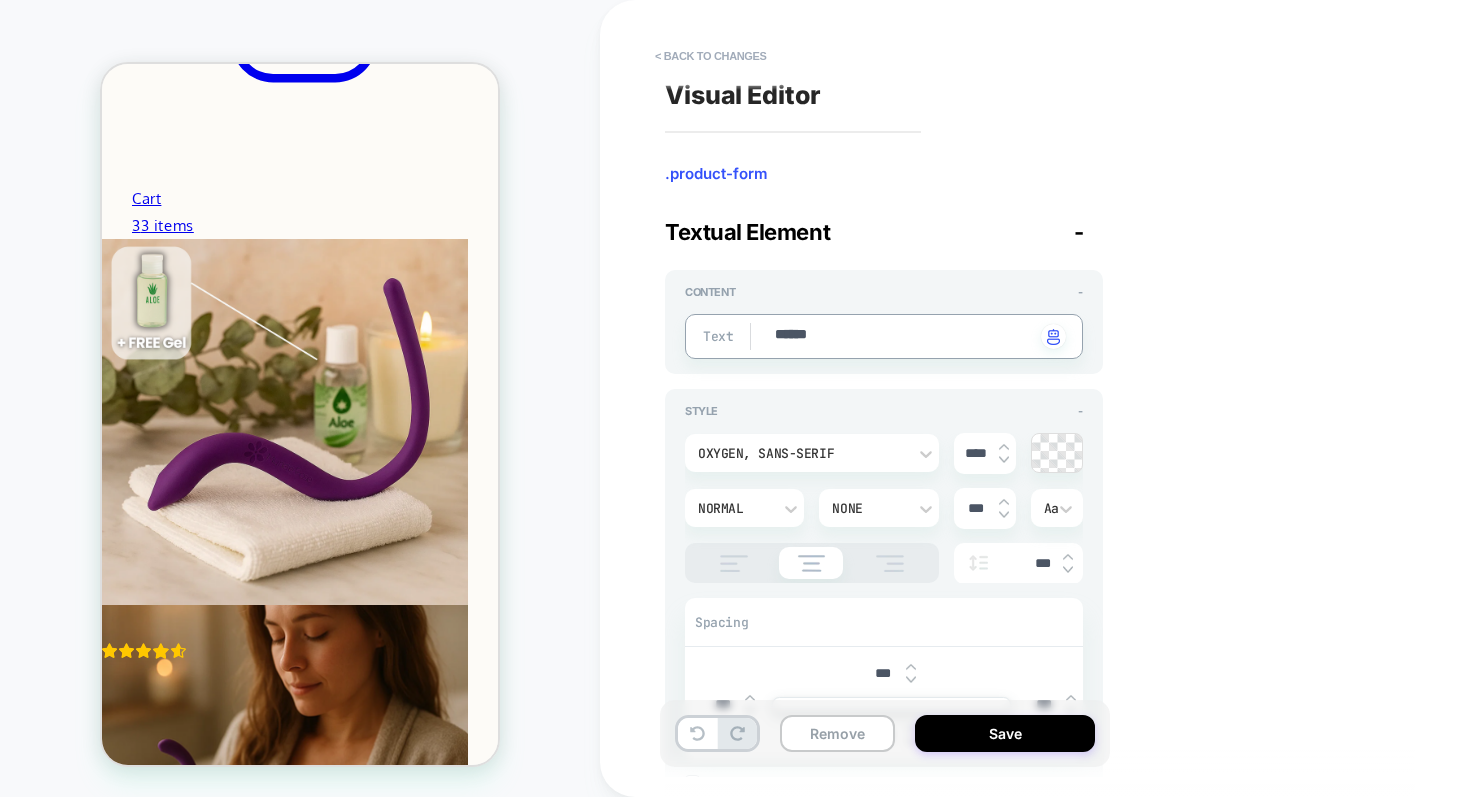 type on "*" 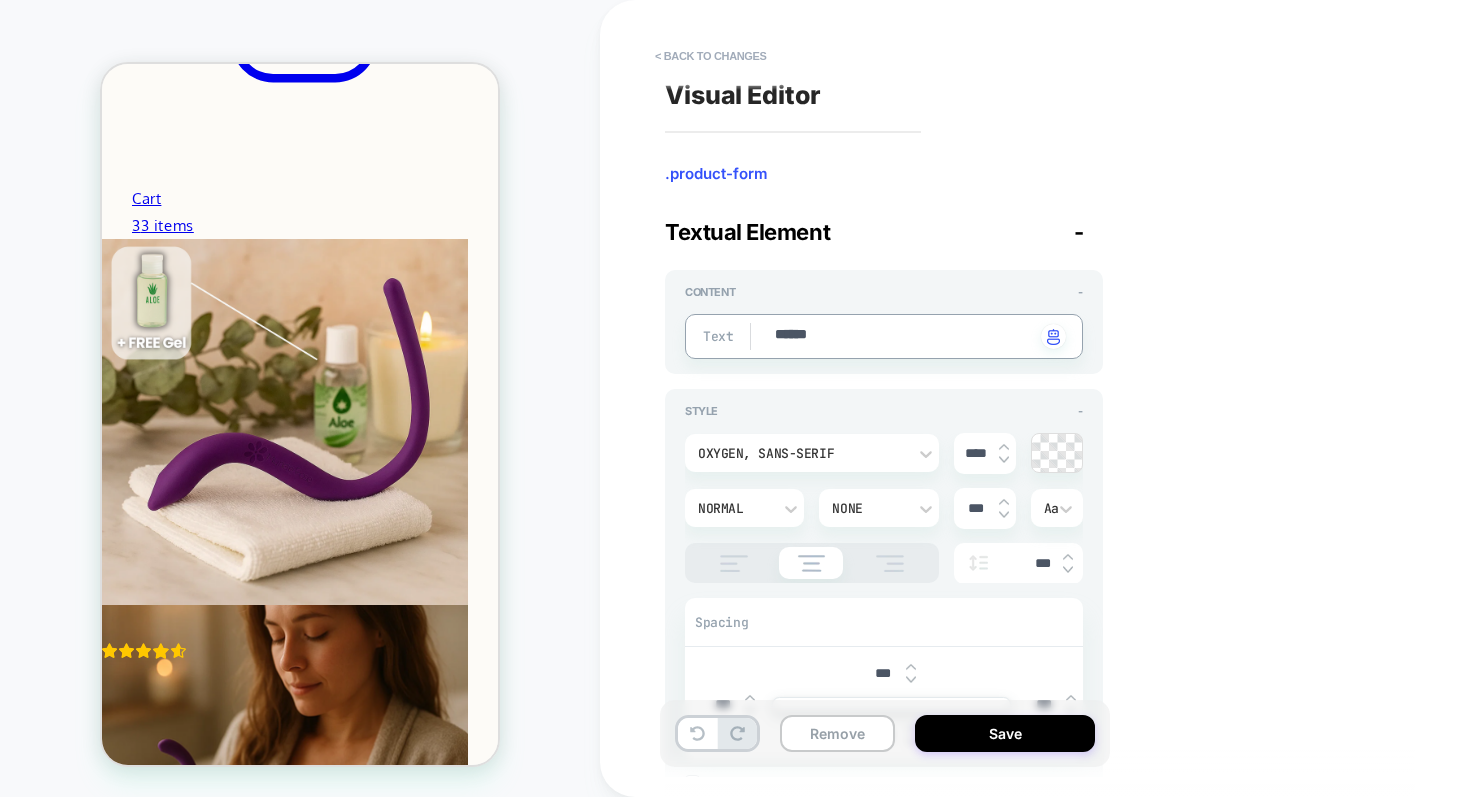 type on "*******" 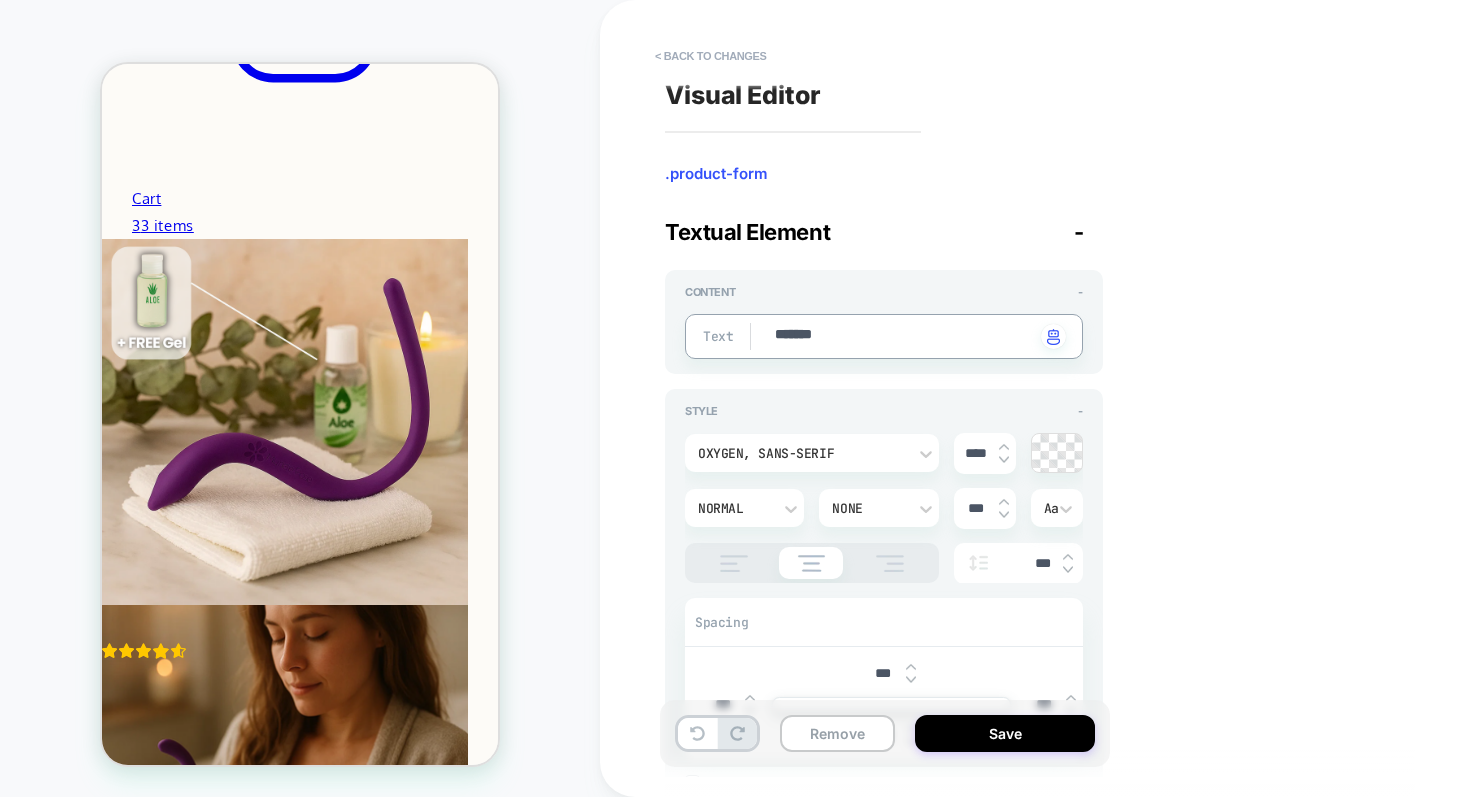 type on "*" 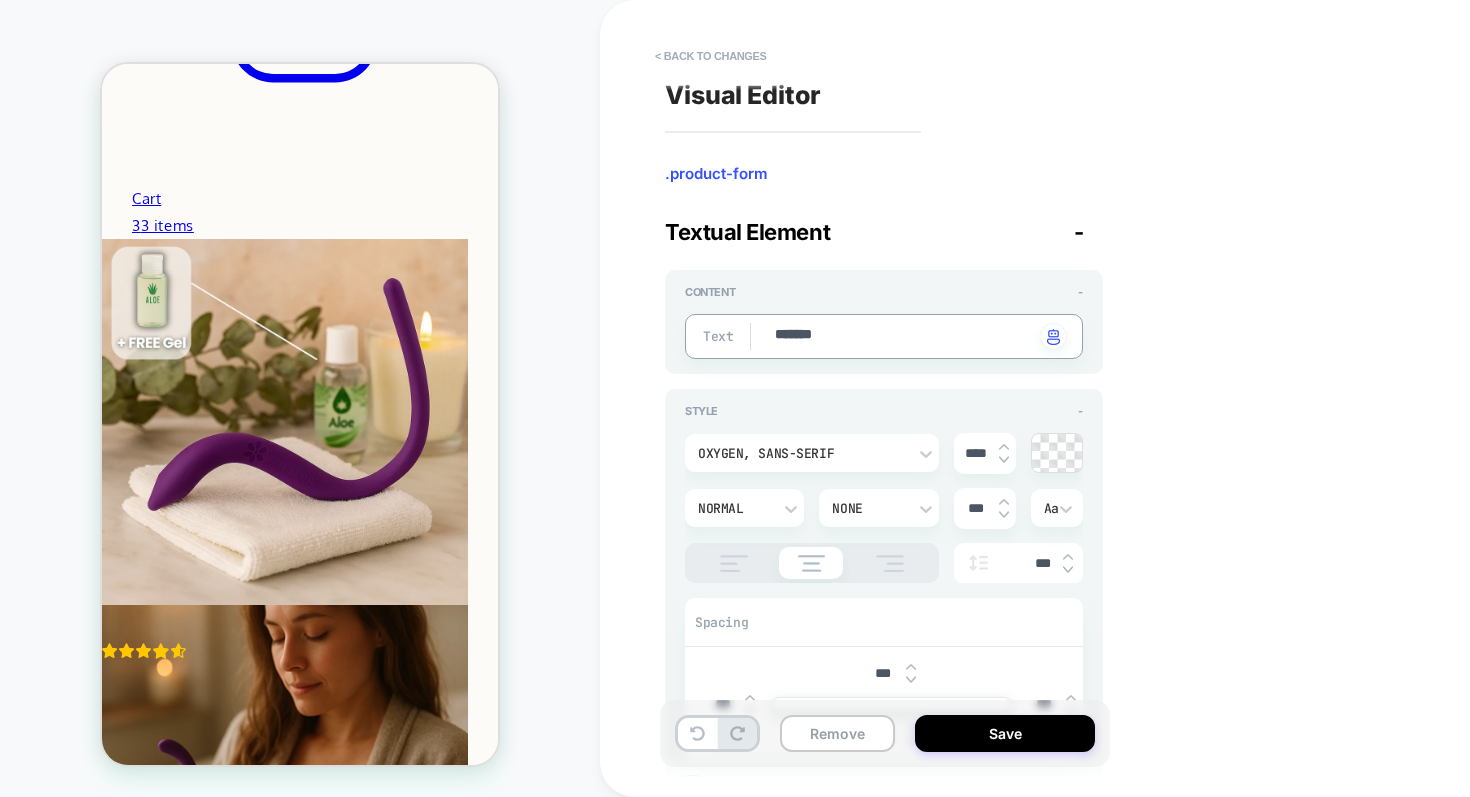 type on "********" 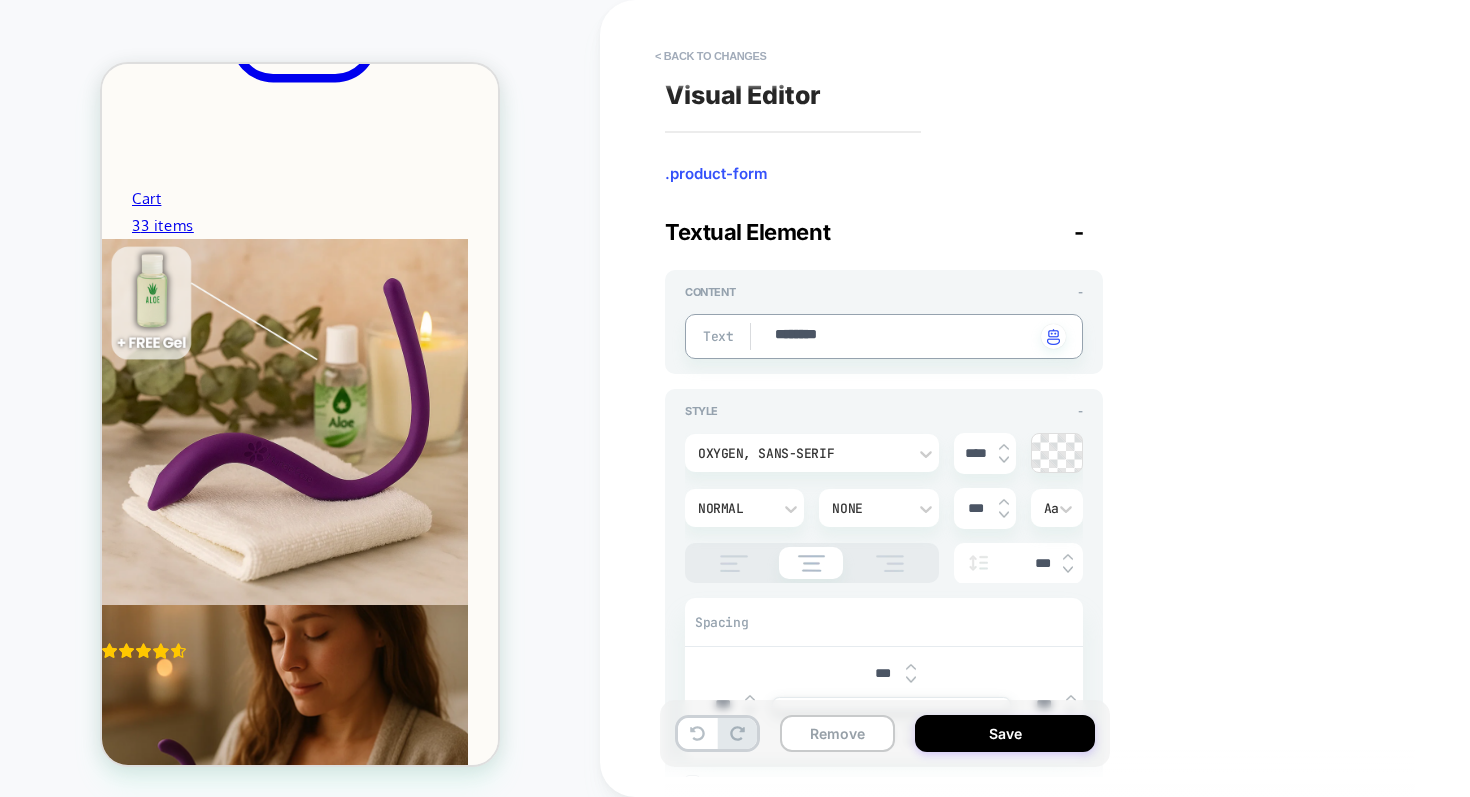 type on "*" 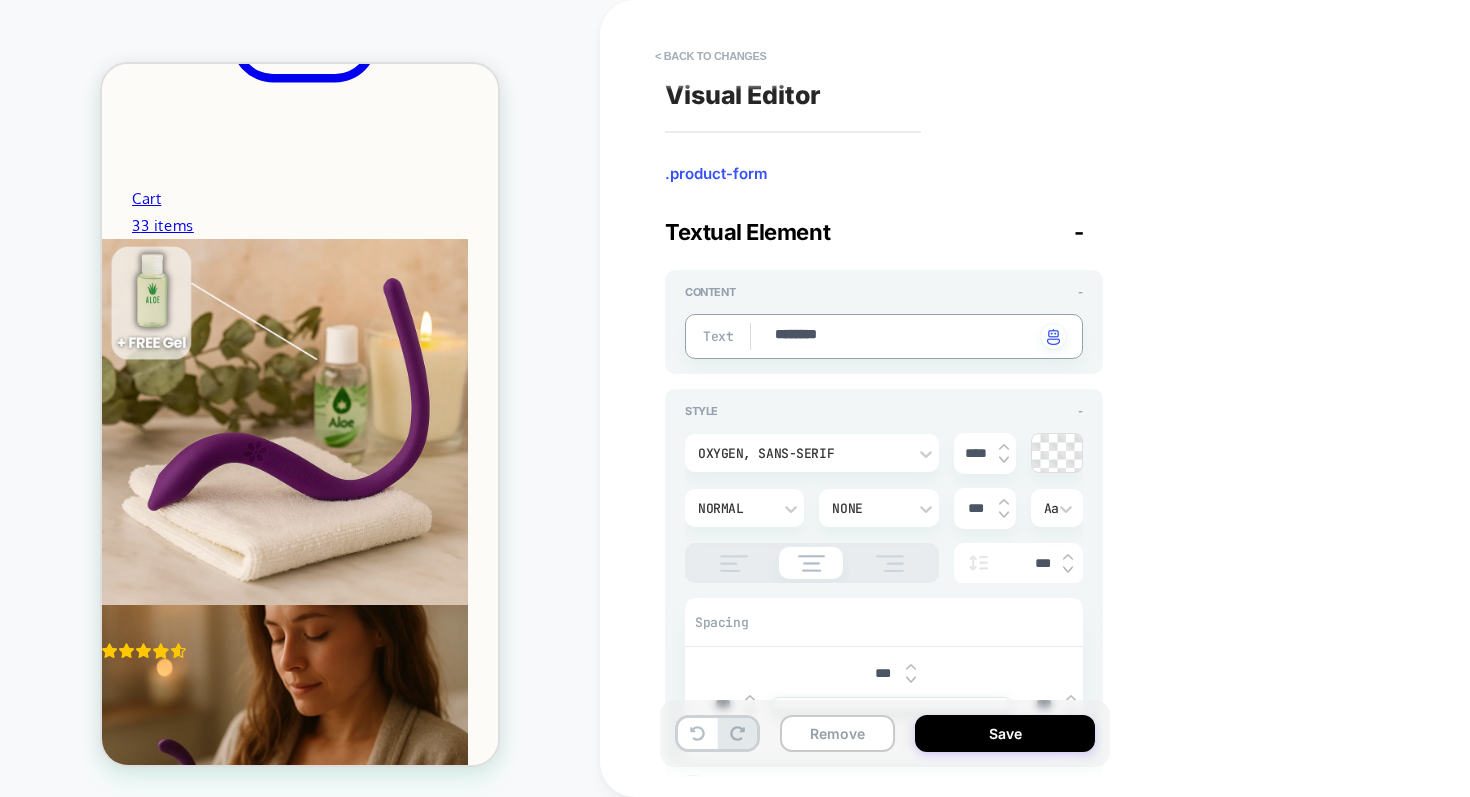 type on "*********" 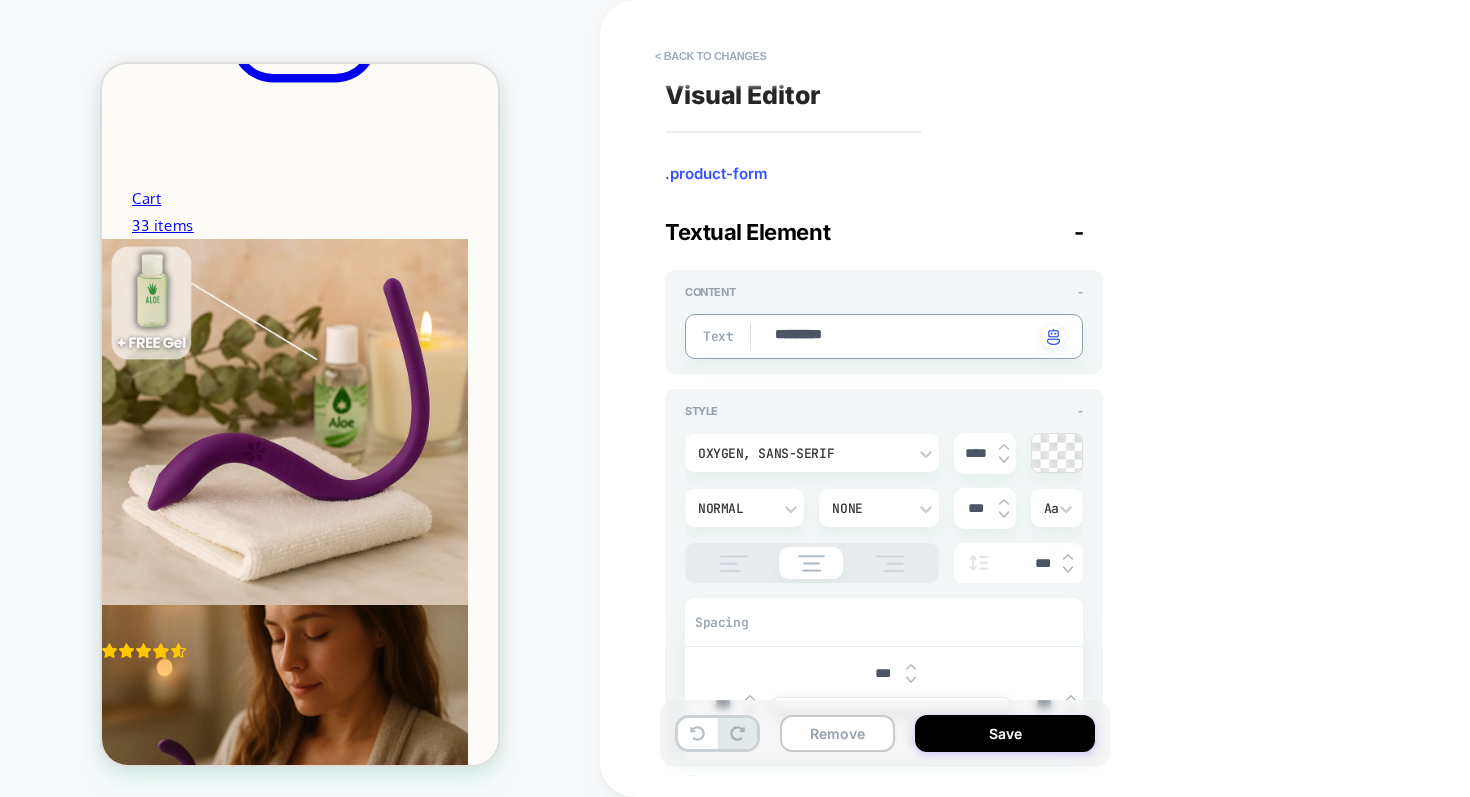 type on "*" 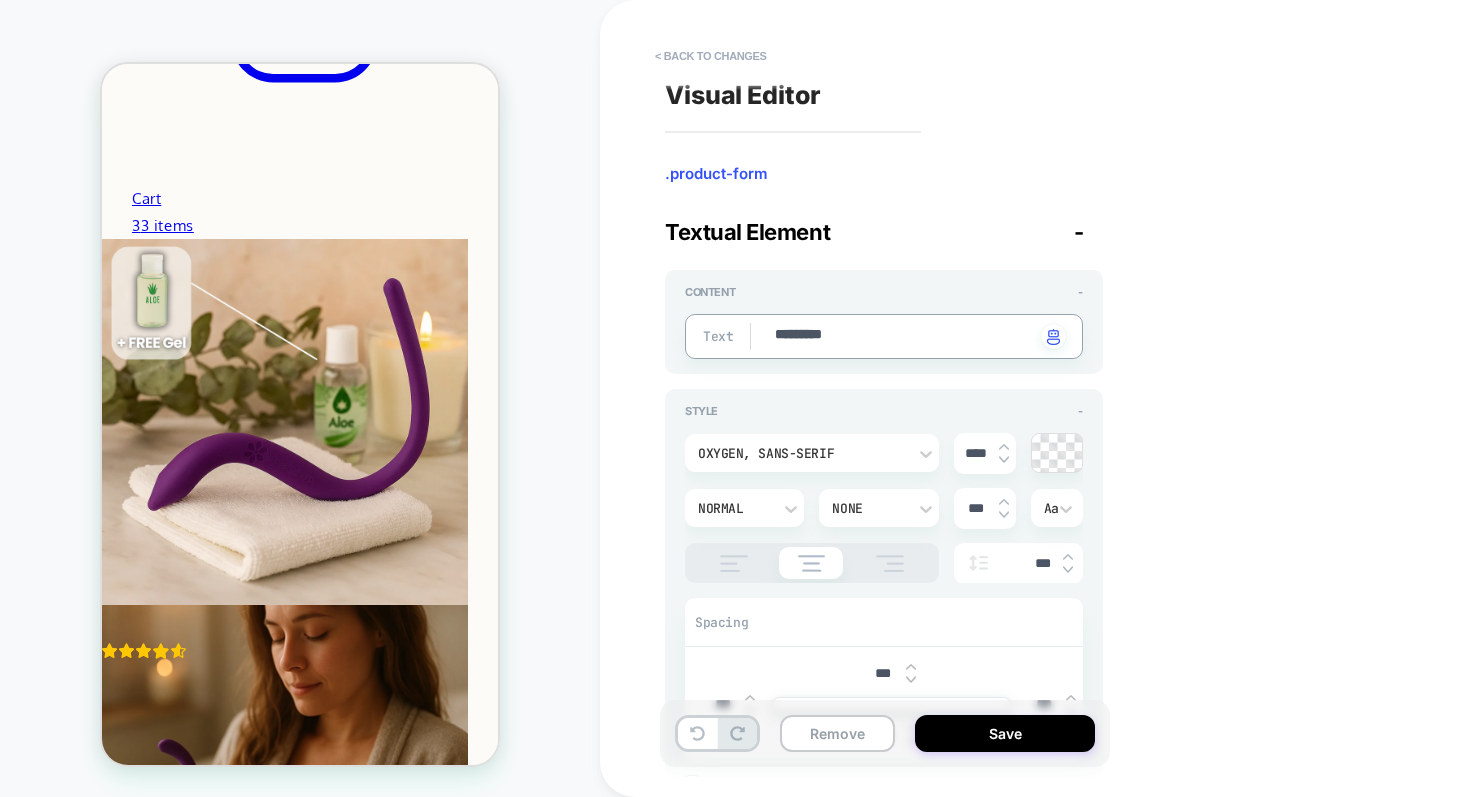 type on "**********" 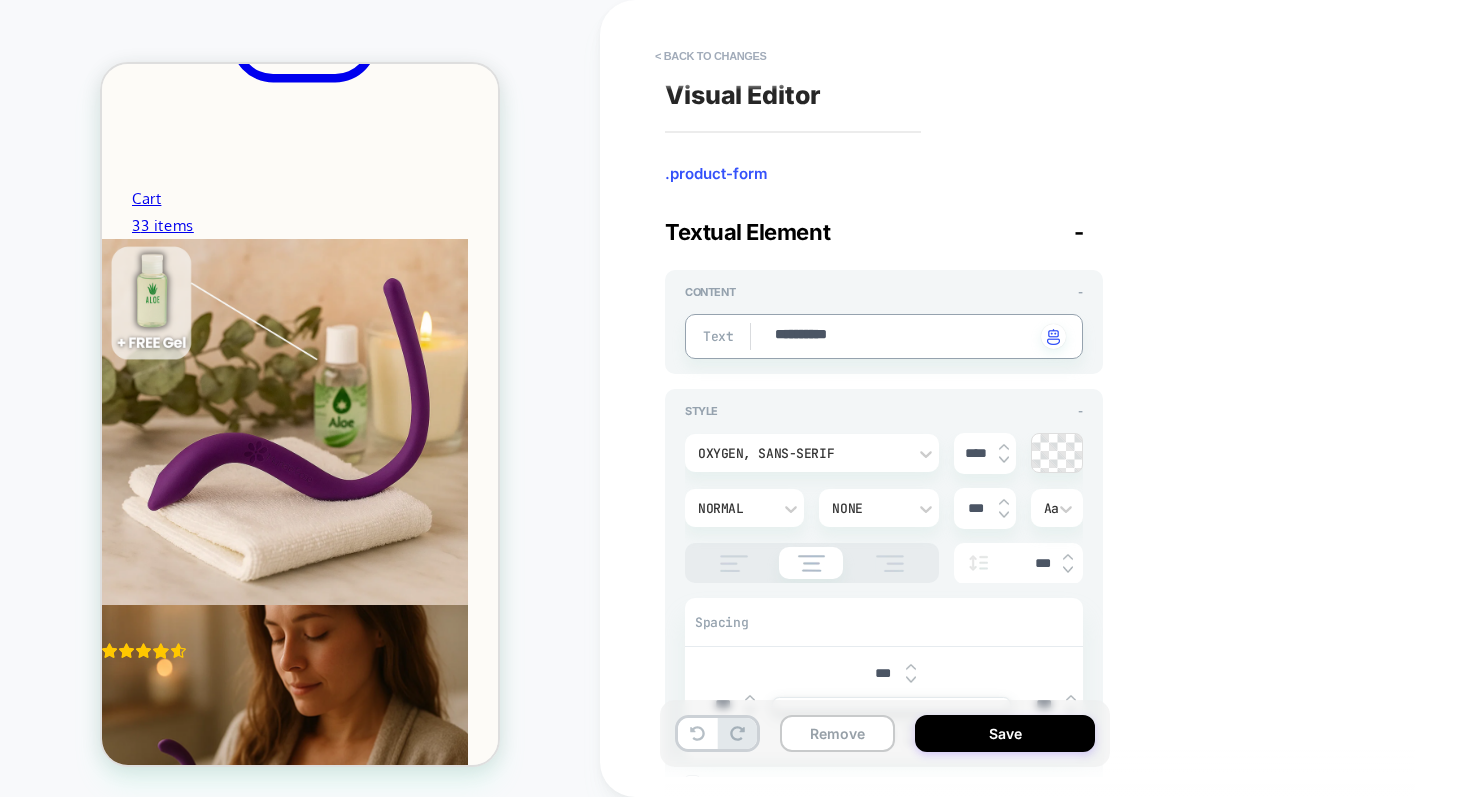 type on "*" 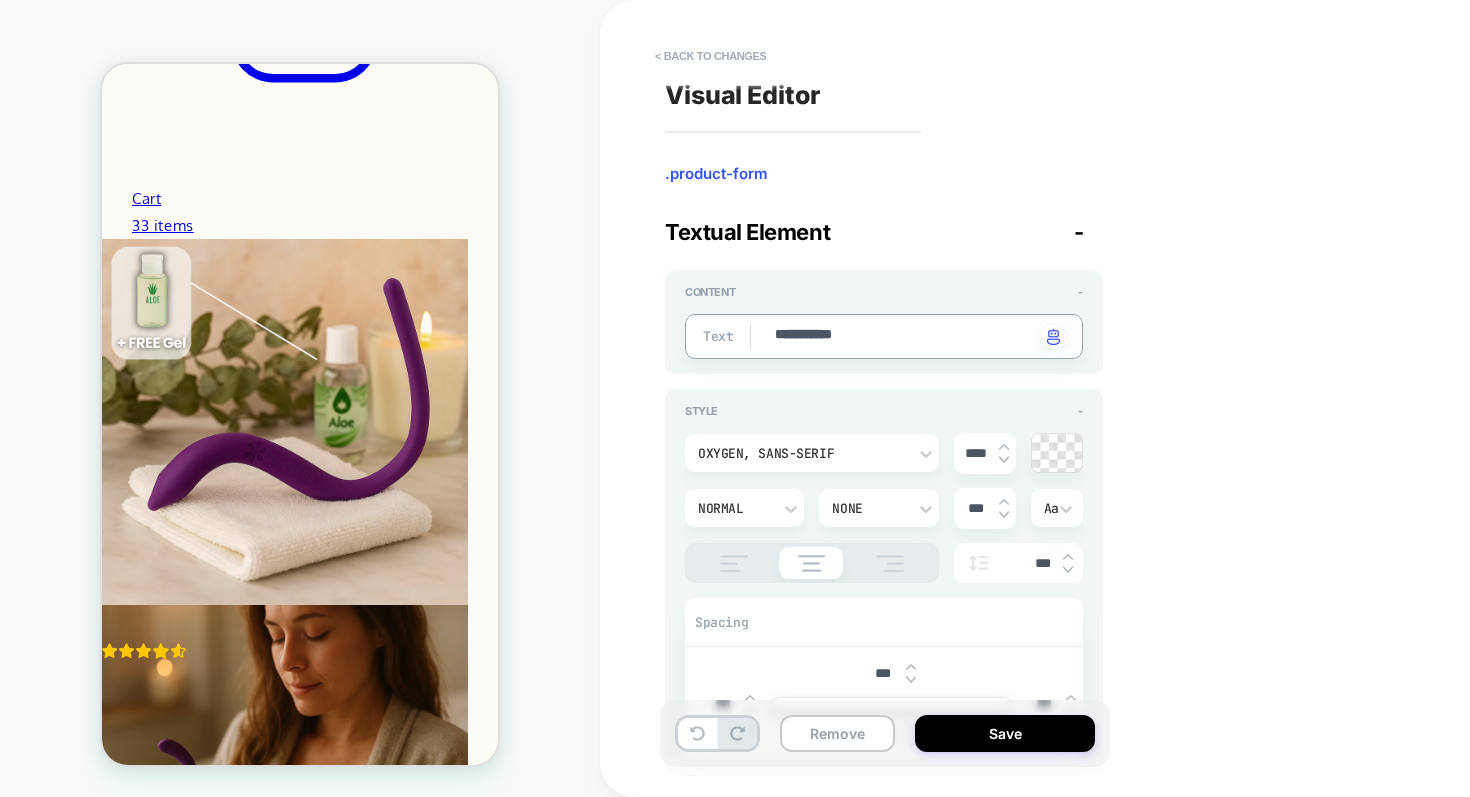 type on "*" 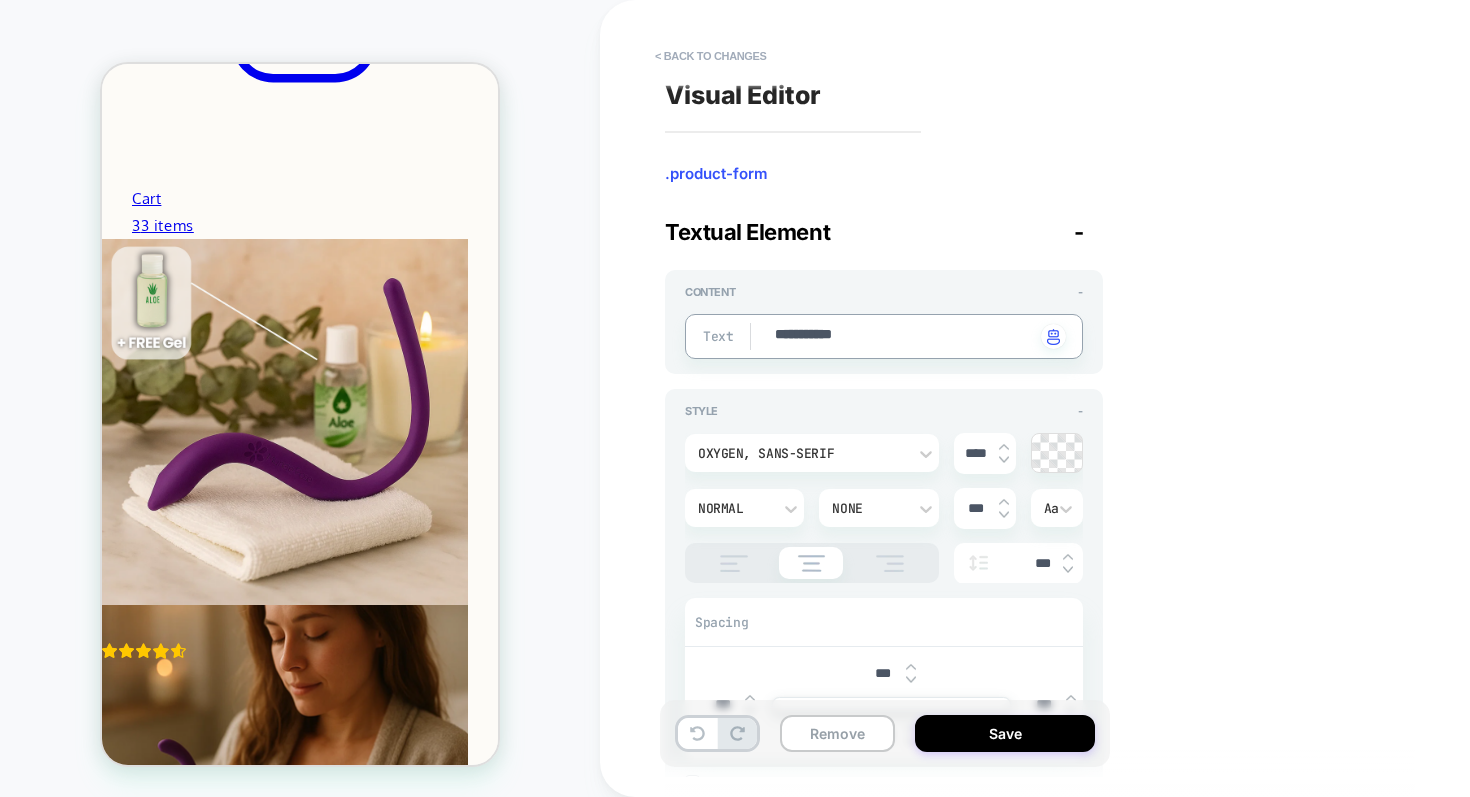 type on "**********" 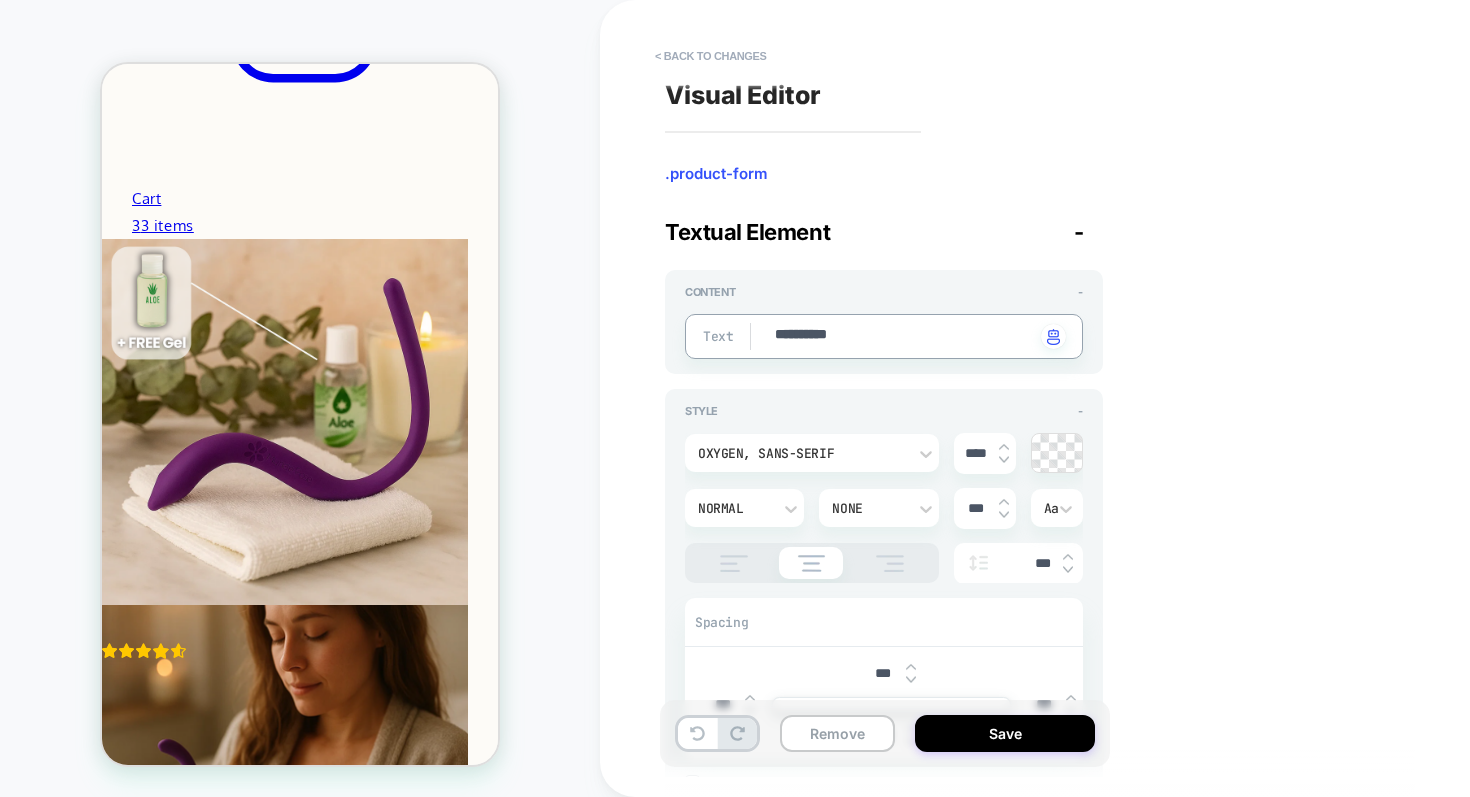 type on "*" 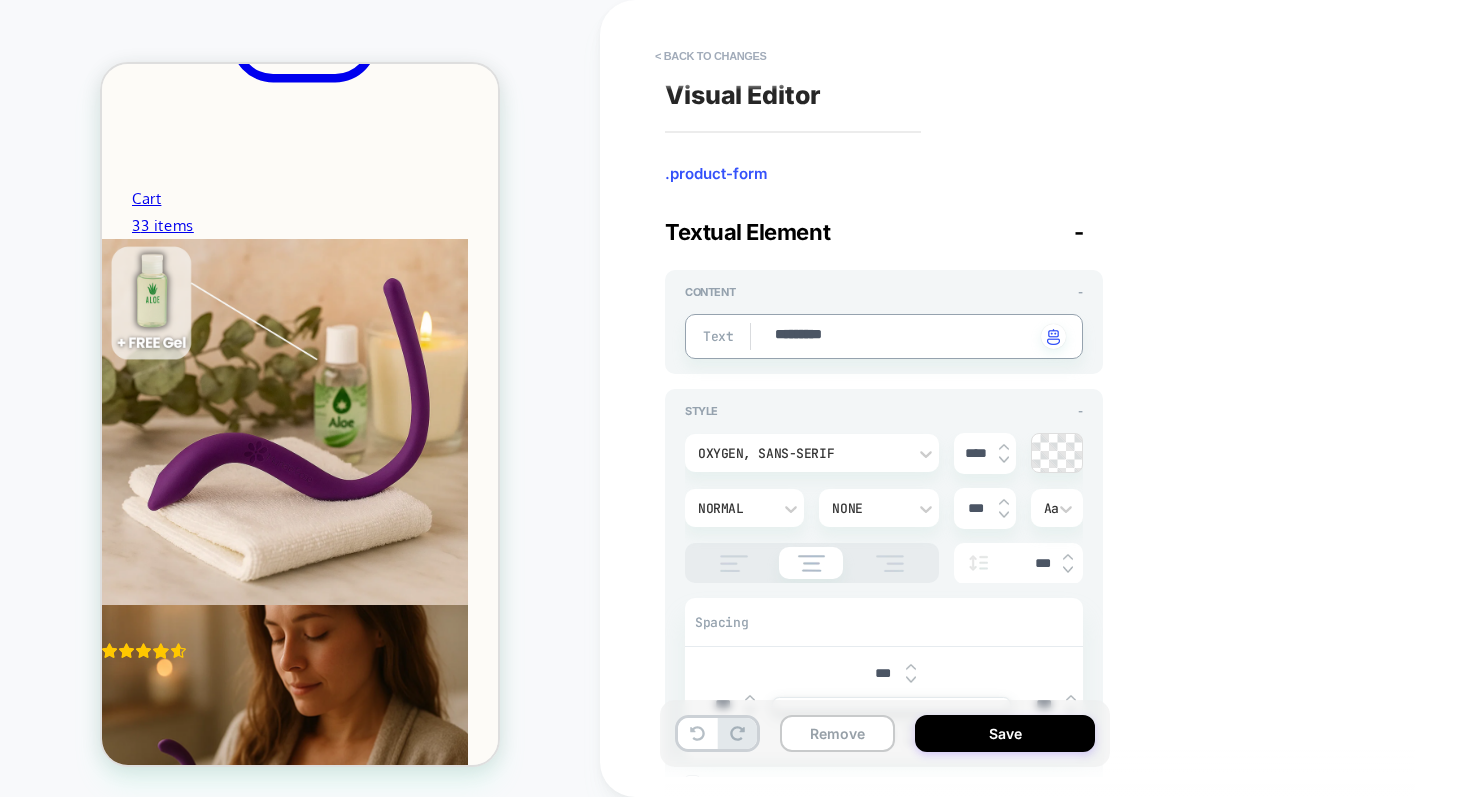 type on "*" 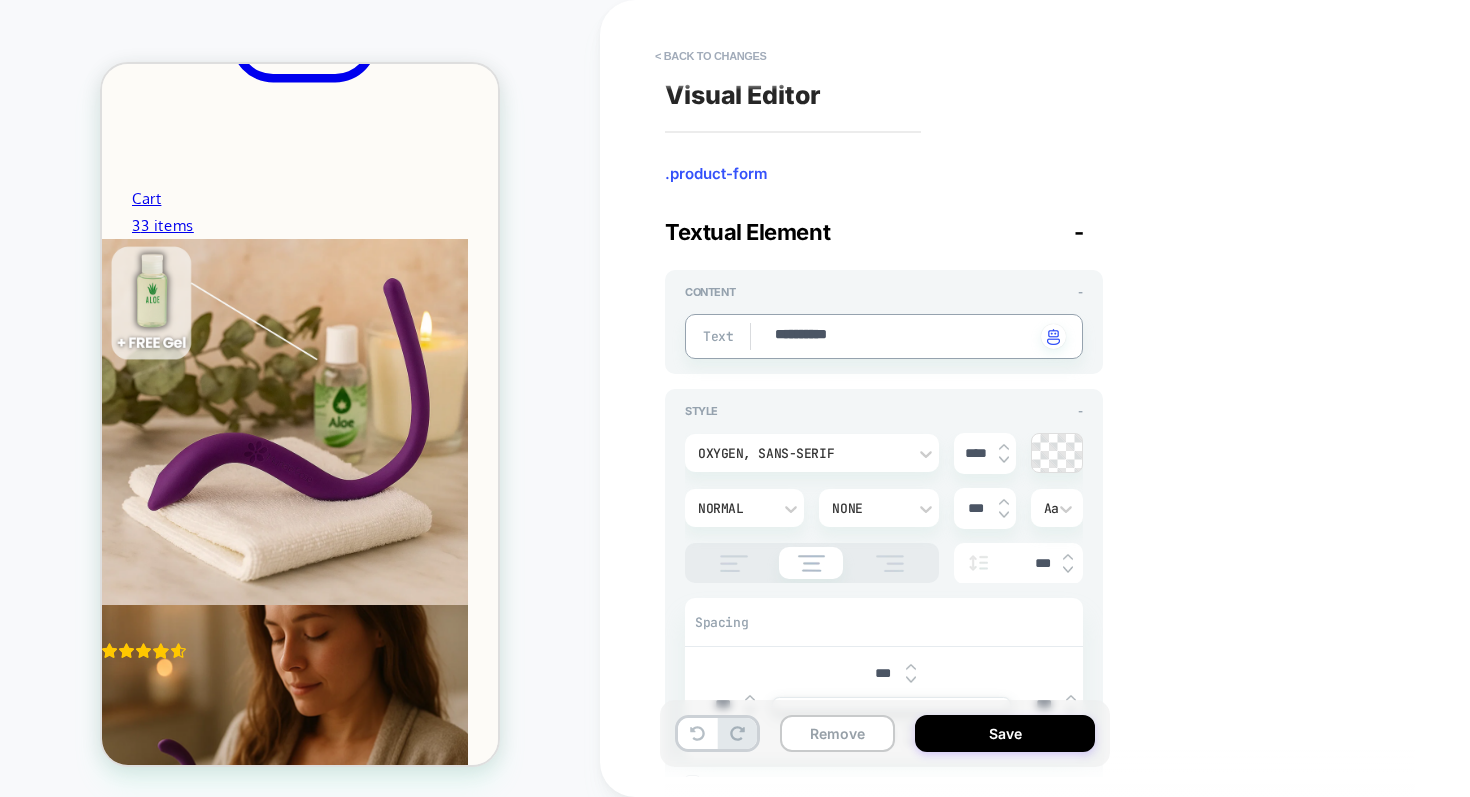 type on "*" 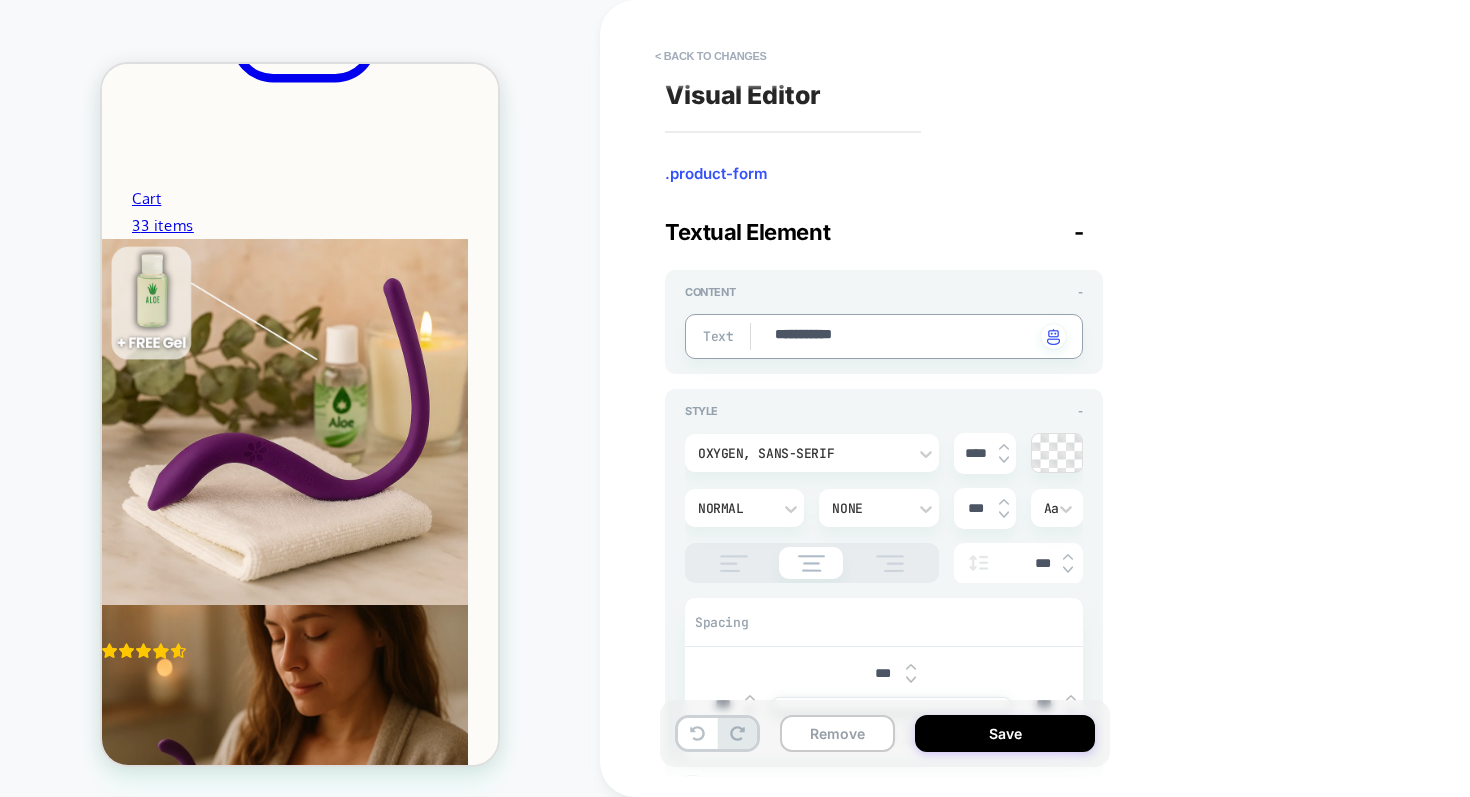 type on "*" 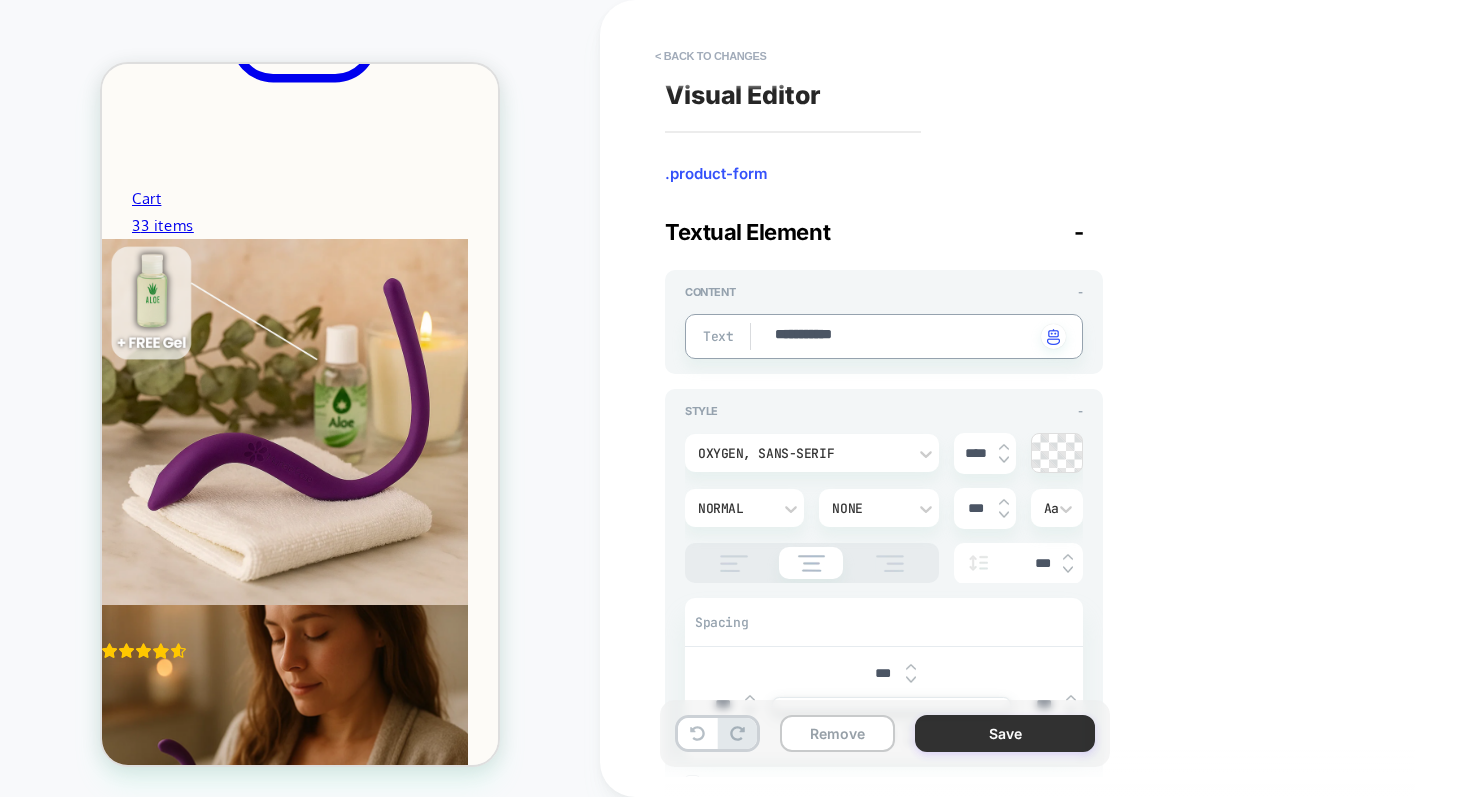 type on "**********" 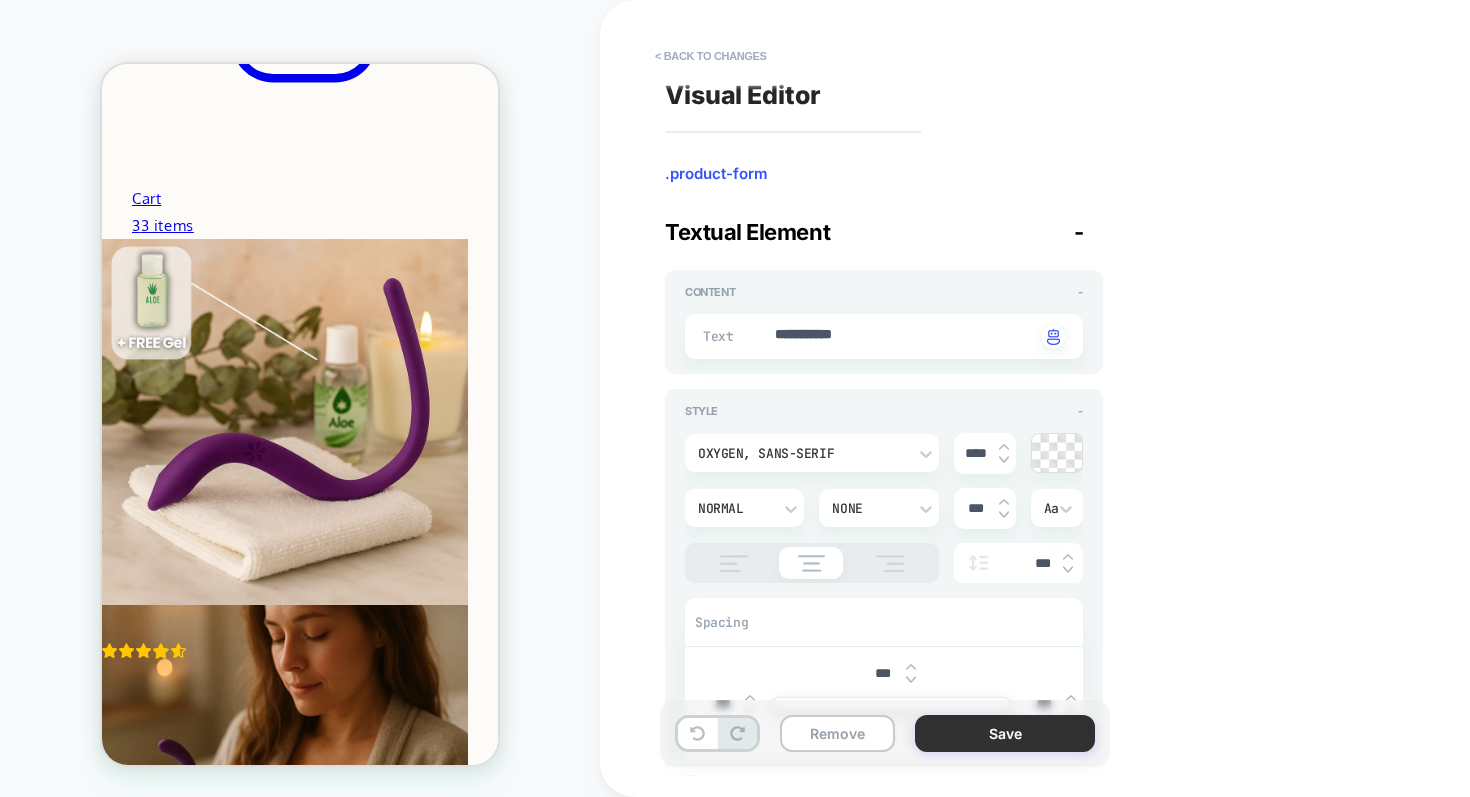 type on "*" 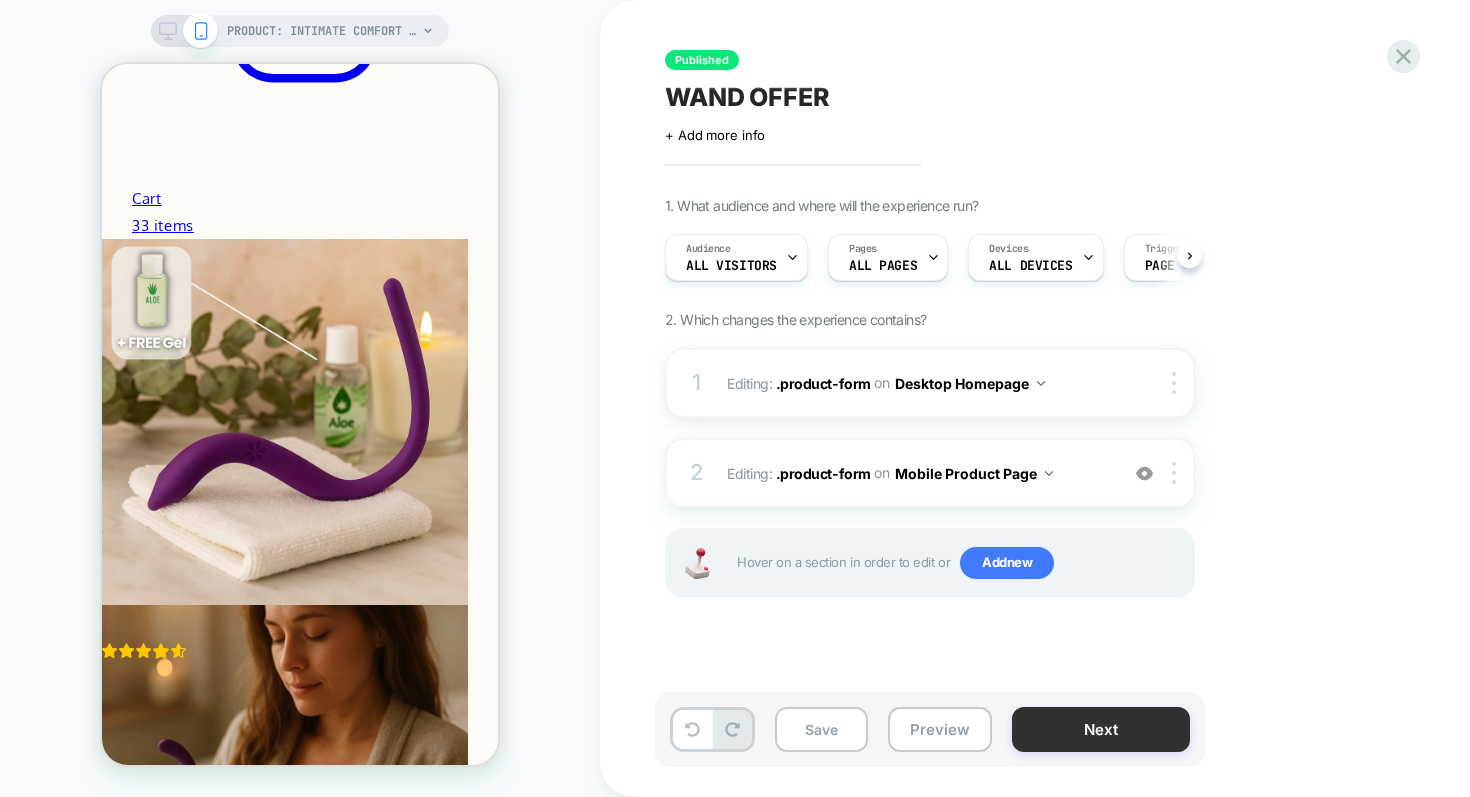 scroll, scrollTop: 0, scrollLeft: 1, axis: horizontal 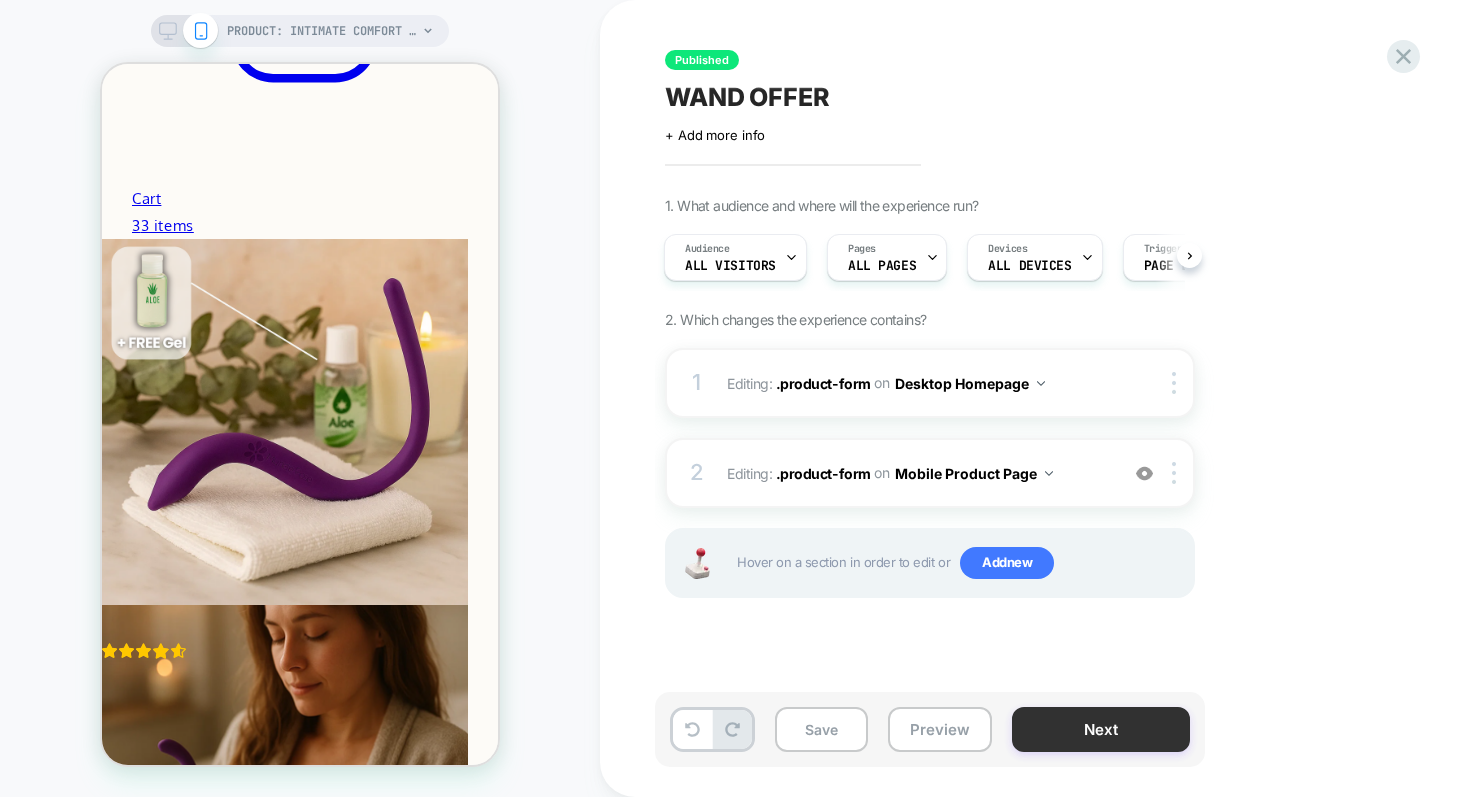 click on "Next" at bounding box center [1101, 729] 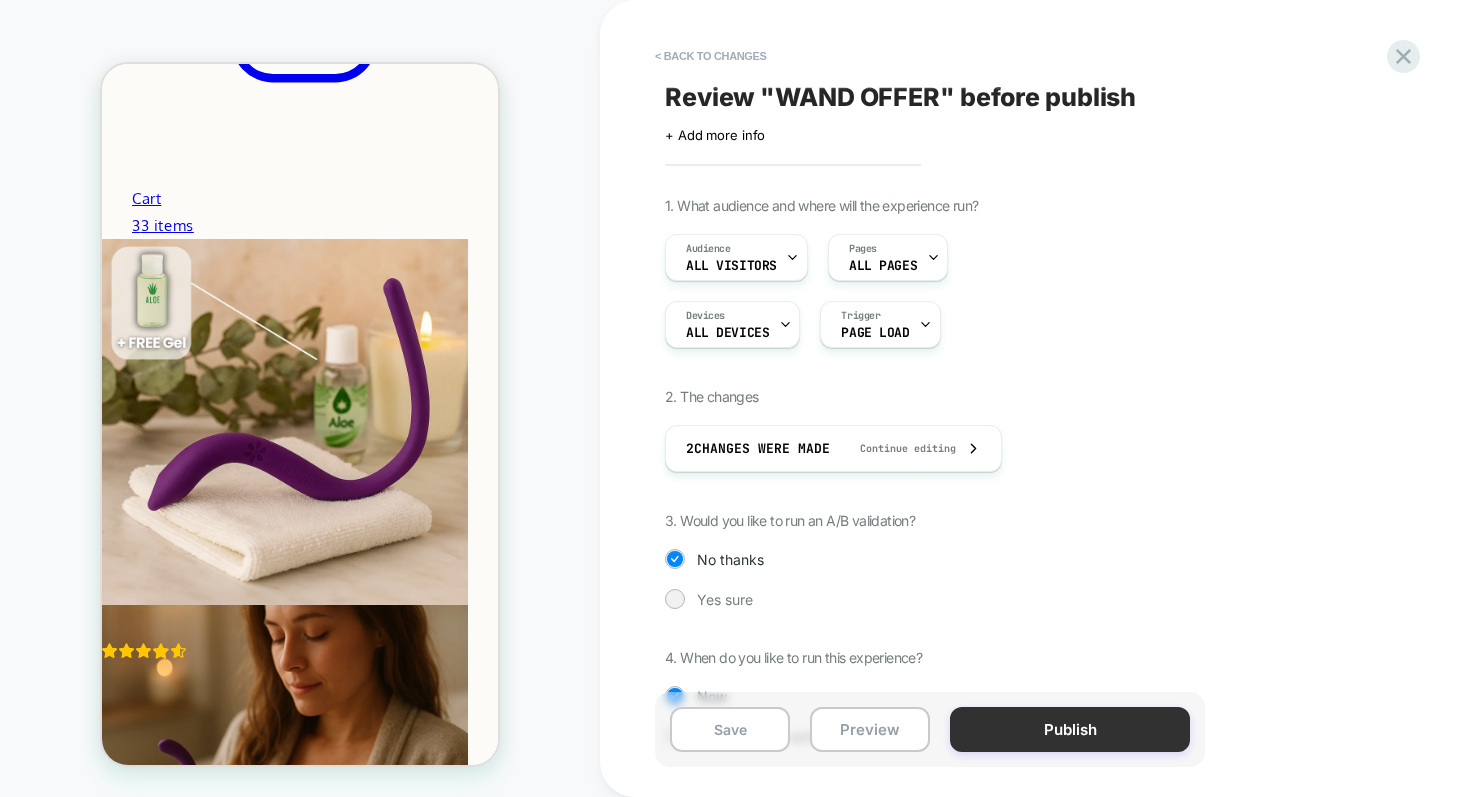 click on "Publish" at bounding box center (1070, 729) 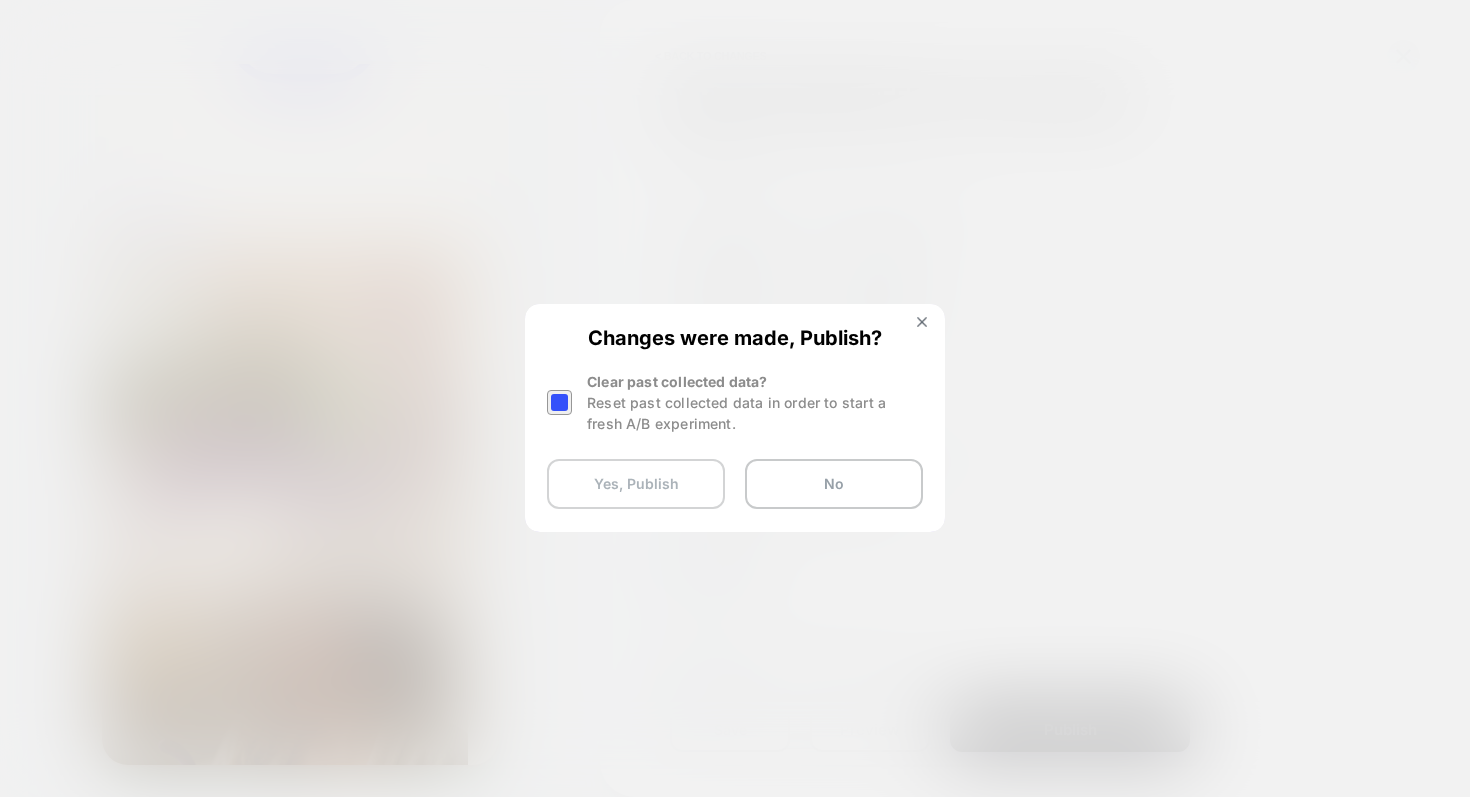 click on "Yes, Publish" at bounding box center (636, 484) 